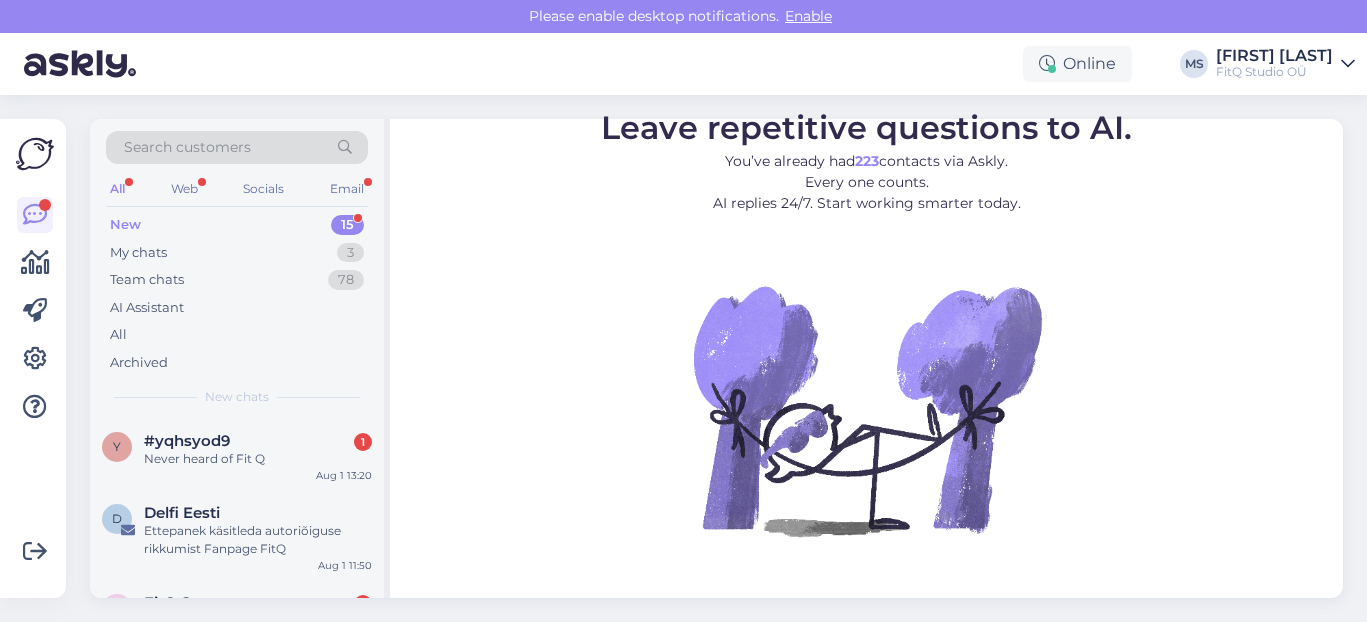 scroll, scrollTop: 0, scrollLeft: 0, axis: both 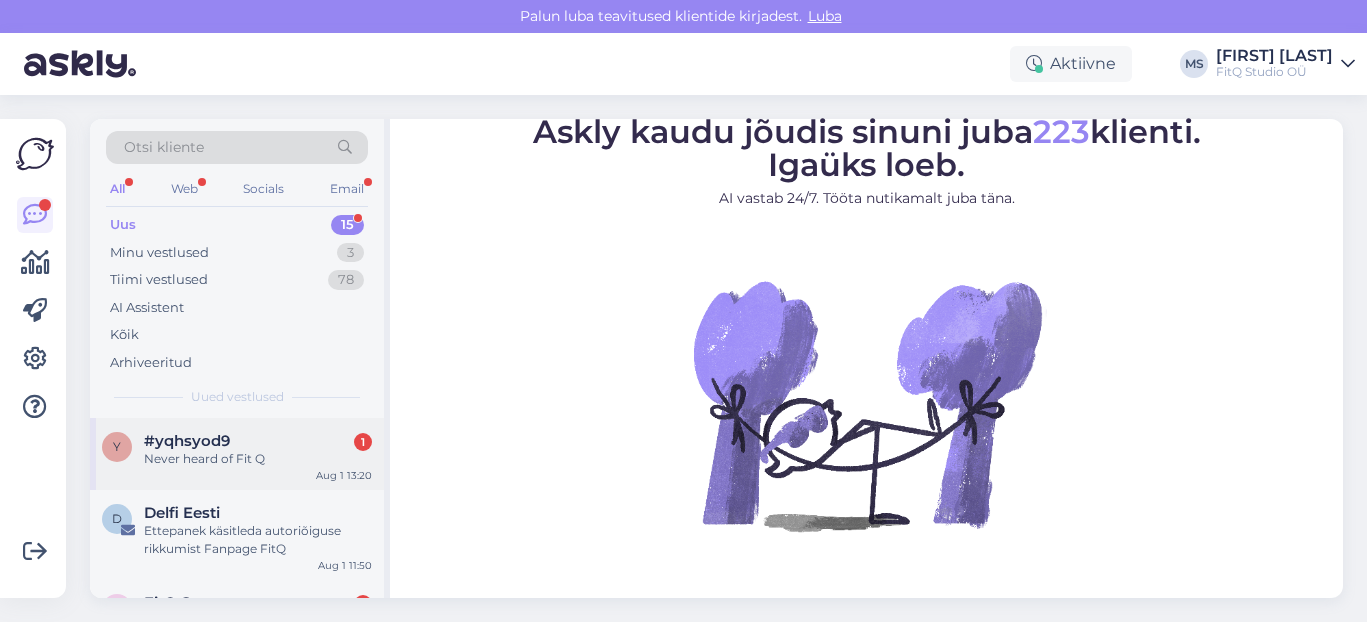 click on "Never heard of Fit Q" at bounding box center (258, 459) 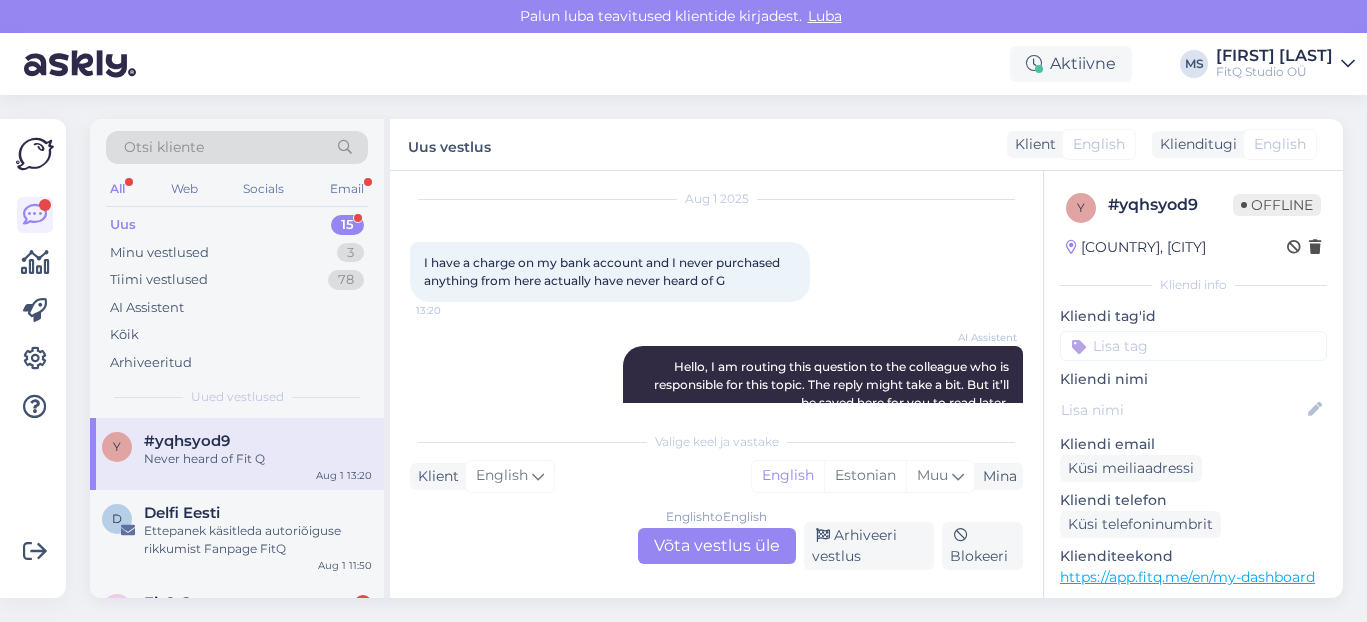 scroll, scrollTop: 56, scrollLeft: 0, axis: vertical 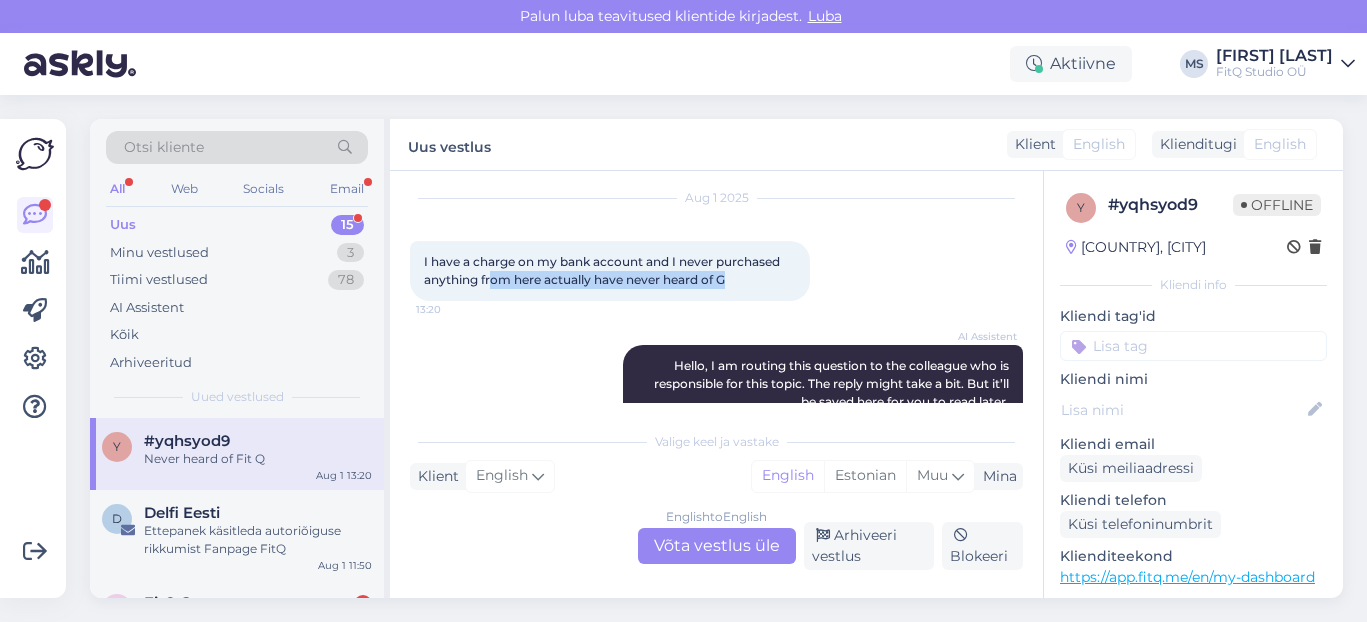 drag, startPoint x: 492, startPoint y: 277, endPoint x: 744, endPoint y: 278, distance: 252.00198 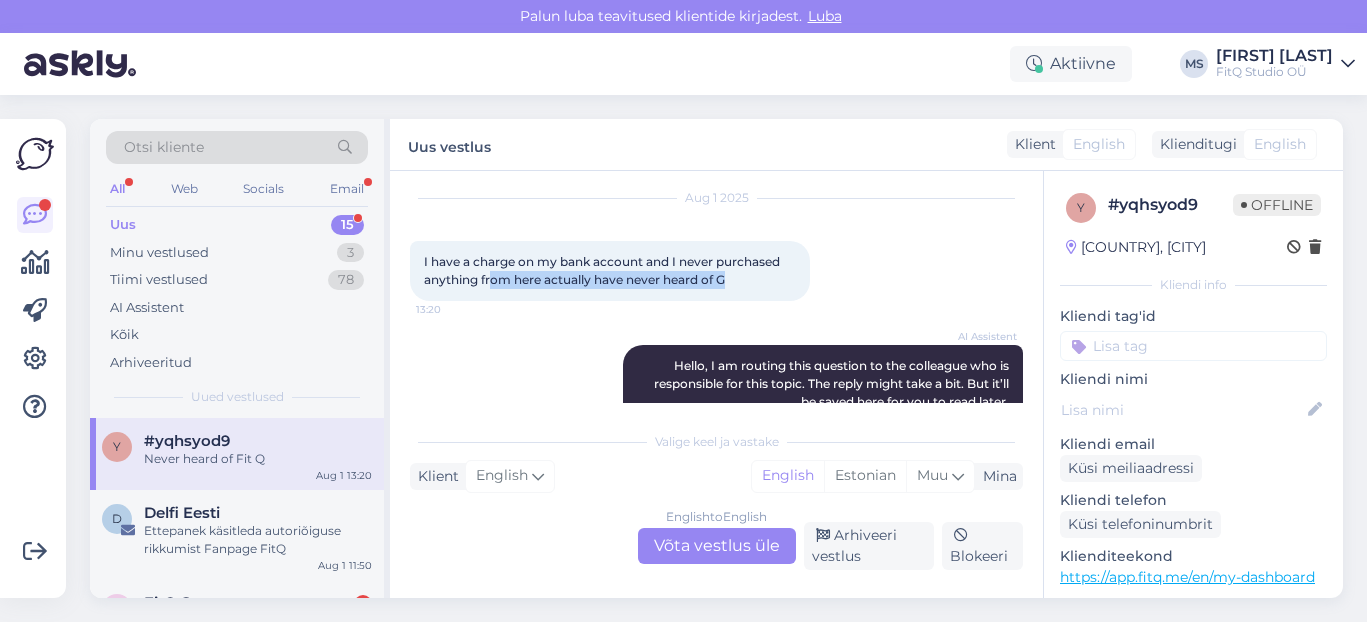 click on "I have a charge on my bank account and I never purchased anything from here actually have never heard of G [TIME]" at bounding box center (610, 271) 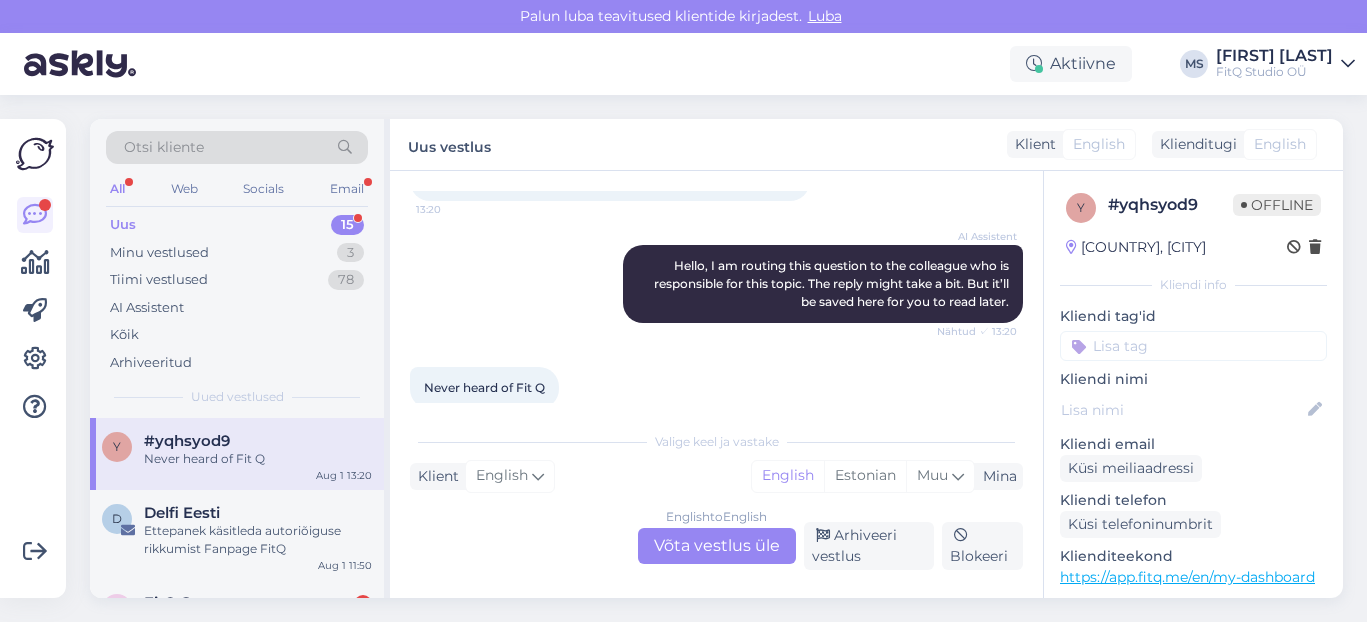 scroll, scrollTop: 184, scrollLeft: 0, axis: vertical 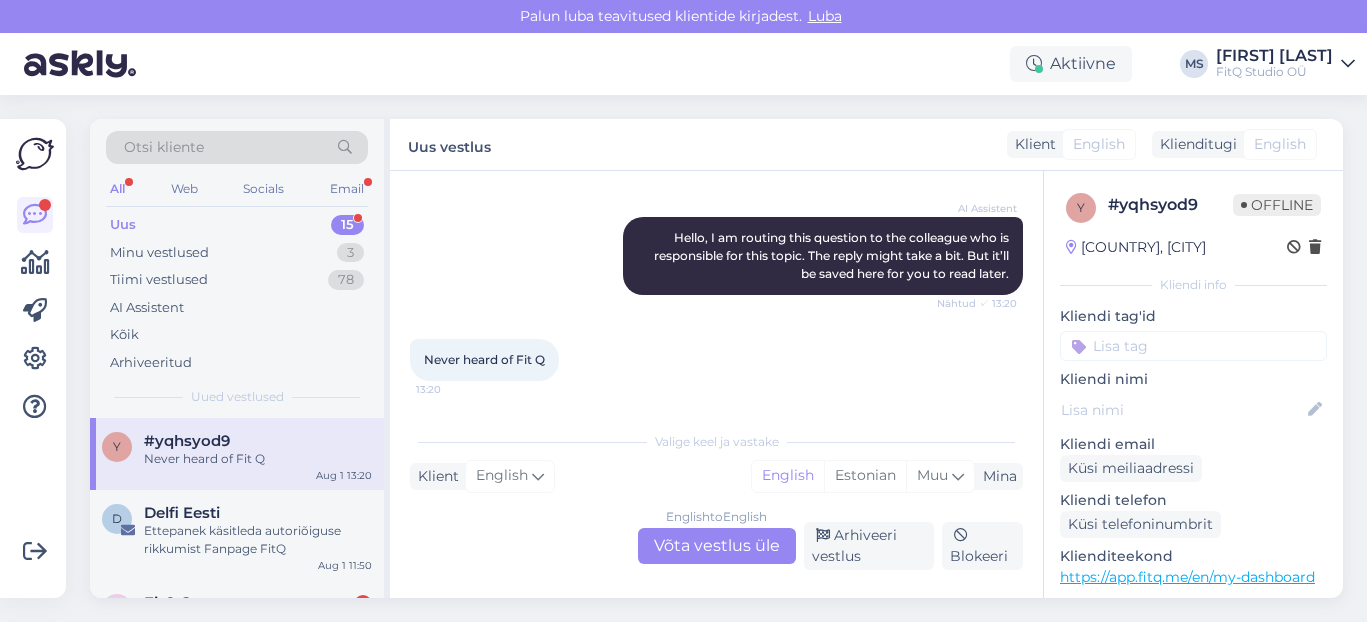 click on "English  to  English Võta vestlus üle" at bounding box center [717, 546] 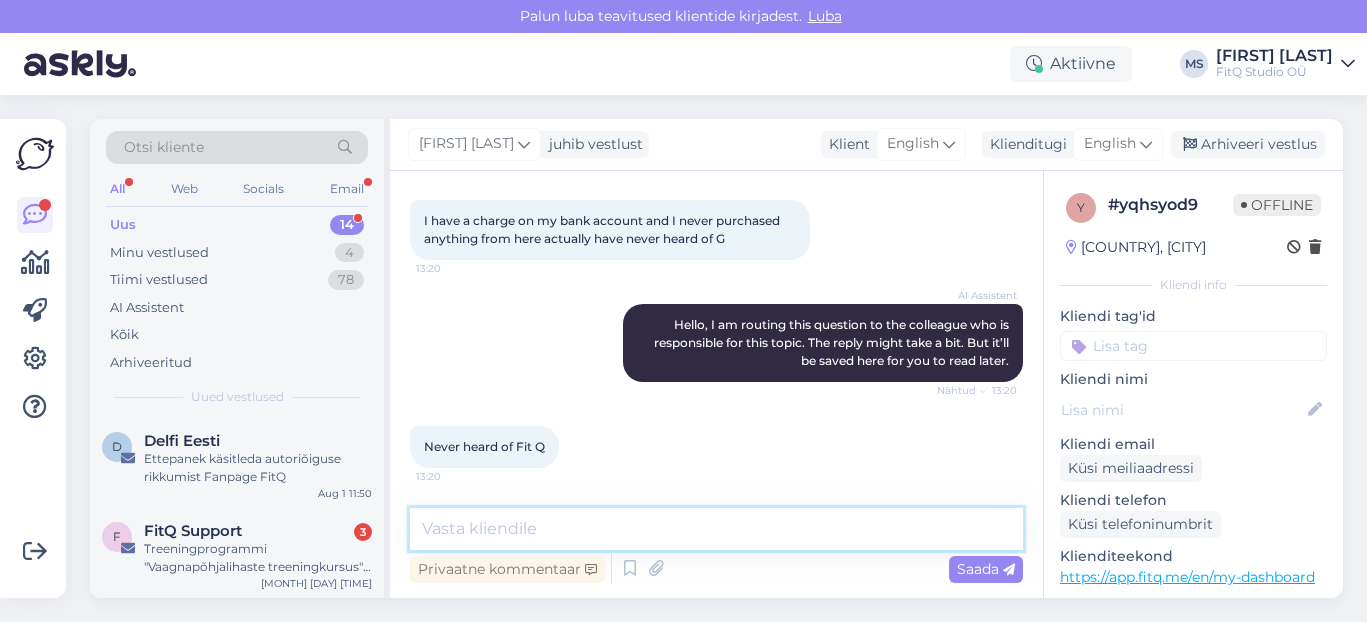 click at bounding box center (716, 529) 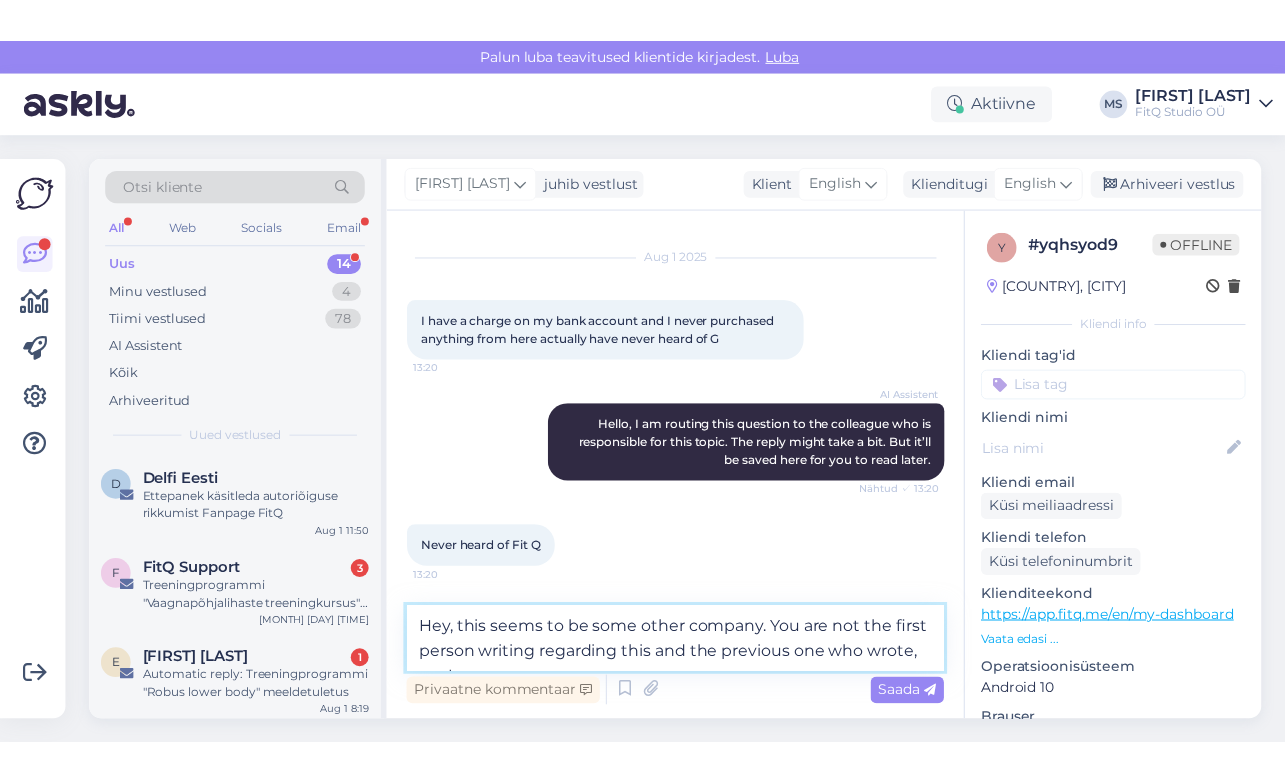 scroll, scrollTop: 0, scrollLeft: 0, axis: both 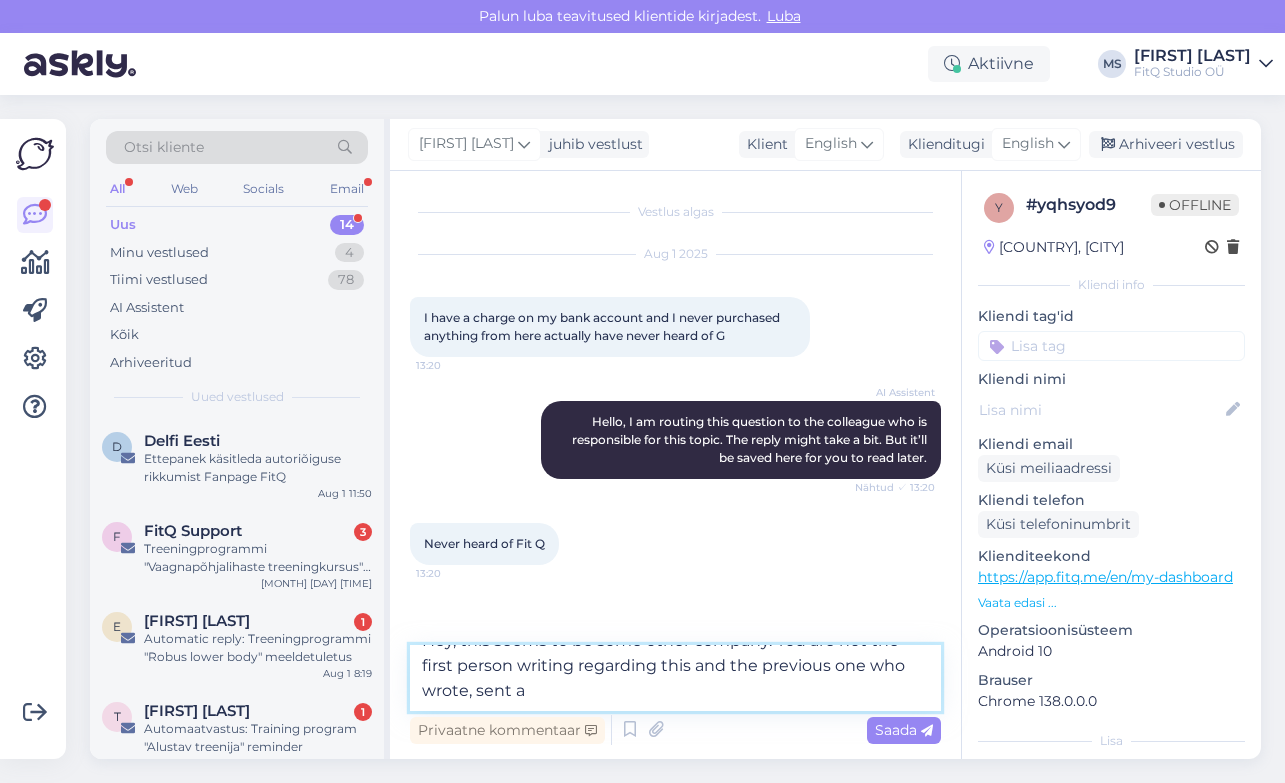 drag, startPoint x: 697, startPoint y: 668, endPoint x: 701, endPoint y: 678, distance: 10.770329 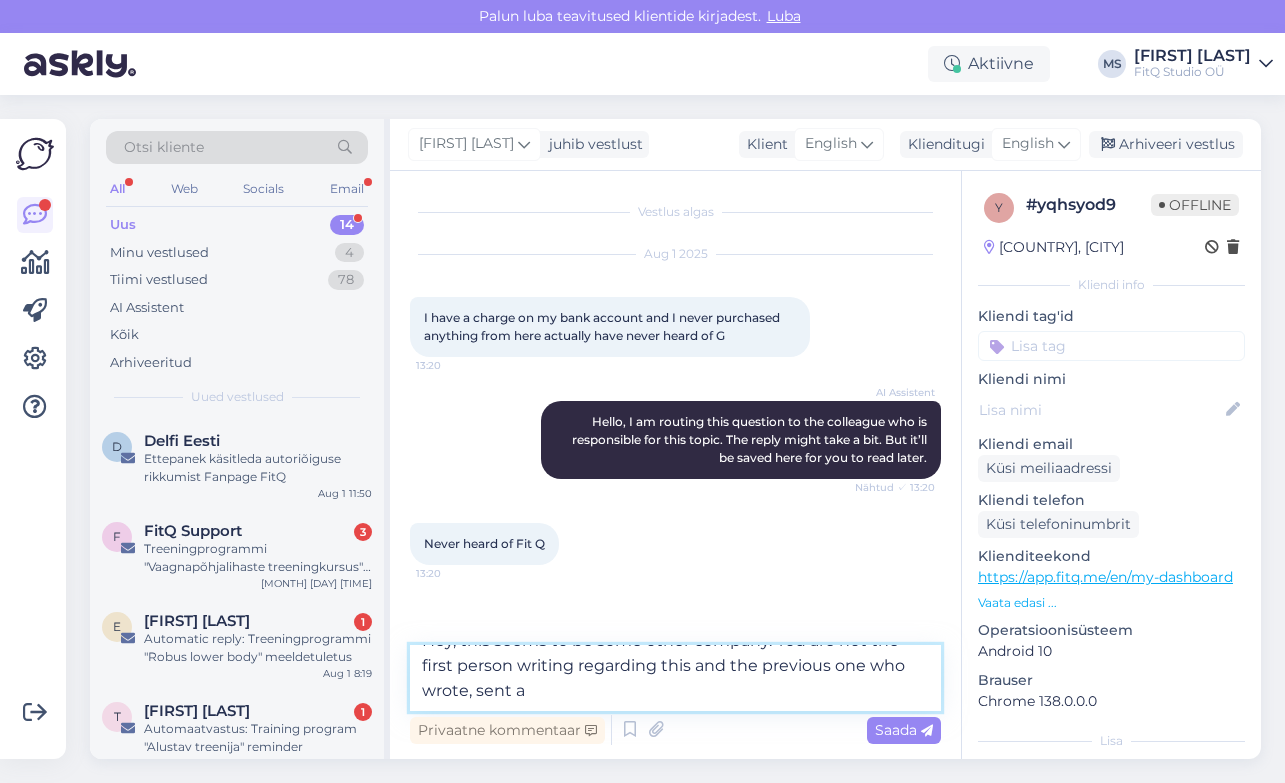 click on "Hey, this seems to be some other company. You are not the first person writing regarding this and the previous one who wrote, sent a" at bounding box center [675, 678] 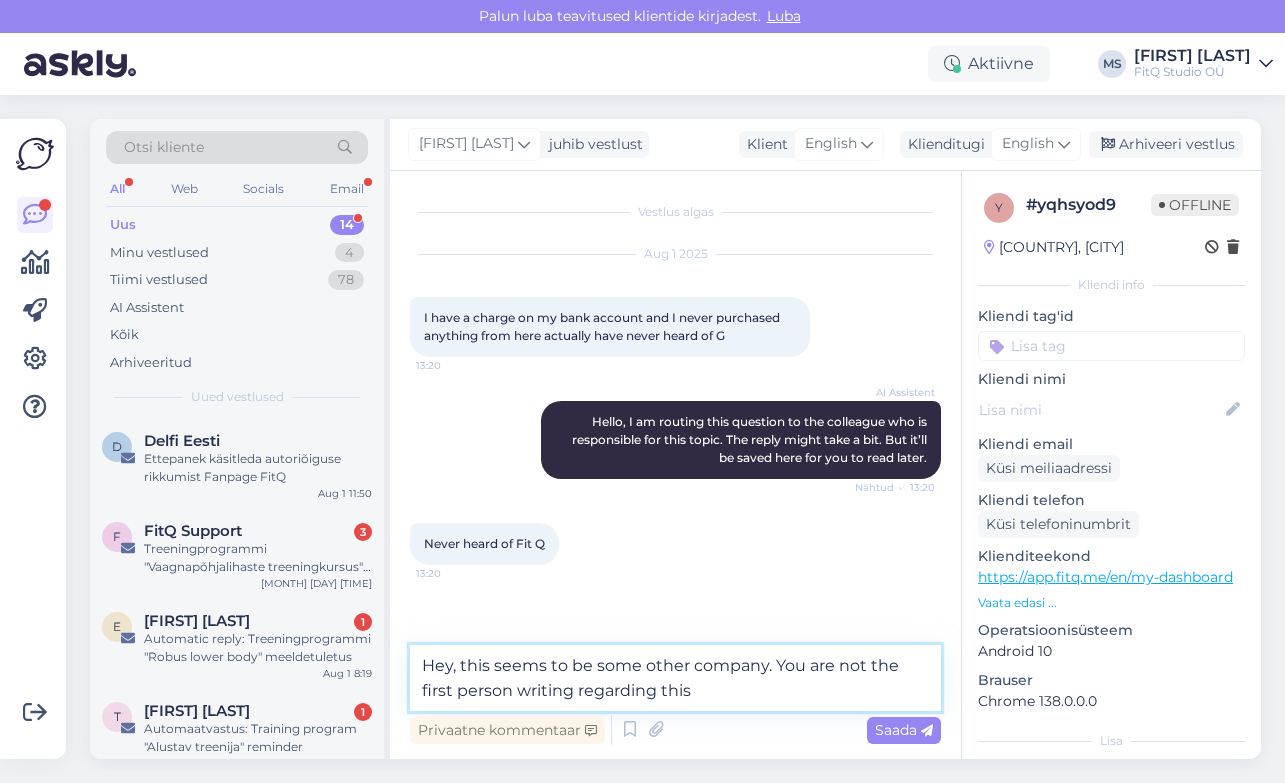 scroll, scrollTop: 0, scrollLeft: 0, axis: both 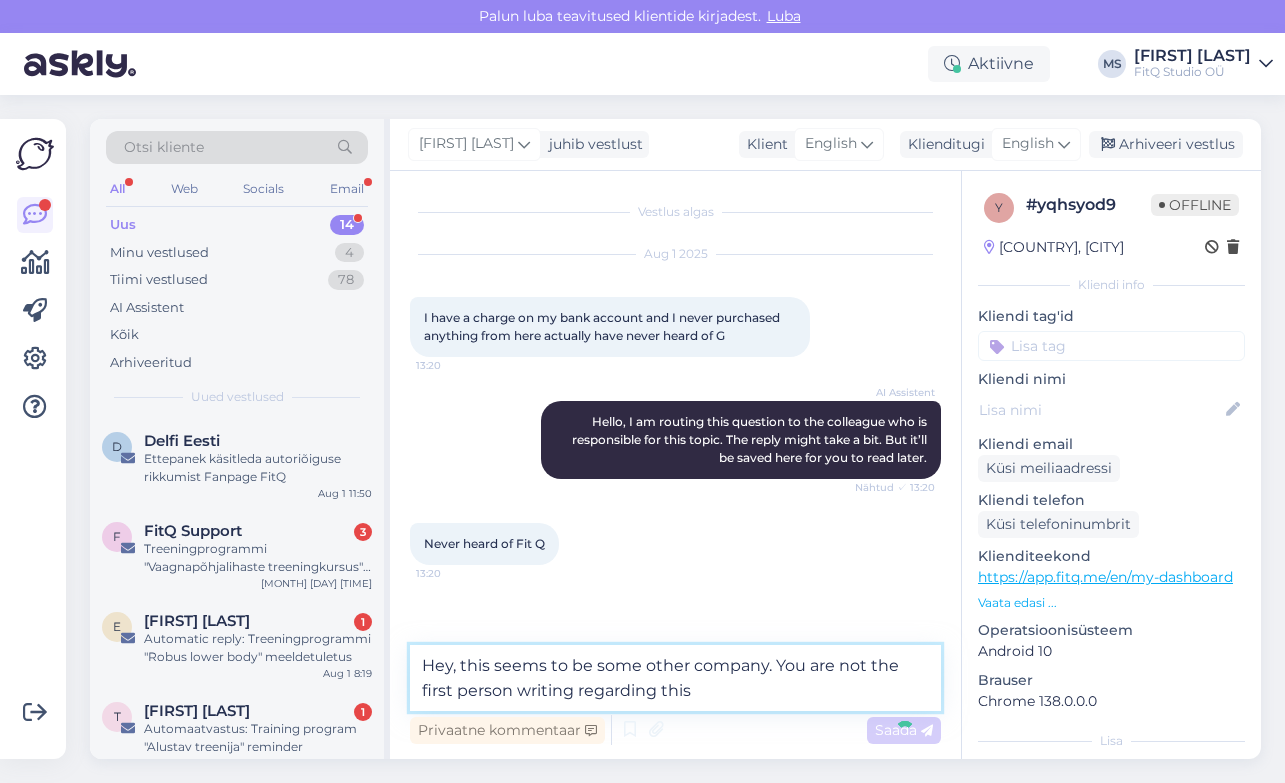 type on "Hey, this seems to be some other company. You are not the first person writing regarding this s" 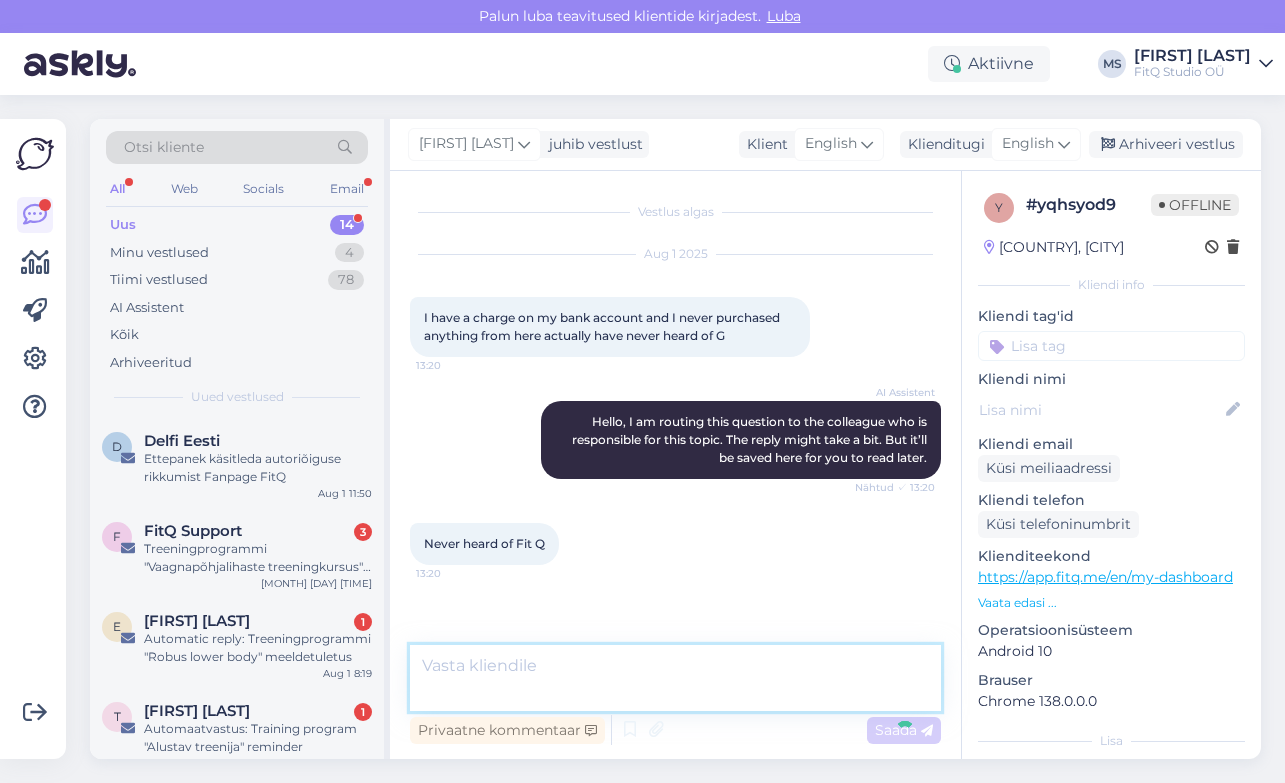 scroll, scrollTop: 40, scrollLeft: 0, axis: vertical 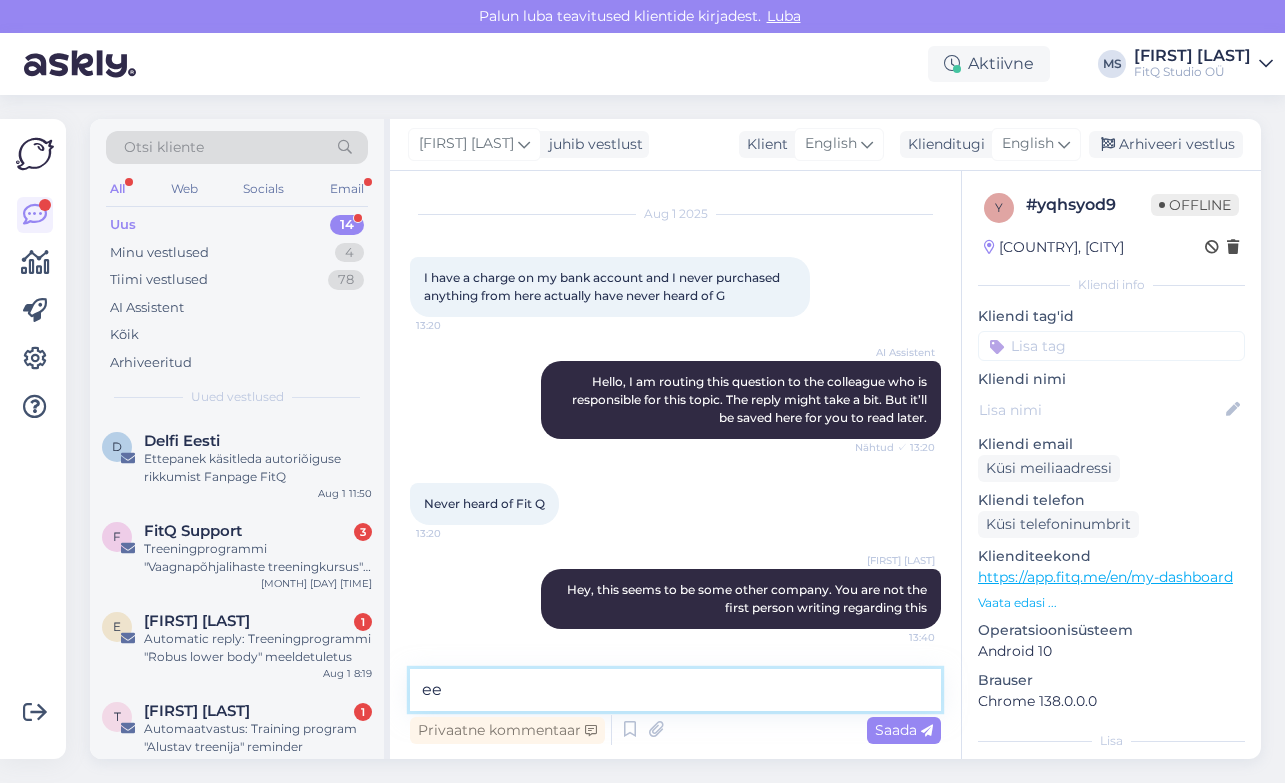 type on "e" 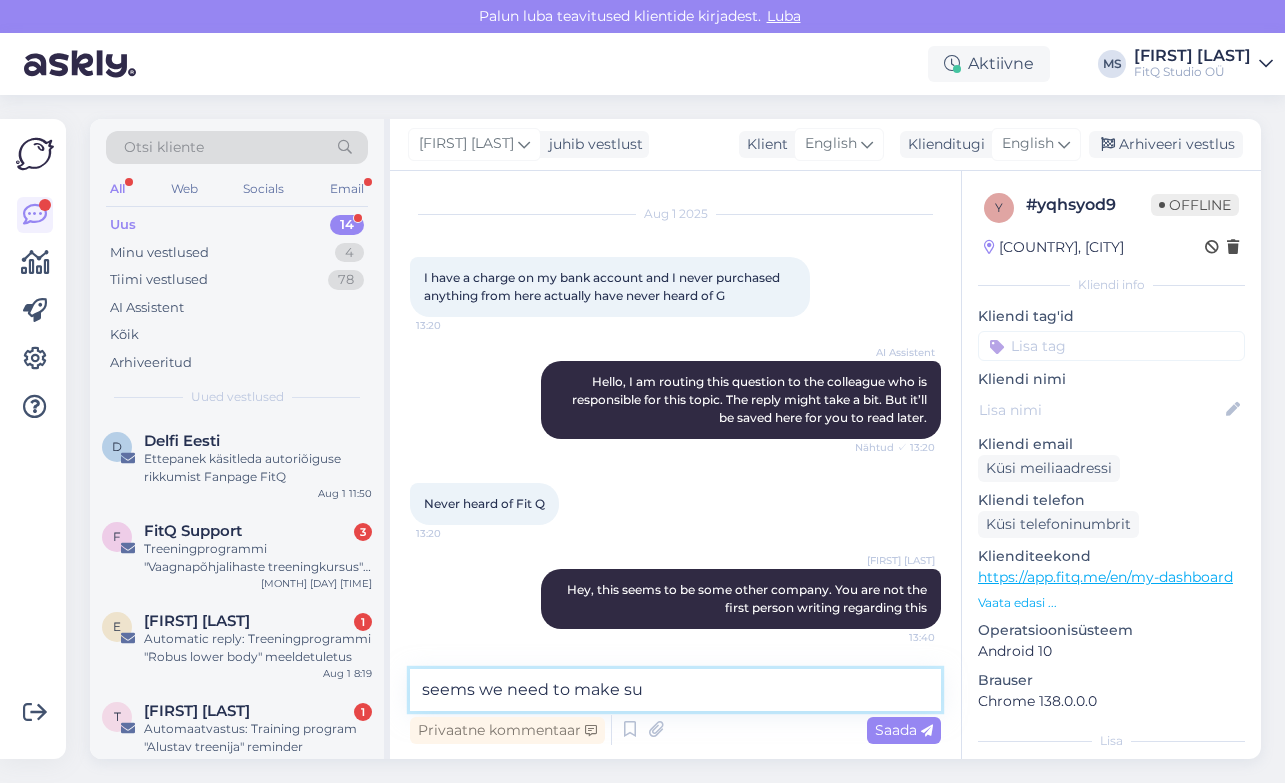 type on "seems we need to make sur" 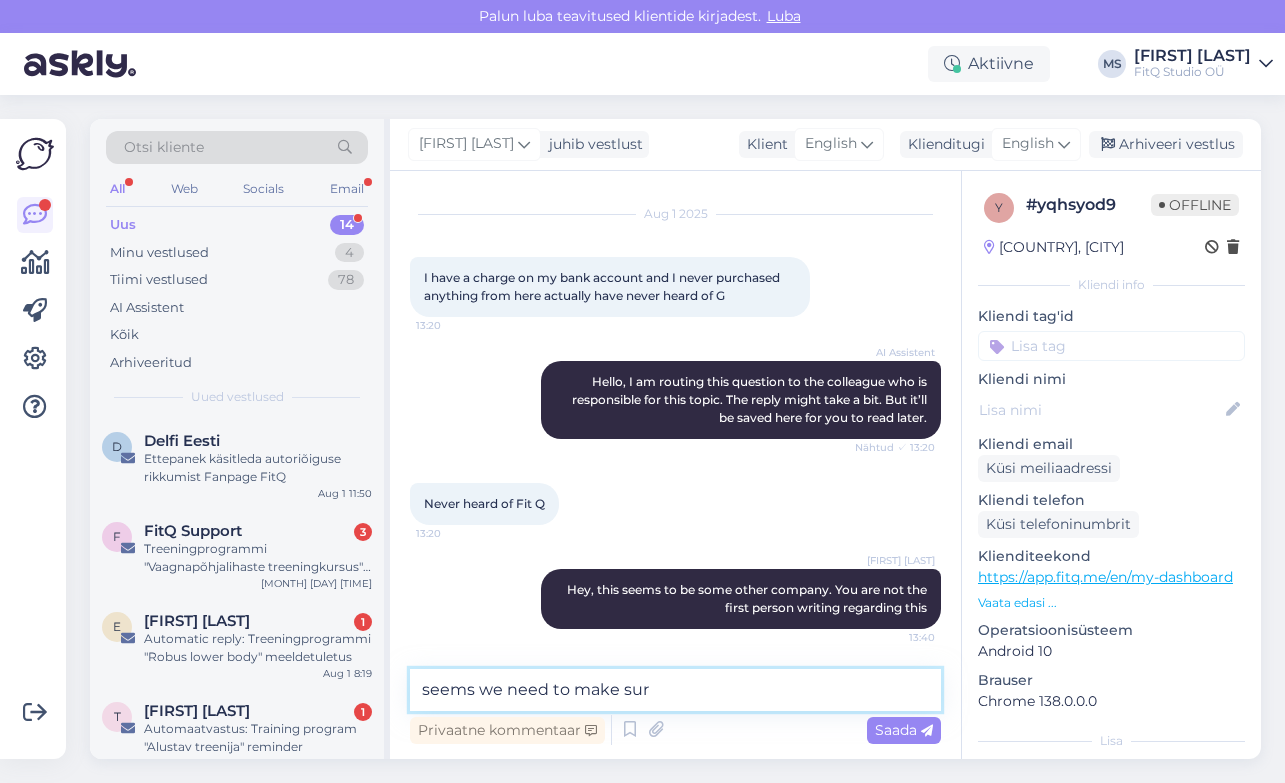 type 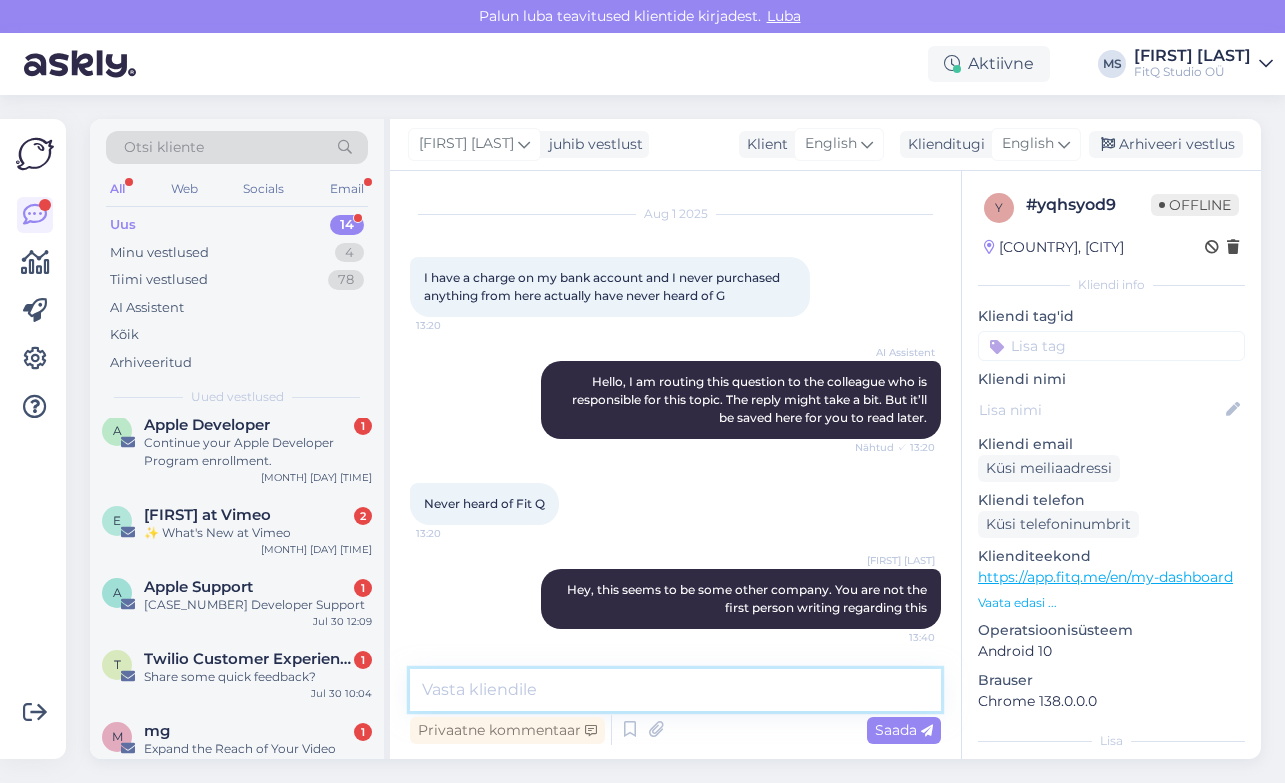 scroll, scrollTop: 847, scrollLeft: 0, axis: vertical 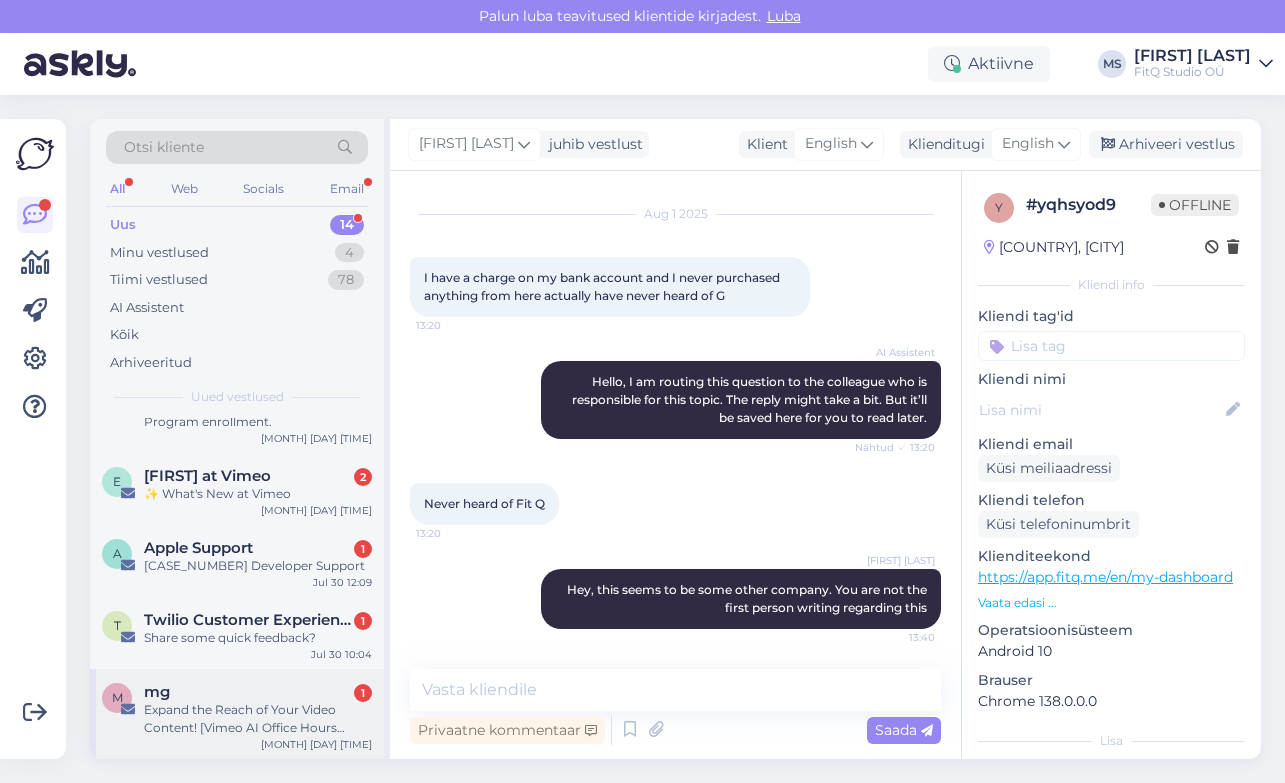 click on "Expand the Reach of Your Video Content! [Vimeo AI Office Hours Invite]" at bounding box center [258, 719] 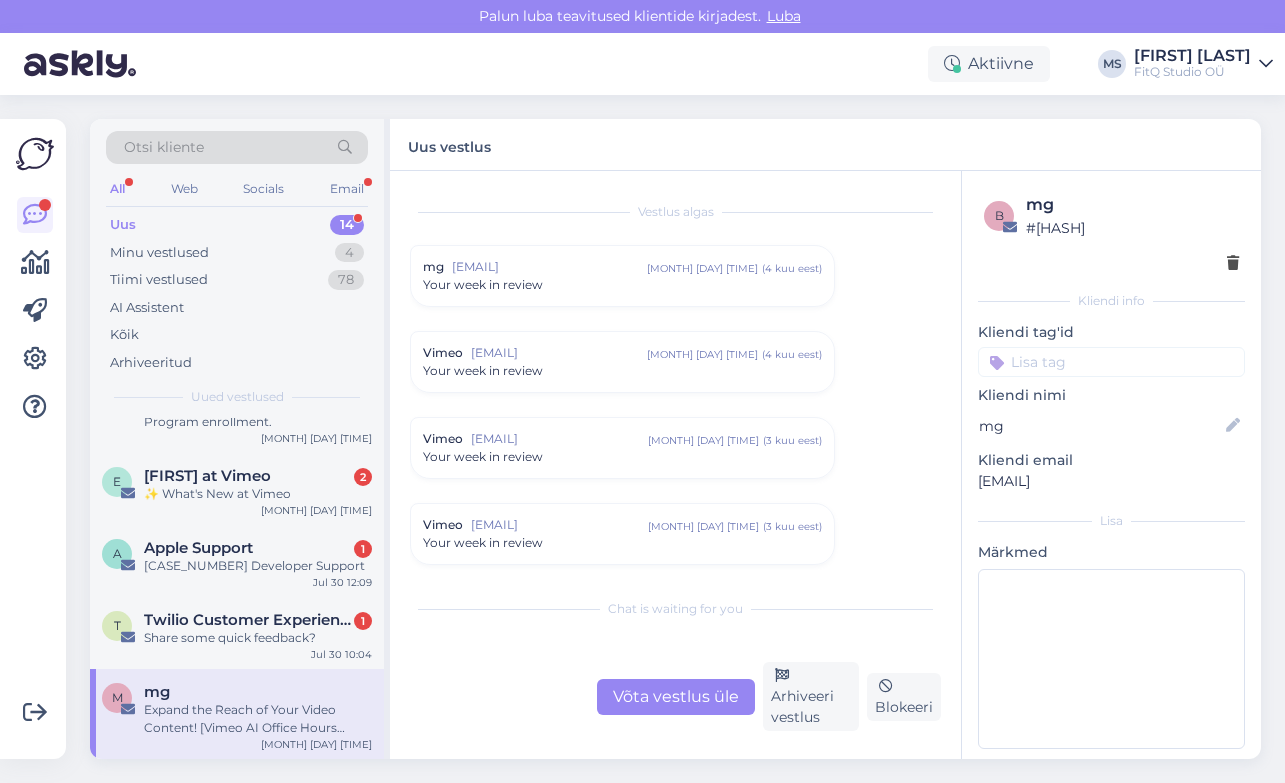 scroll, scrollTop: 1969, scrollLeft: 0, axis: vertical 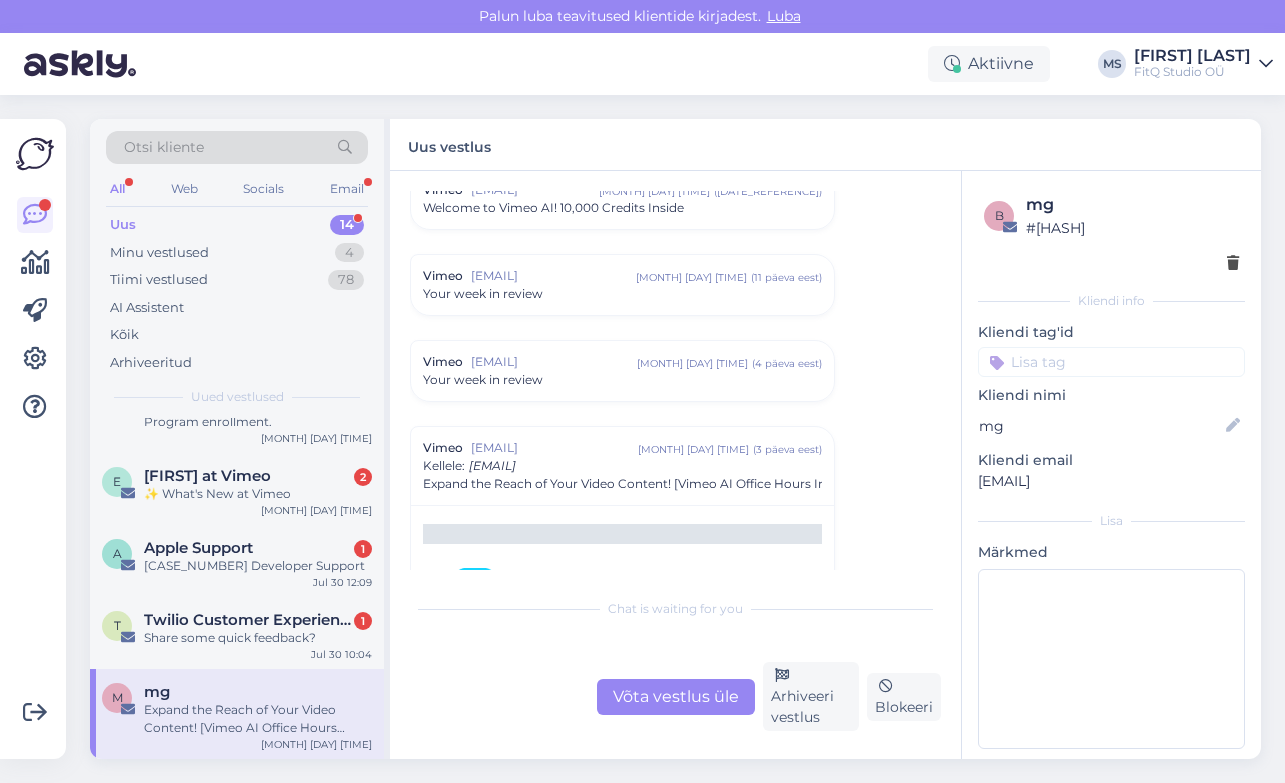 click on "Võta vestlus üle" at bounding box center (676, 697) 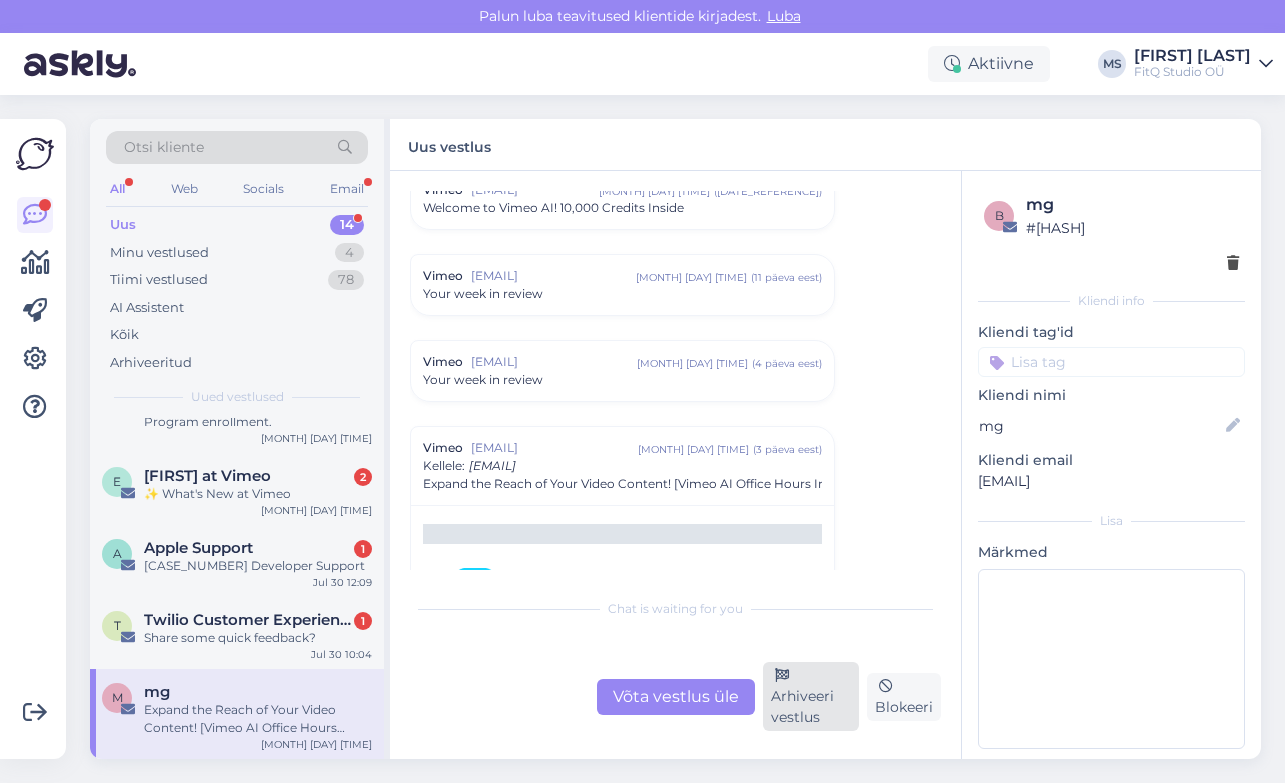 click on "Arhiveeri vestlus" at bounding box center (811, 696) 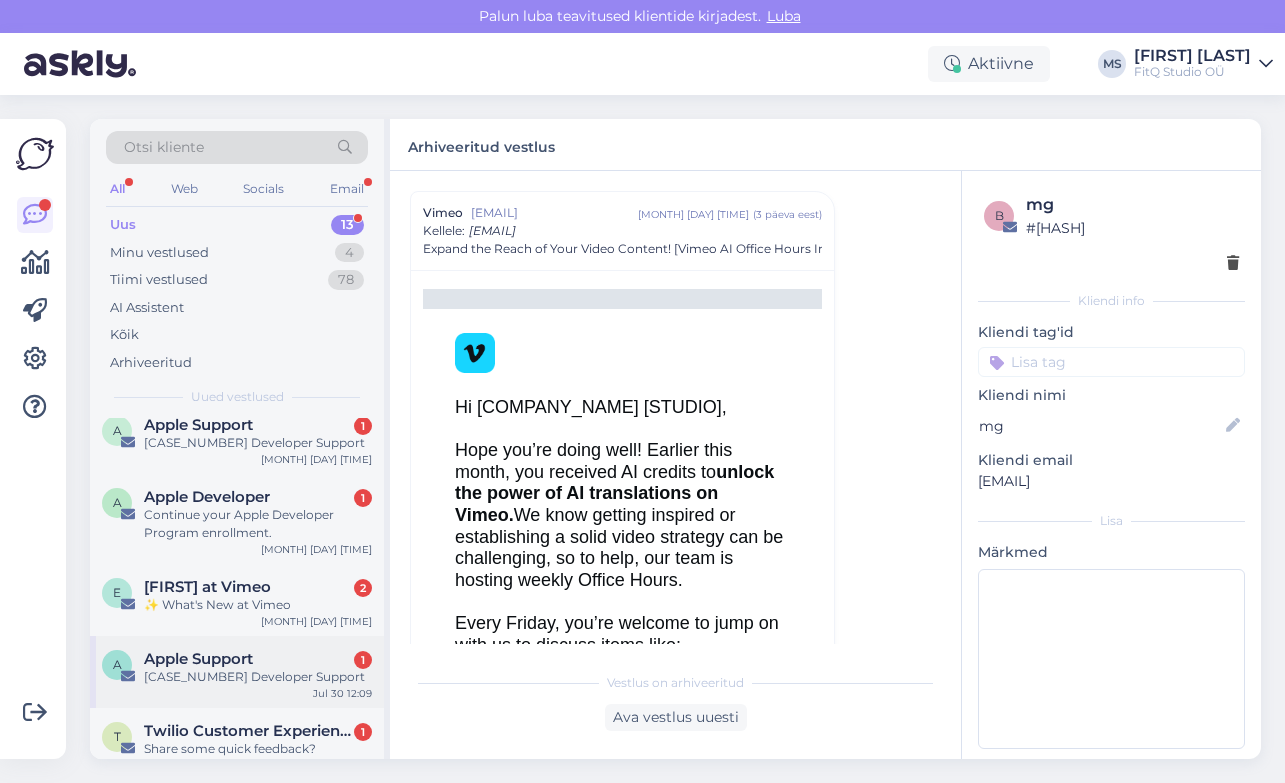 scroll, scrollTop: 757, scrollLeft: 0, axis: vertical 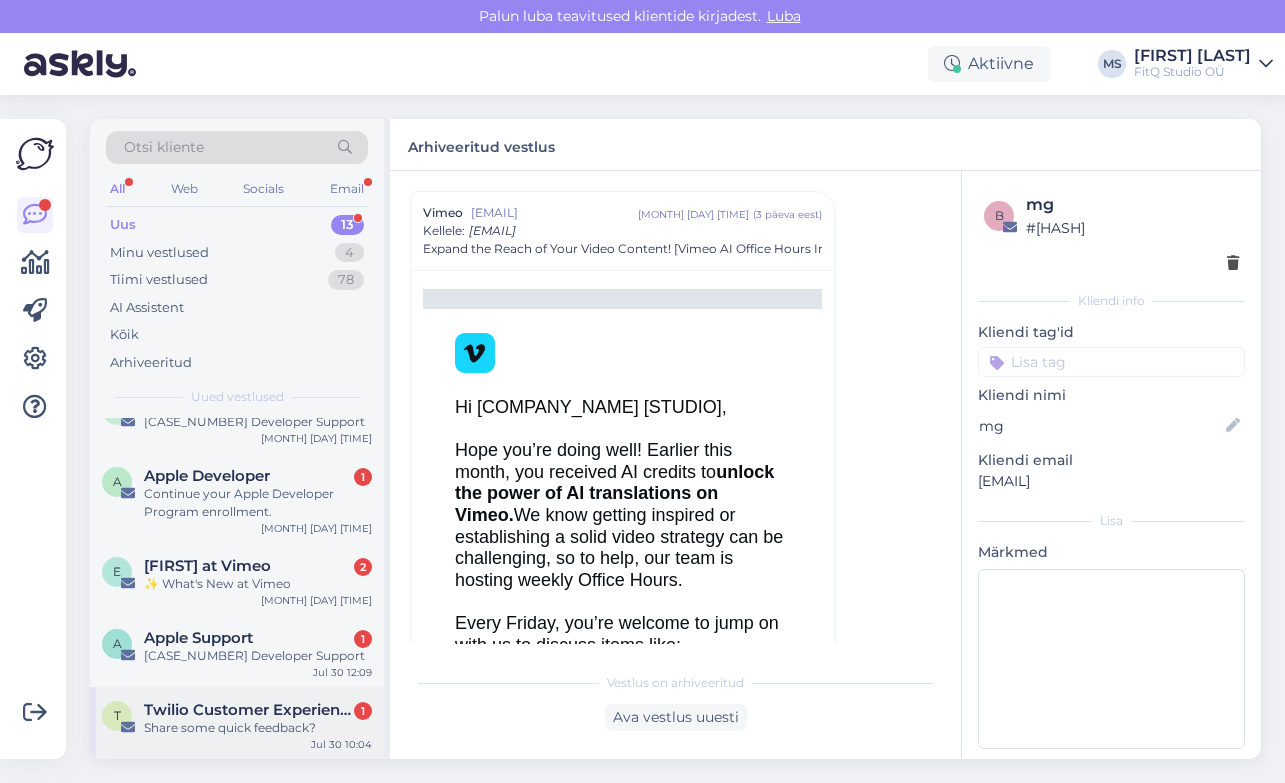 click on "Twilio Customer Experience" at bounding box center [248, 710] 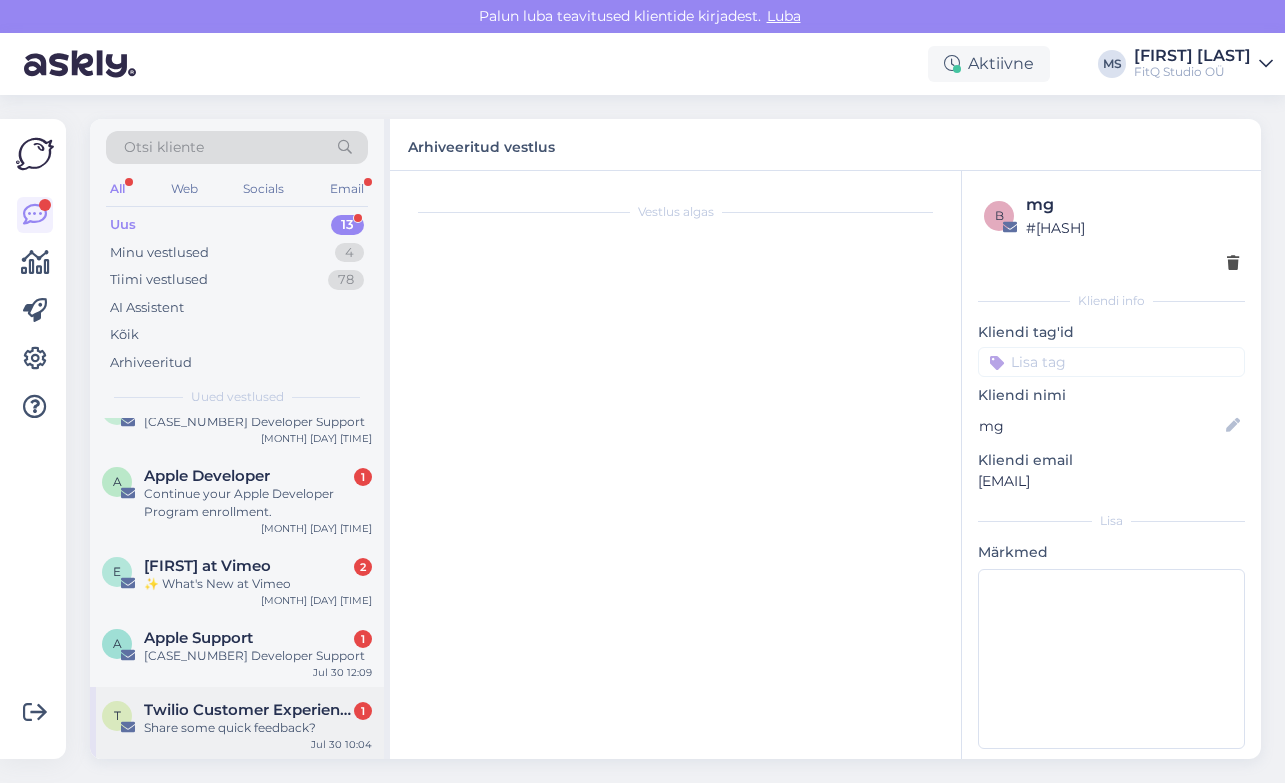 scroll, scrollTop: 0, scrollLeft: 0, axis: both 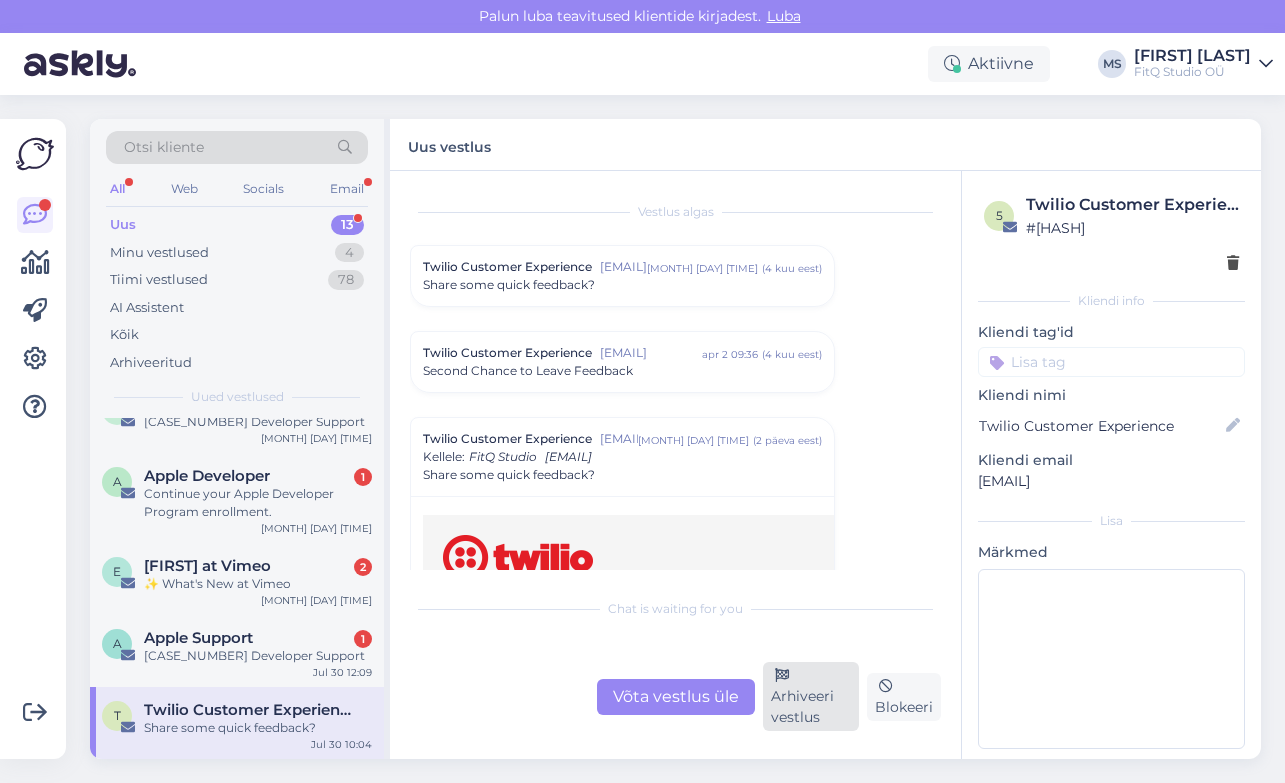 click on "Arhiveeri vestlus" at bounding box center (811, 696) 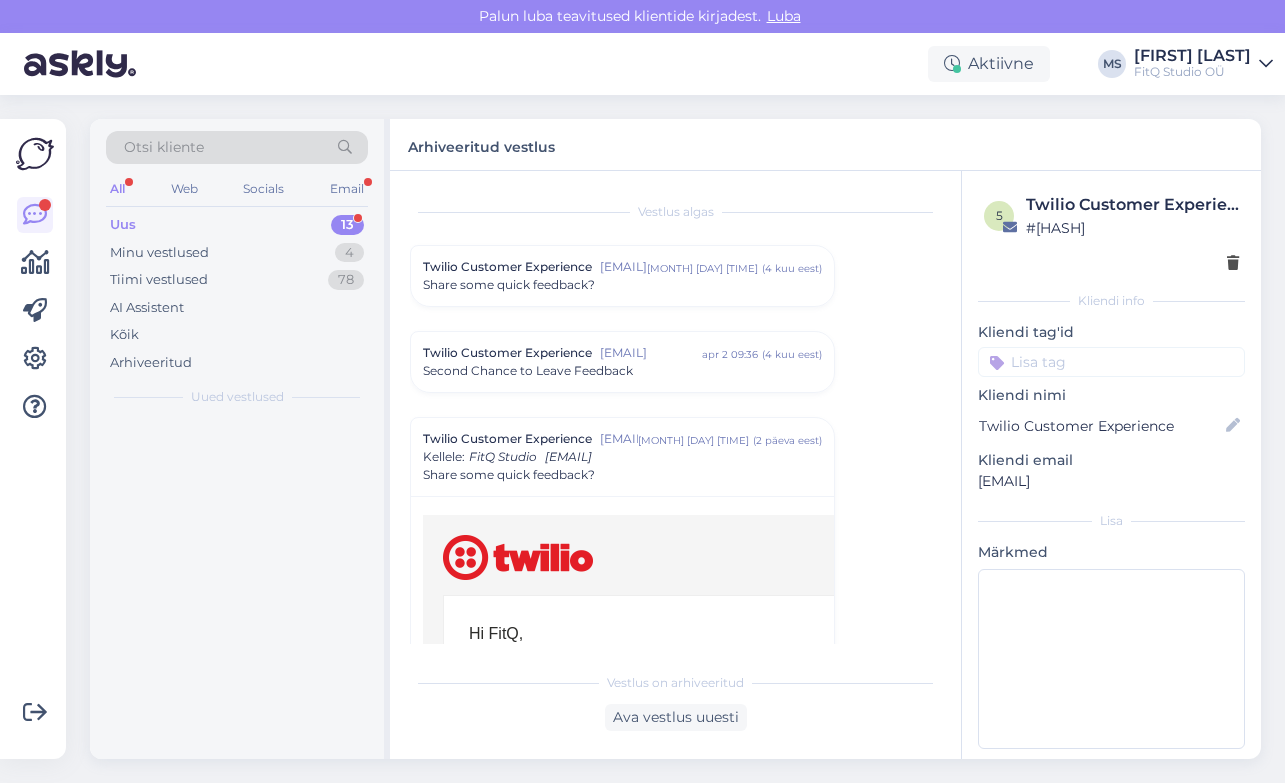 scroll, scrollTop: 226, scrollLeft: 0, axis: vertical 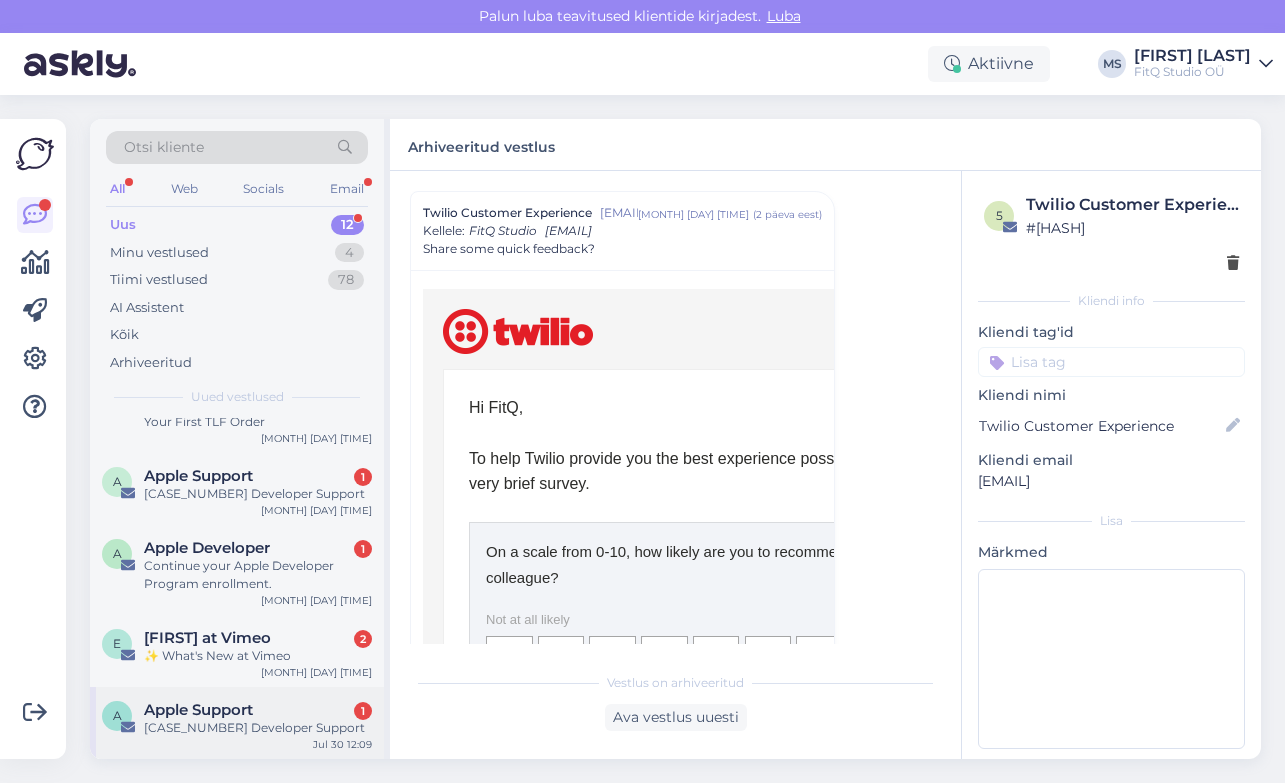 click on "Apple Support" at bounding box center (198, 710) 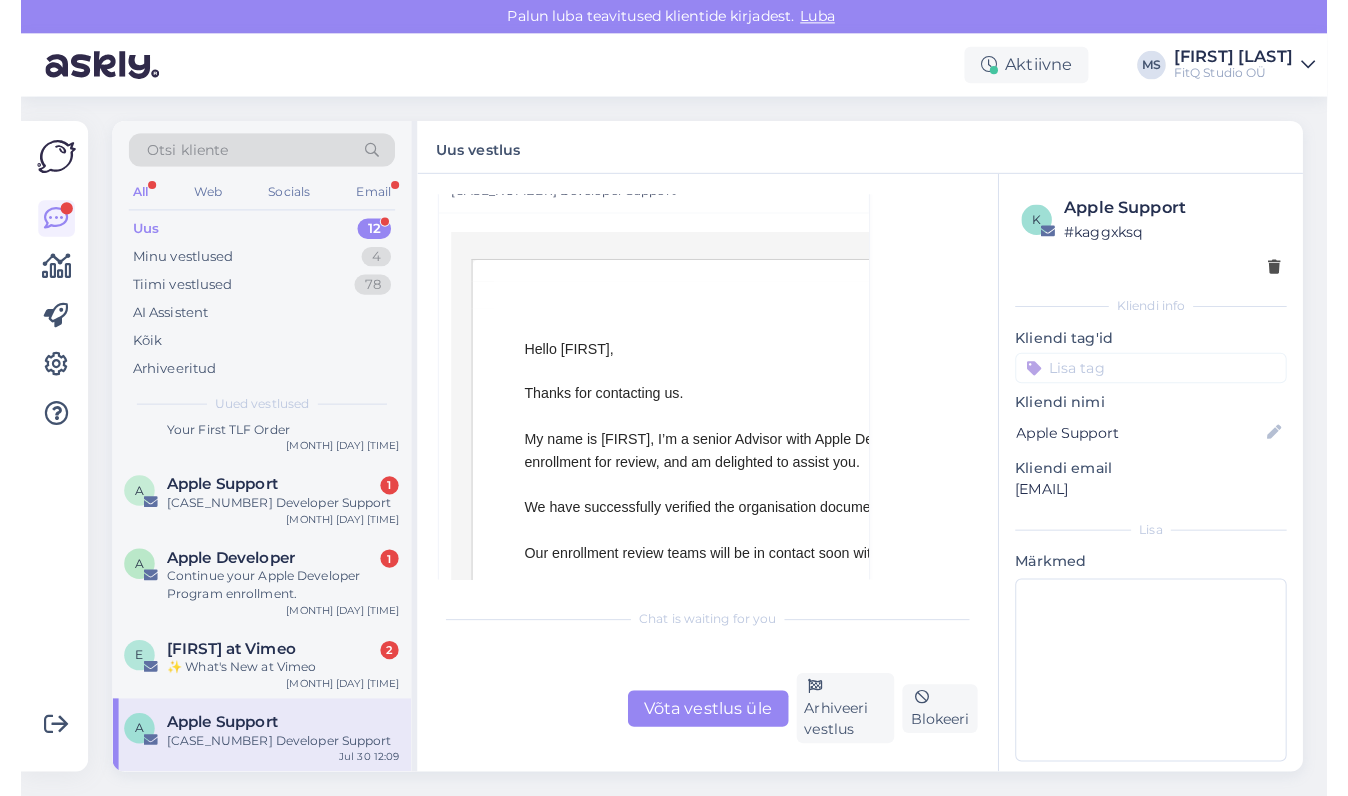 scroll, scrollTop: 121, scrollLeft: 0, axis: vertical 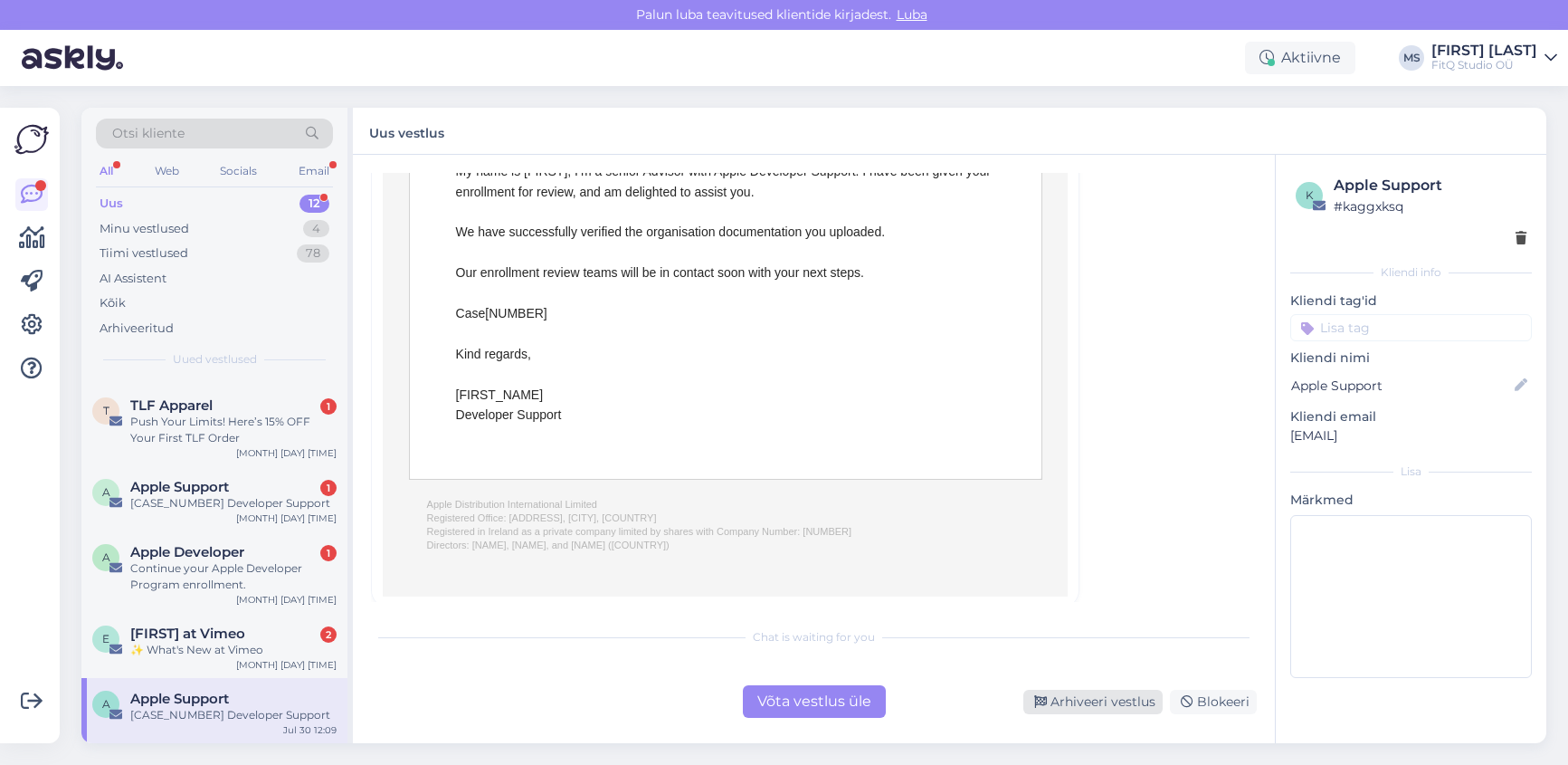 click on "Arhiveeri vestlus" at bounding box center (1093, 702) 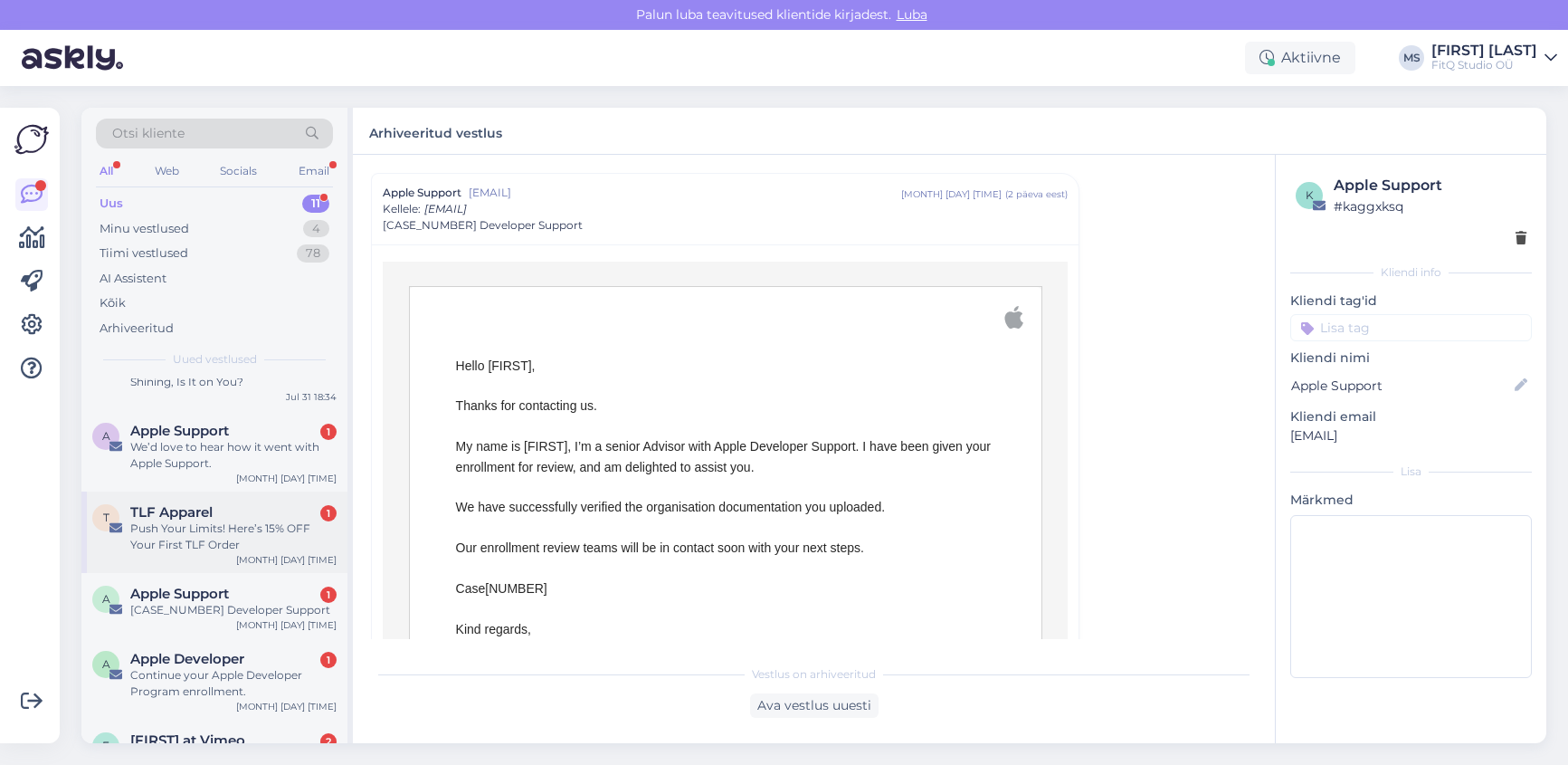 scroll, scrollTop: 499, scrollLeft: 0, axis: vertical 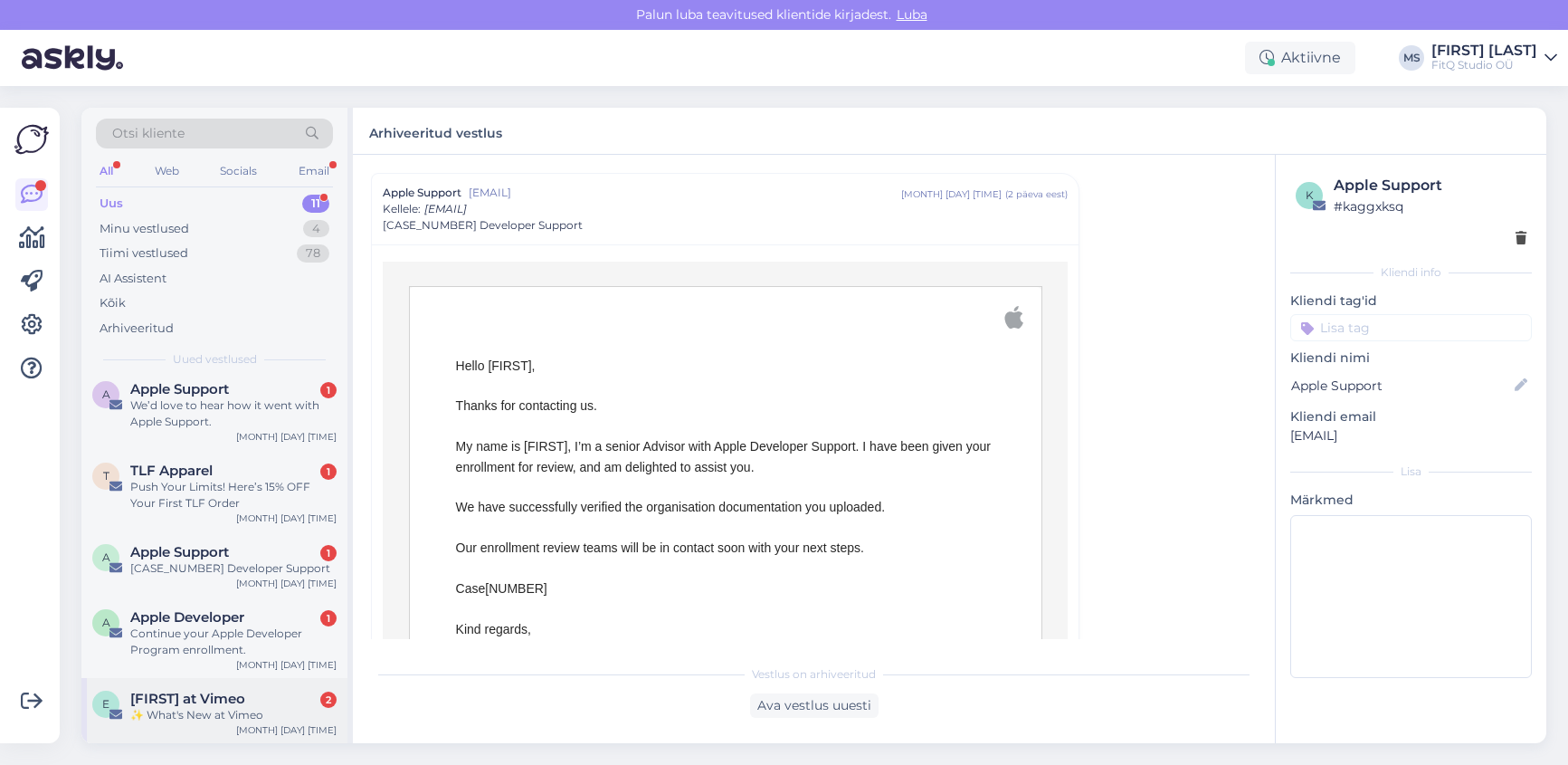 click on "[FIRST] at Vimeo" at bounding box center (187, 699) 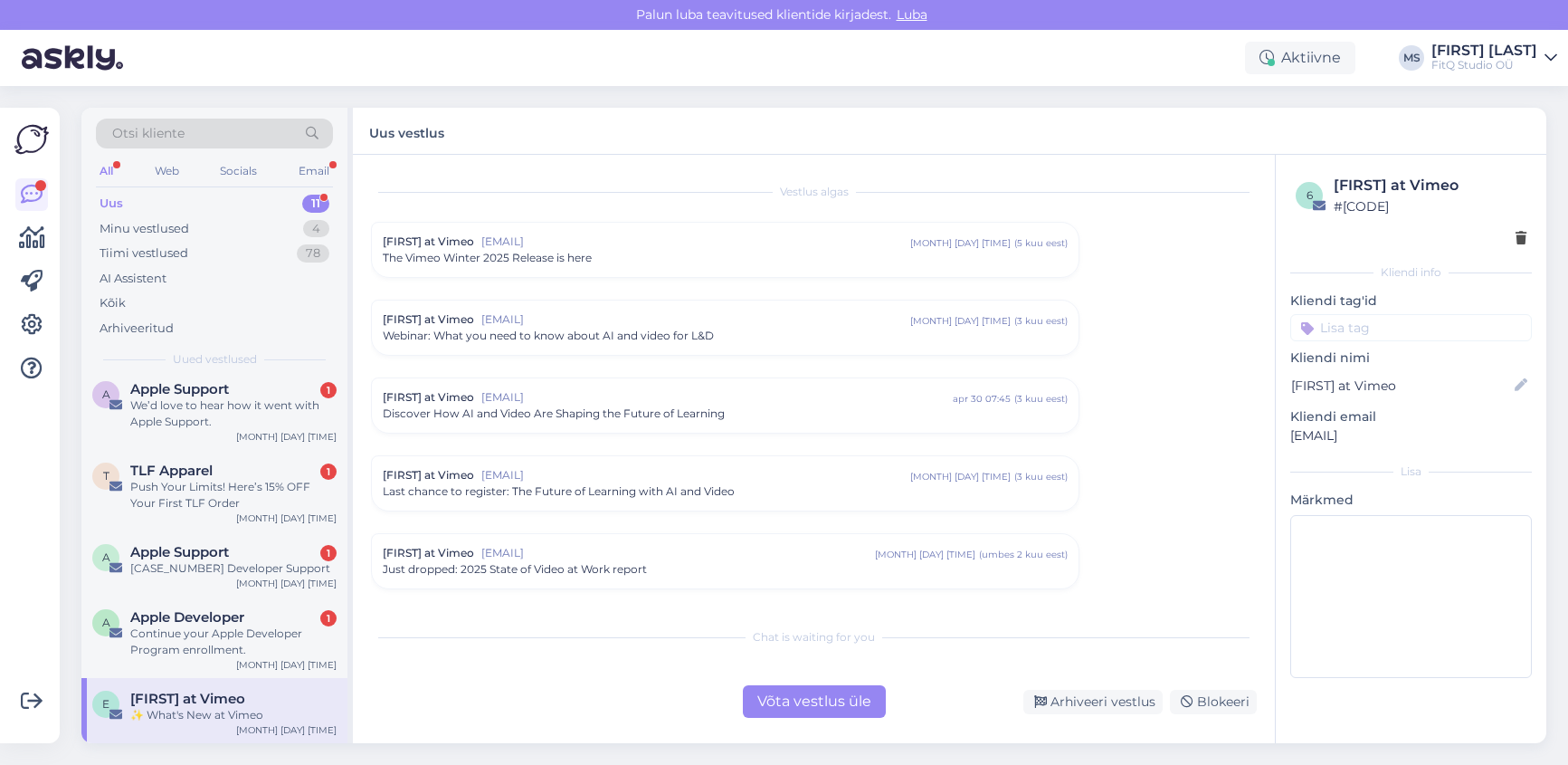 scroll, scrollTop: 529, scrollLeft: 0, axis: vertical 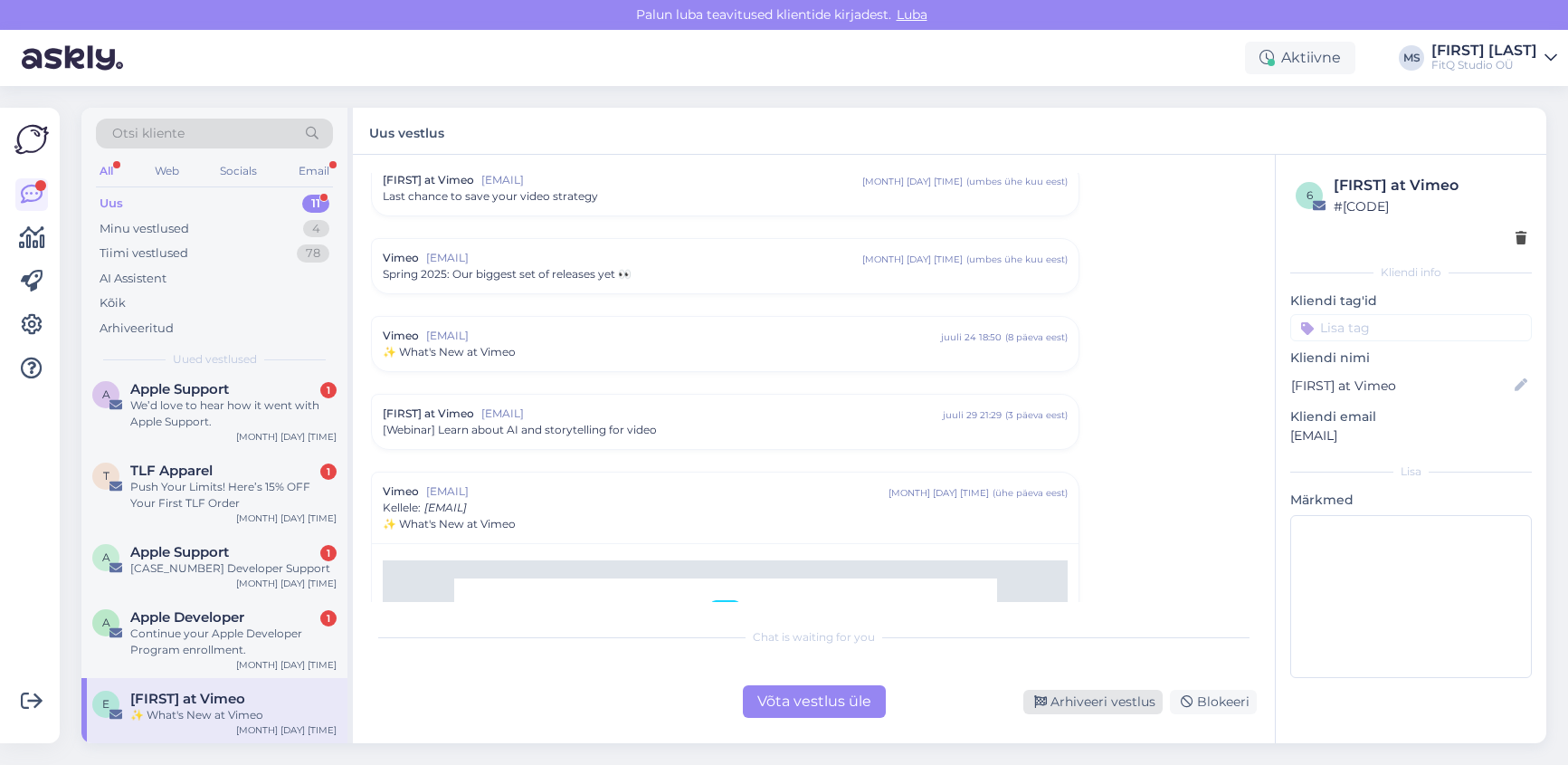 click on "Arhiveeri vestlus" at bounding box center [1093, 702] 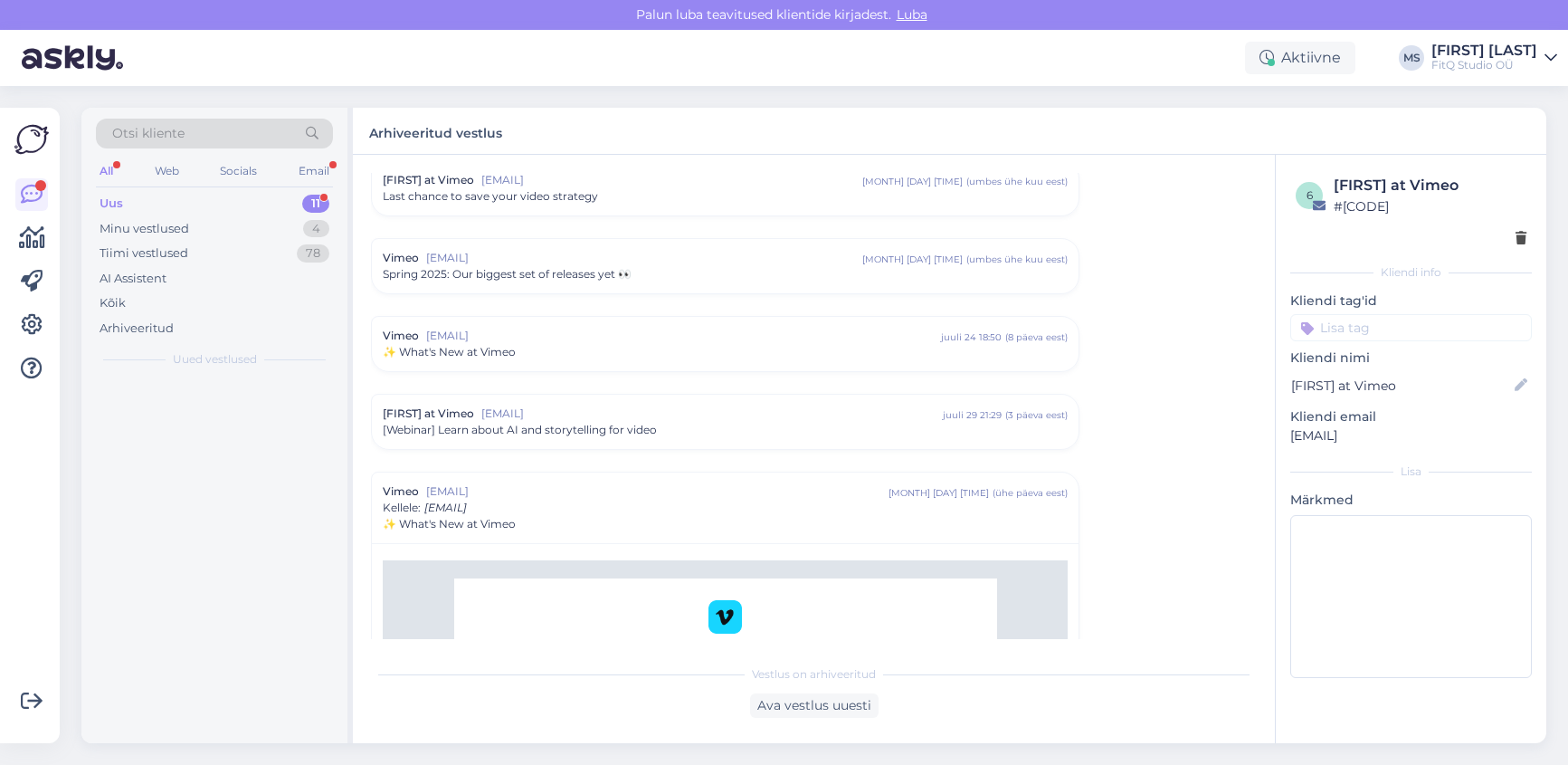 scroll, scrollTop: 827, scrollLeft: 0, axis: vertical 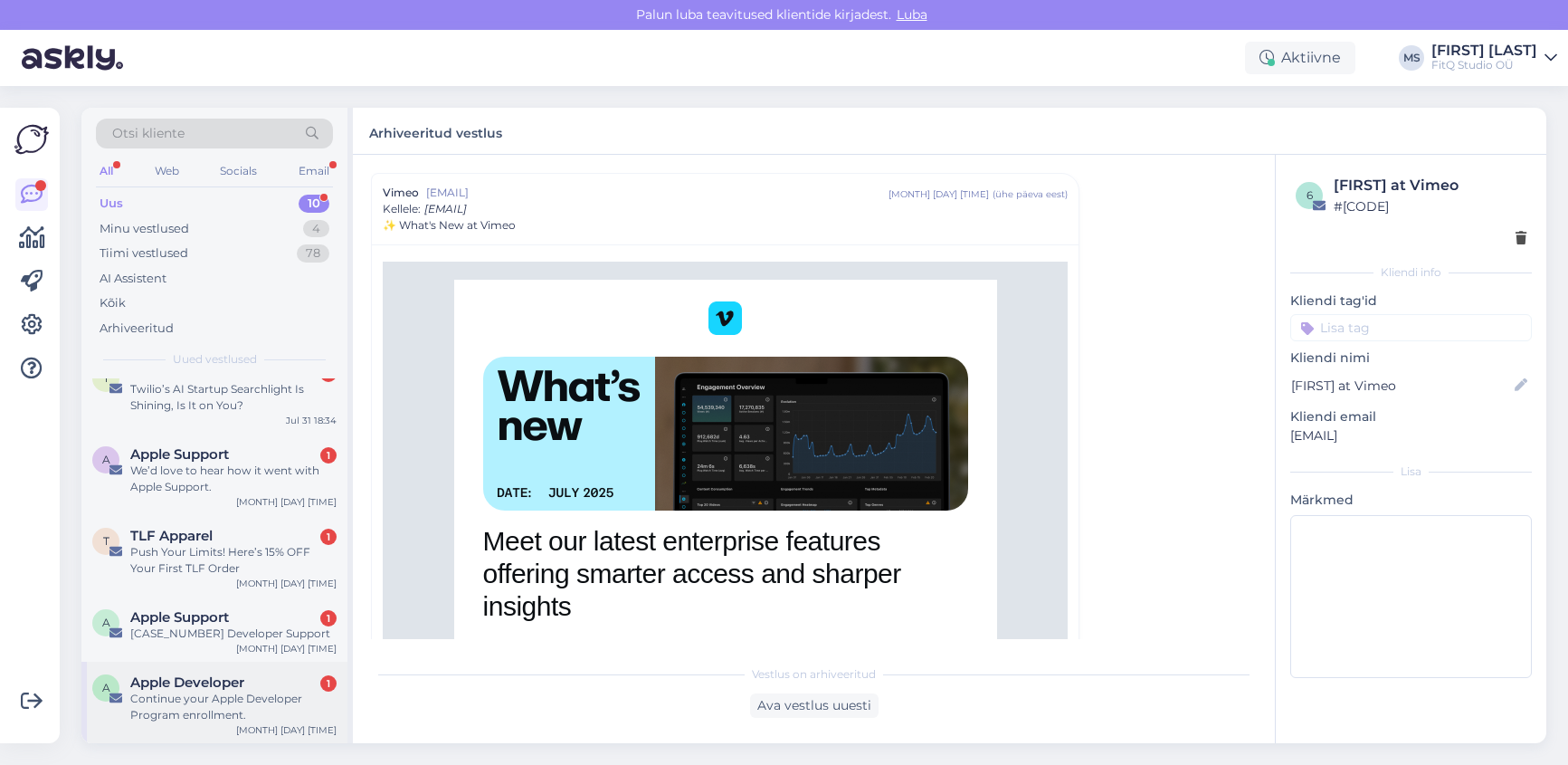 click on "Continue your Apple Developer Program enrollment." at bounding box center [233, 707] 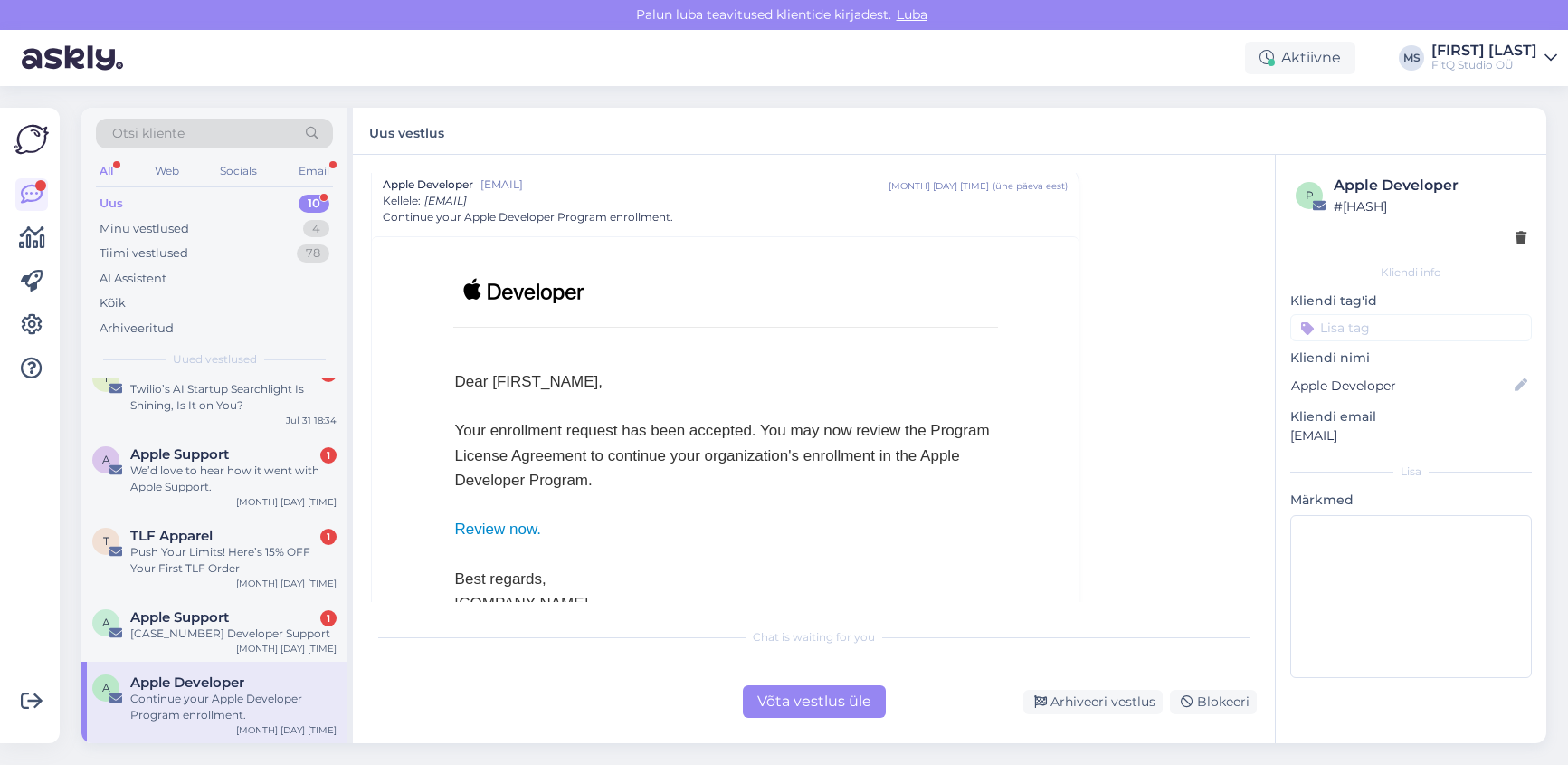 scroll, scrollTop: 292, scrollLeft: 0, axis: vertical 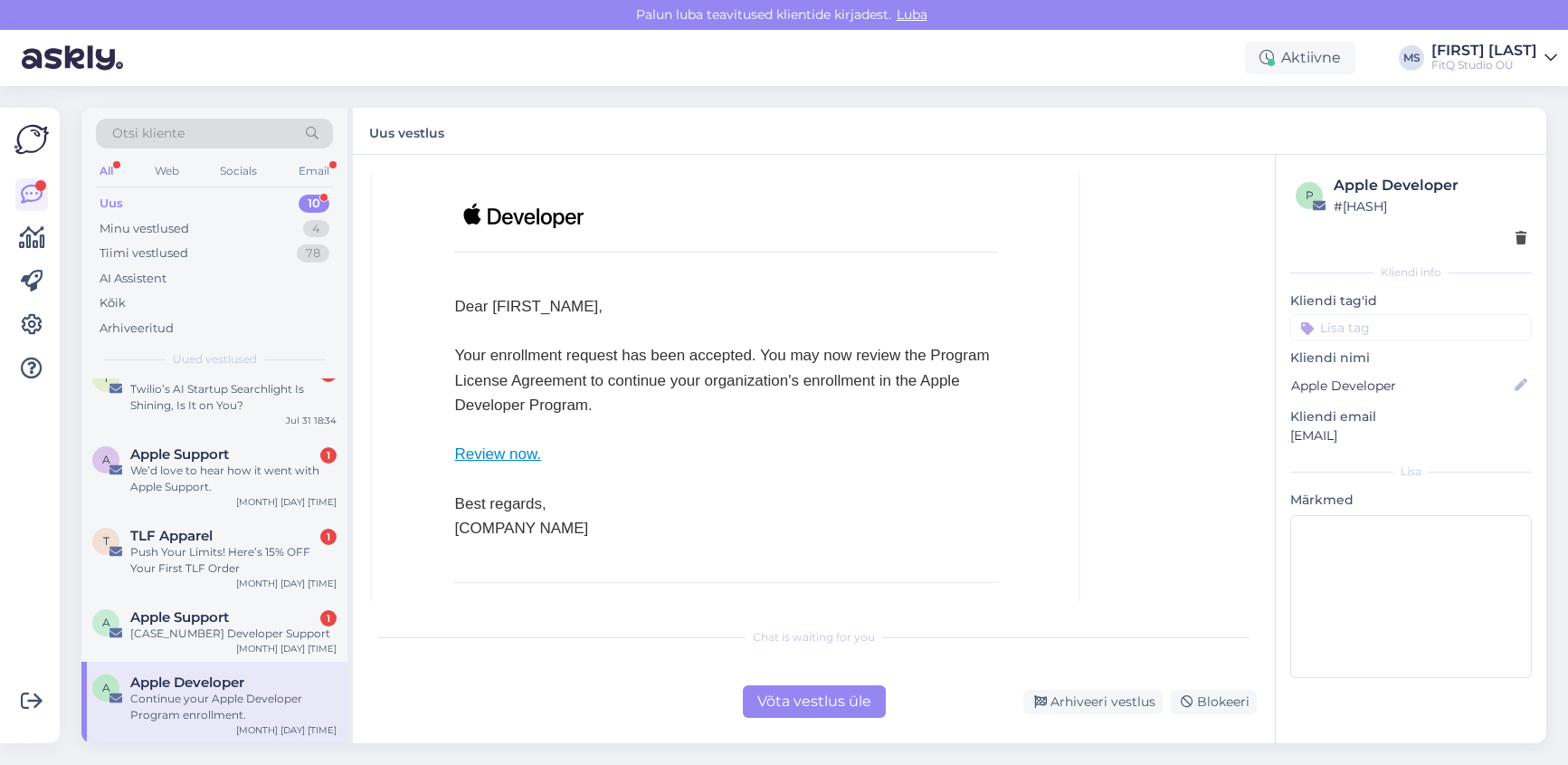 click on "Review now." at bounding box center [498, 454] 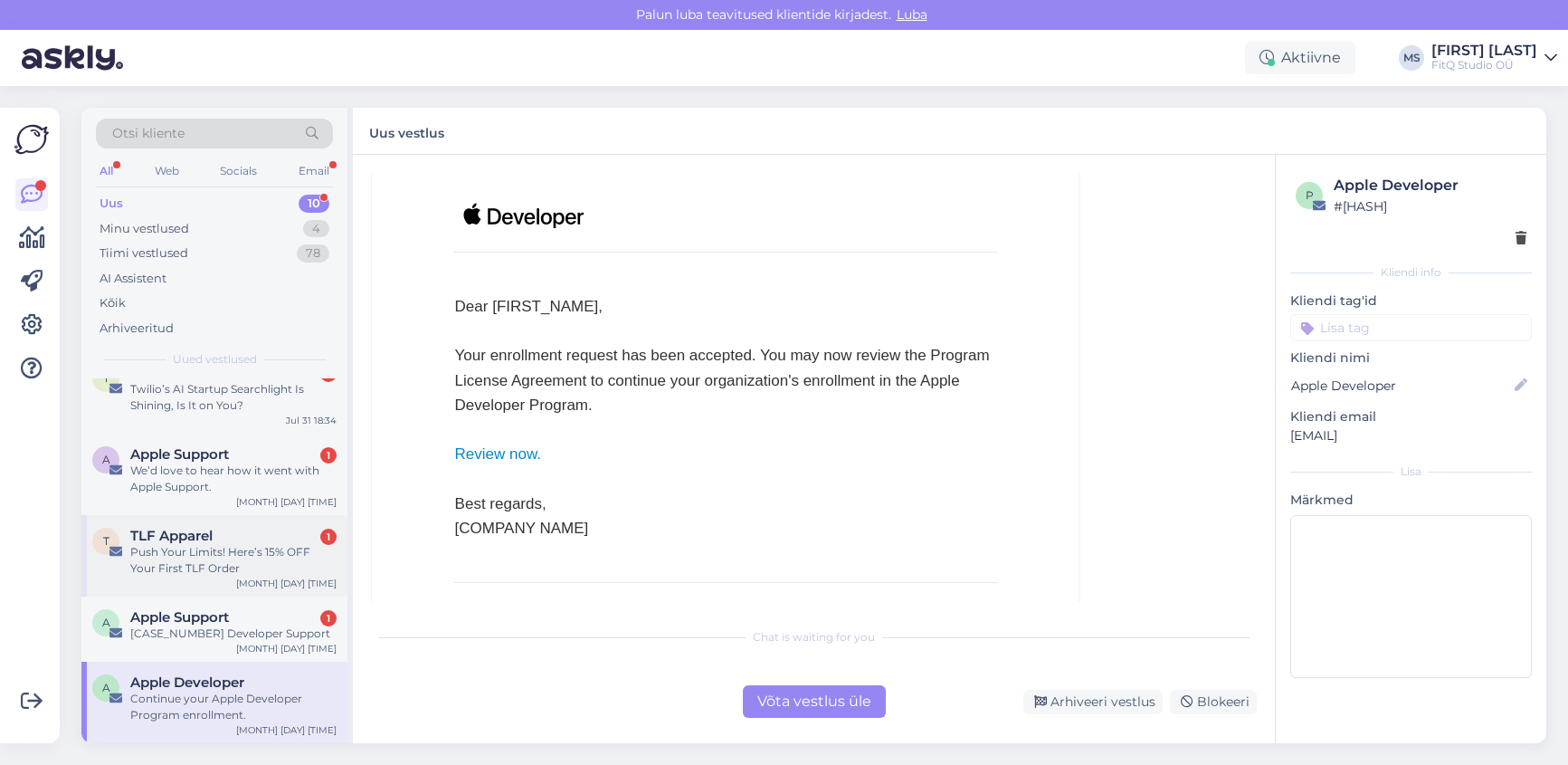 click on "Push Your Limits! Here’s 15% OFF Your First TLF Order" at bounding box center (233, 560) 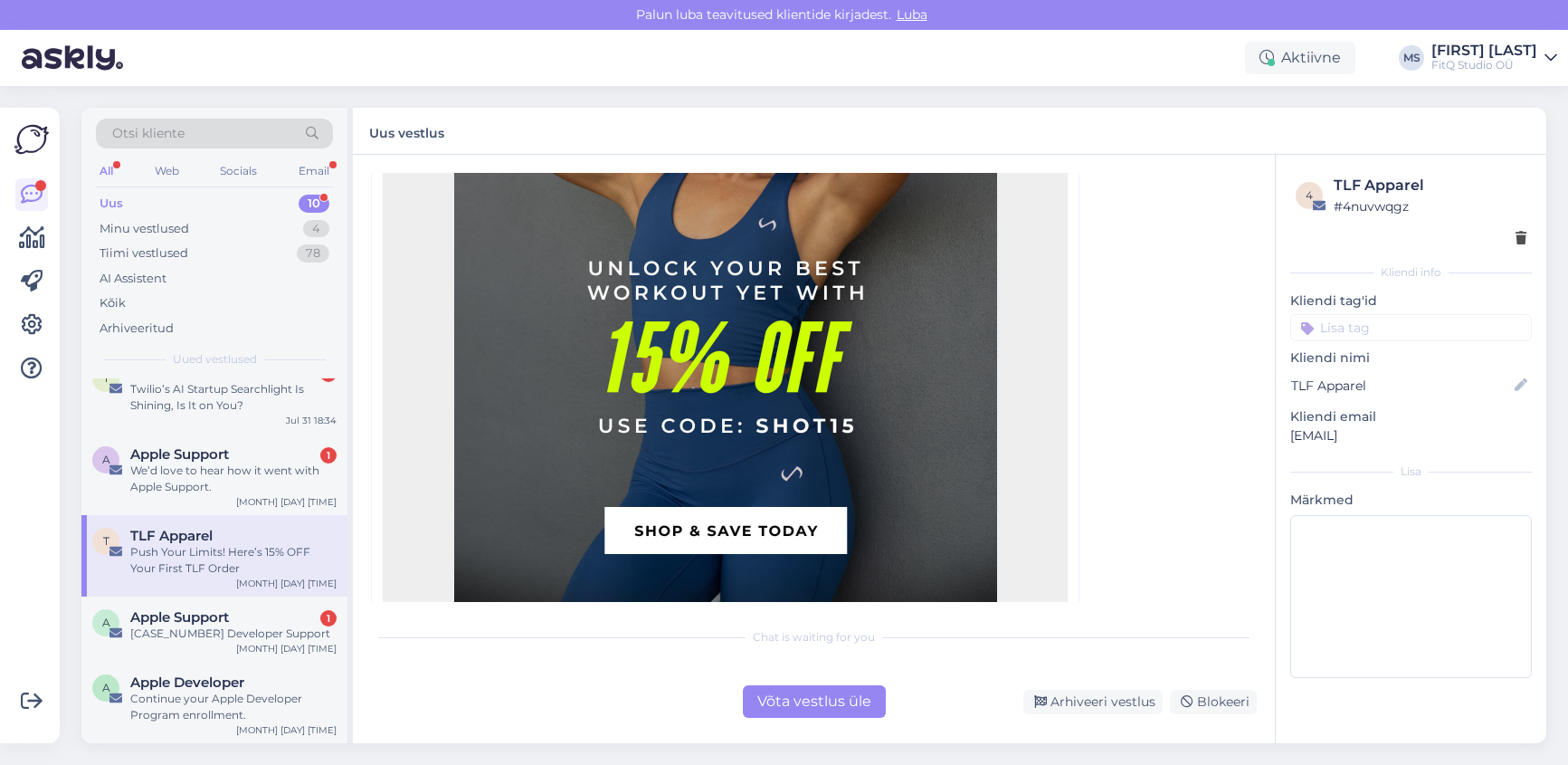 scroll, scrollTop: 597, scrollLeft: 0, axis: vertical 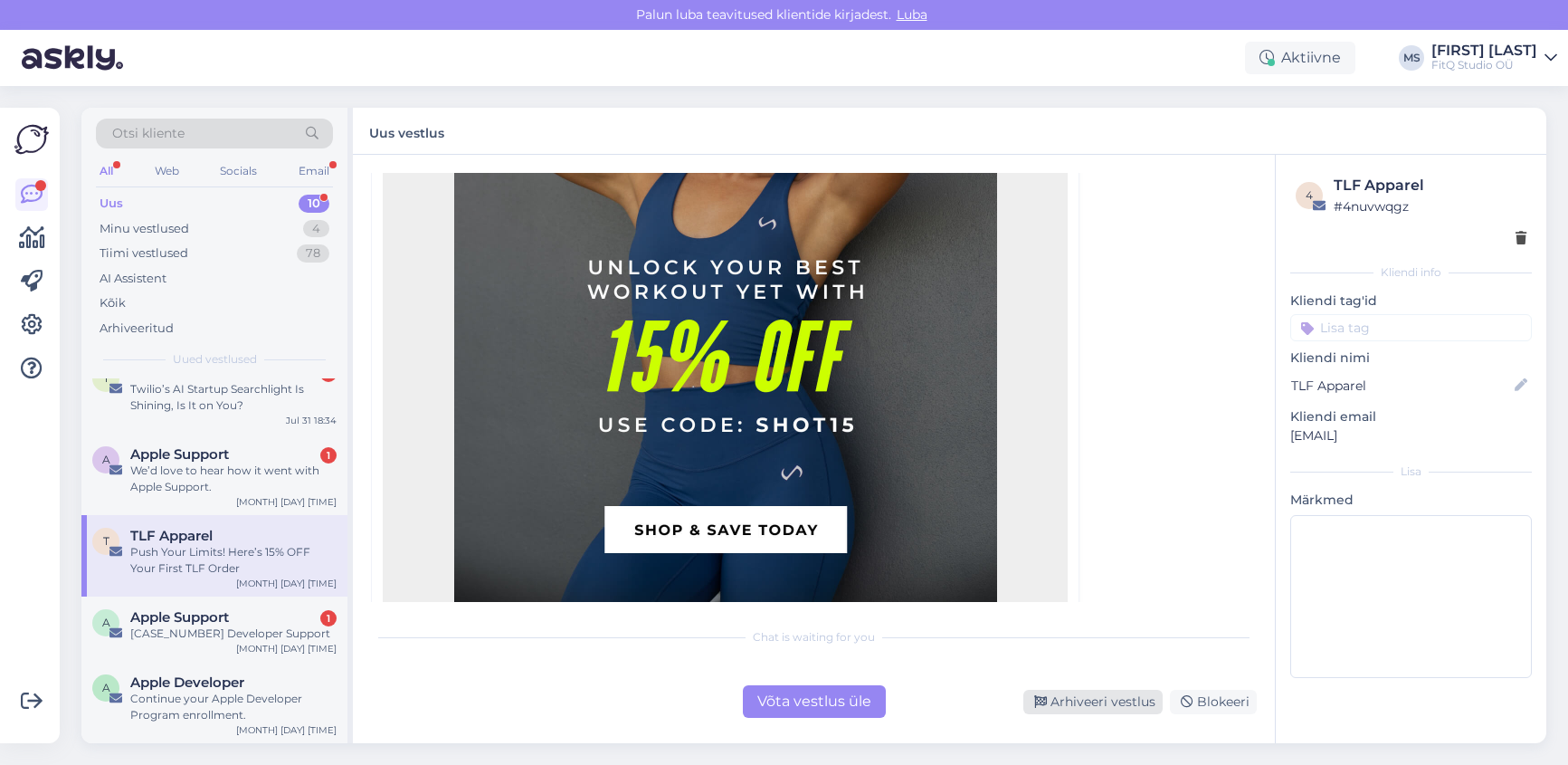 click on "Arhiveeri vestlus" at bounding box center (1093, 702) 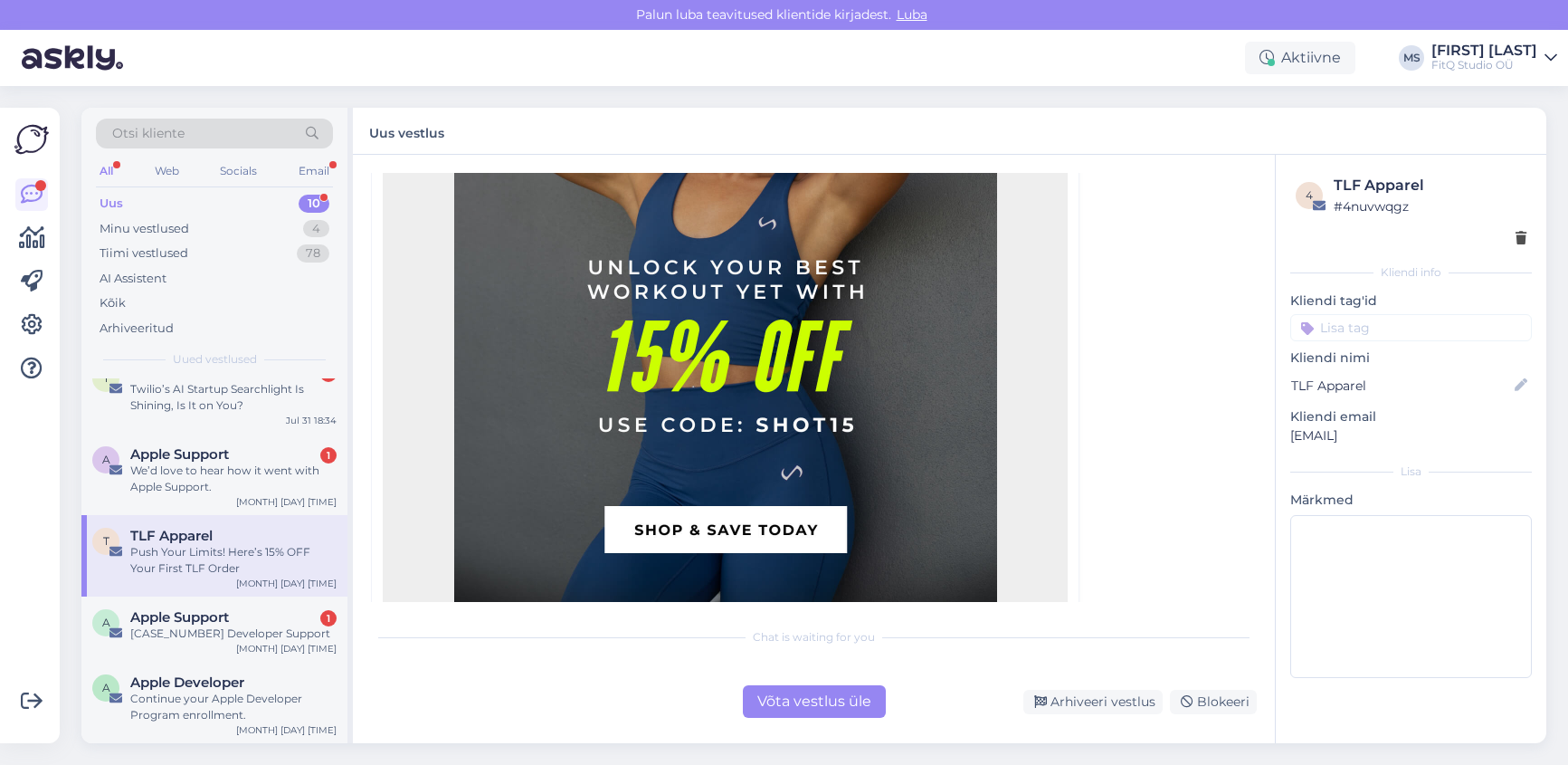 scroll, scrollTop: 127, scrollLeft: 0, axis: vertical 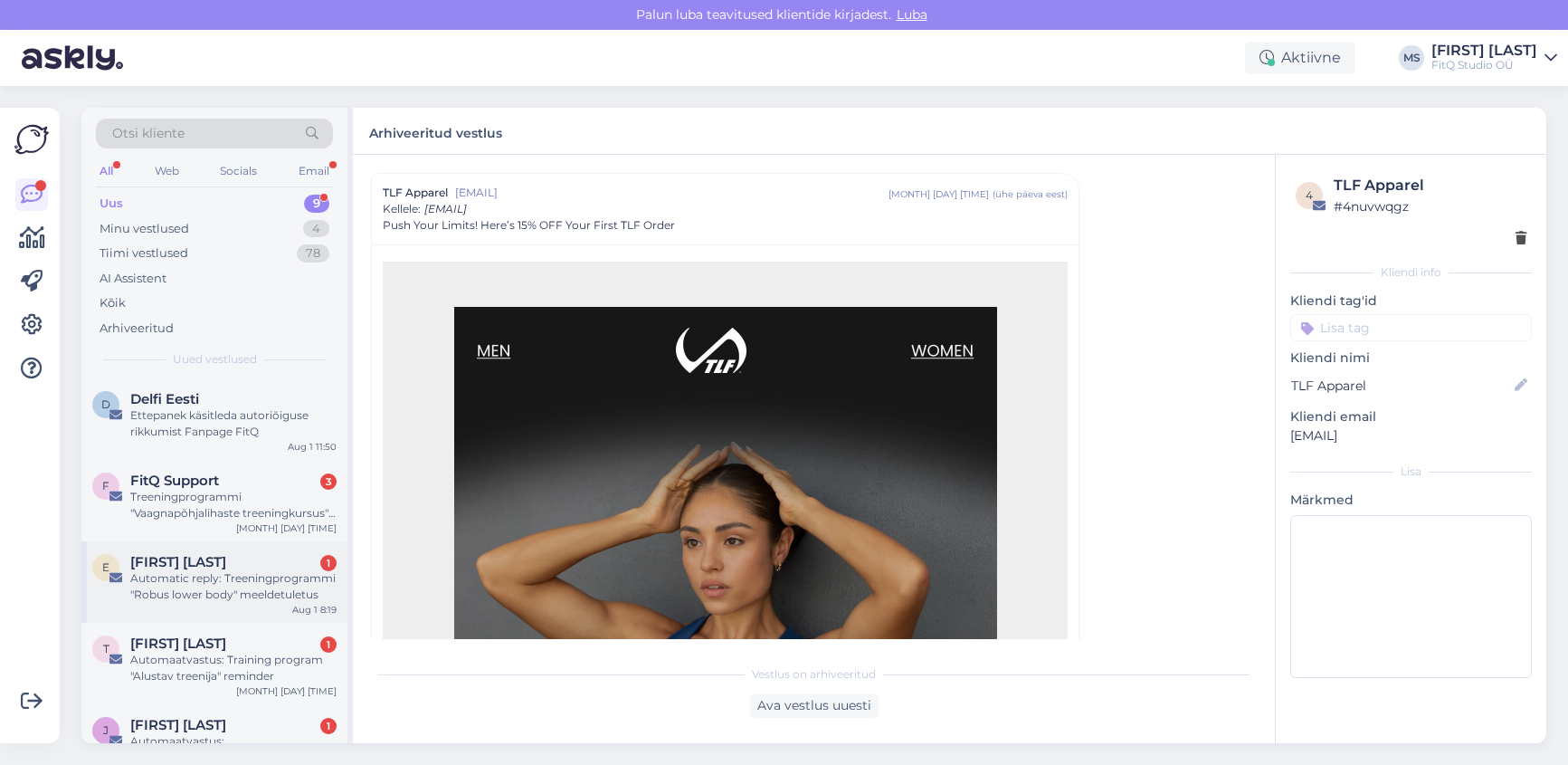 click on "[FIRST] [LAST]" at bounding box center [178, 562] 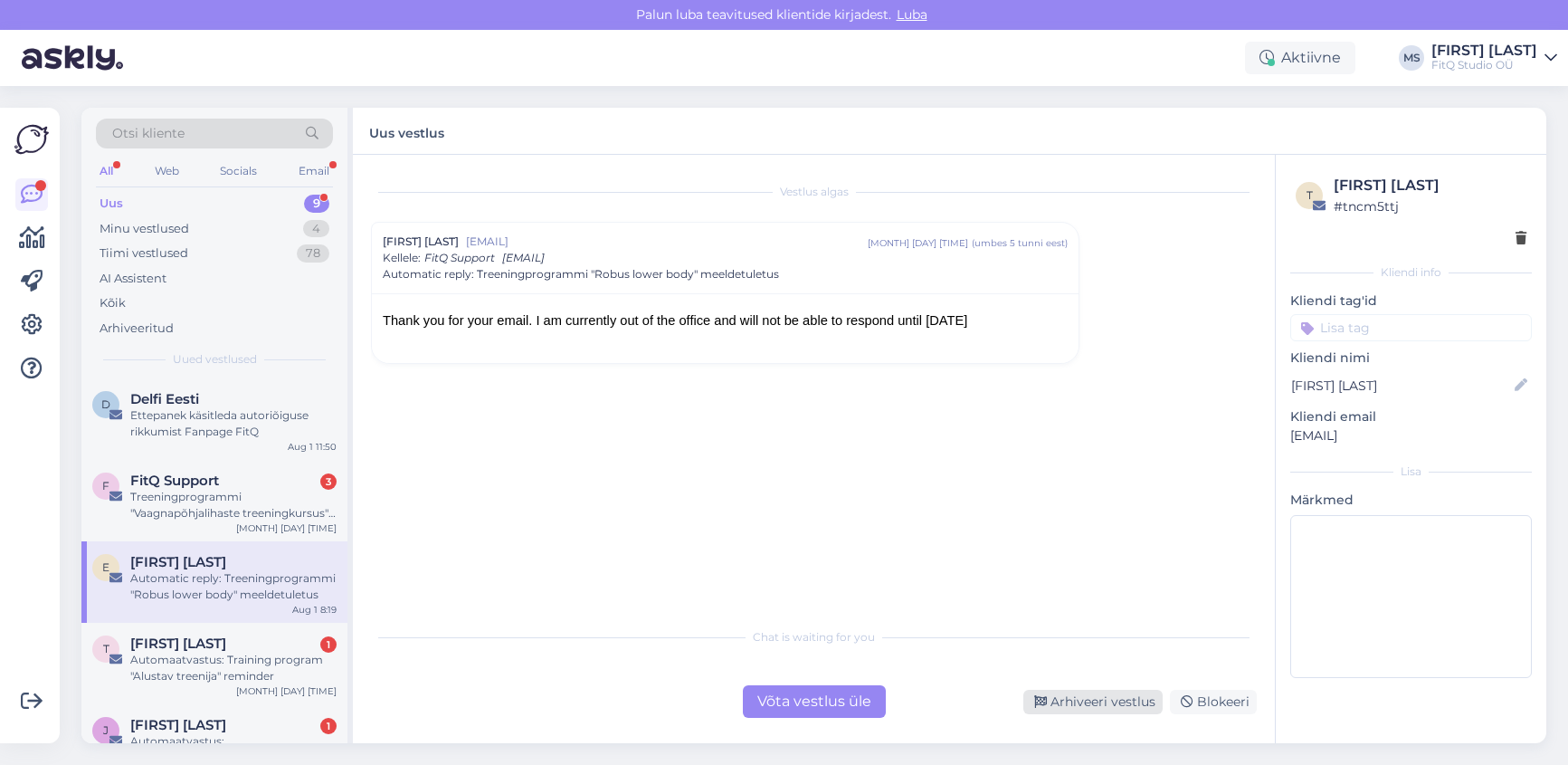 click on "Arhiveeri vestlus" at bounding box center (1093, 702) 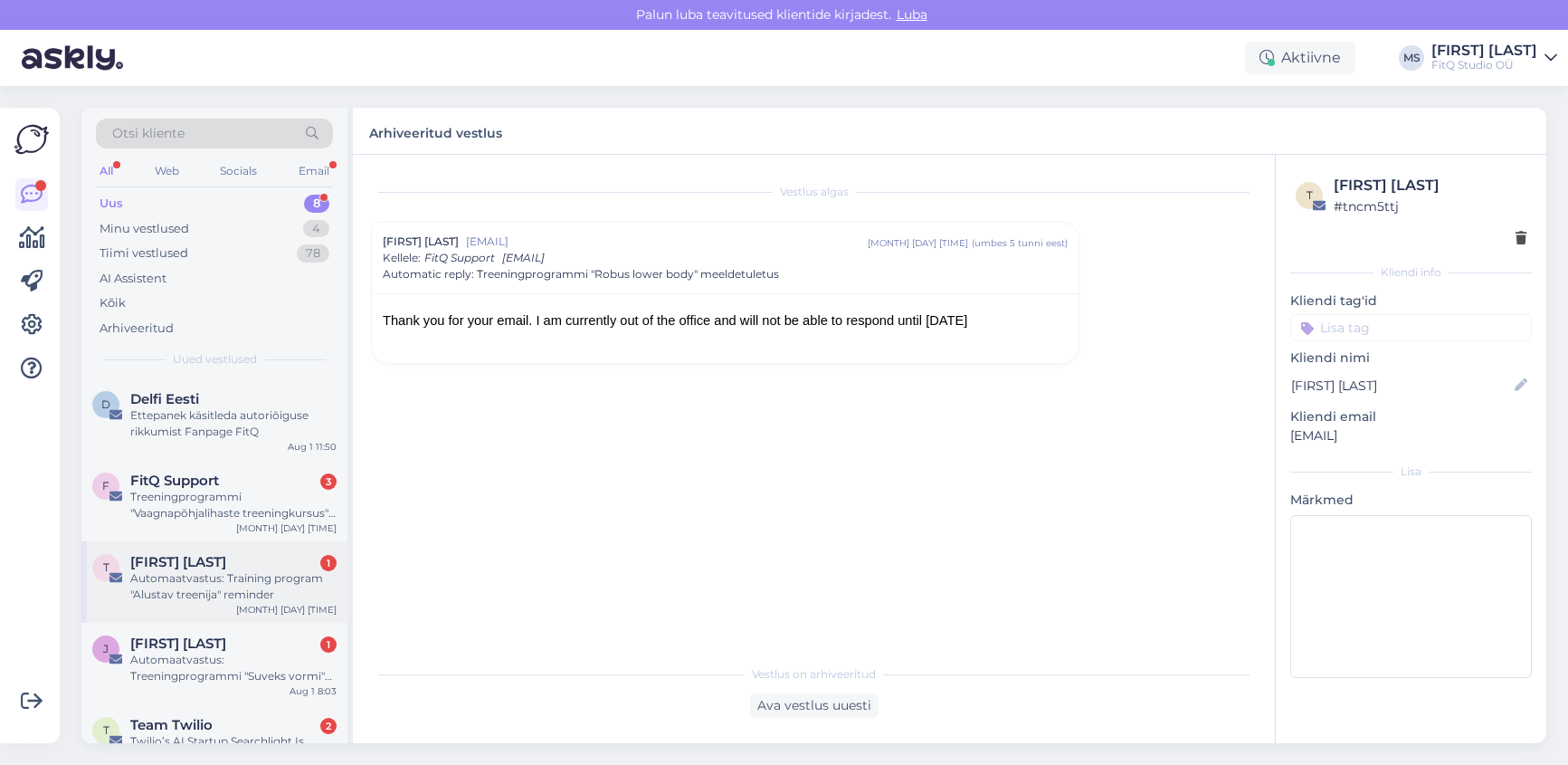 click on "Automaatvastus: Training program "Alustav treenija" reminder" at bounding box center (233, 587) 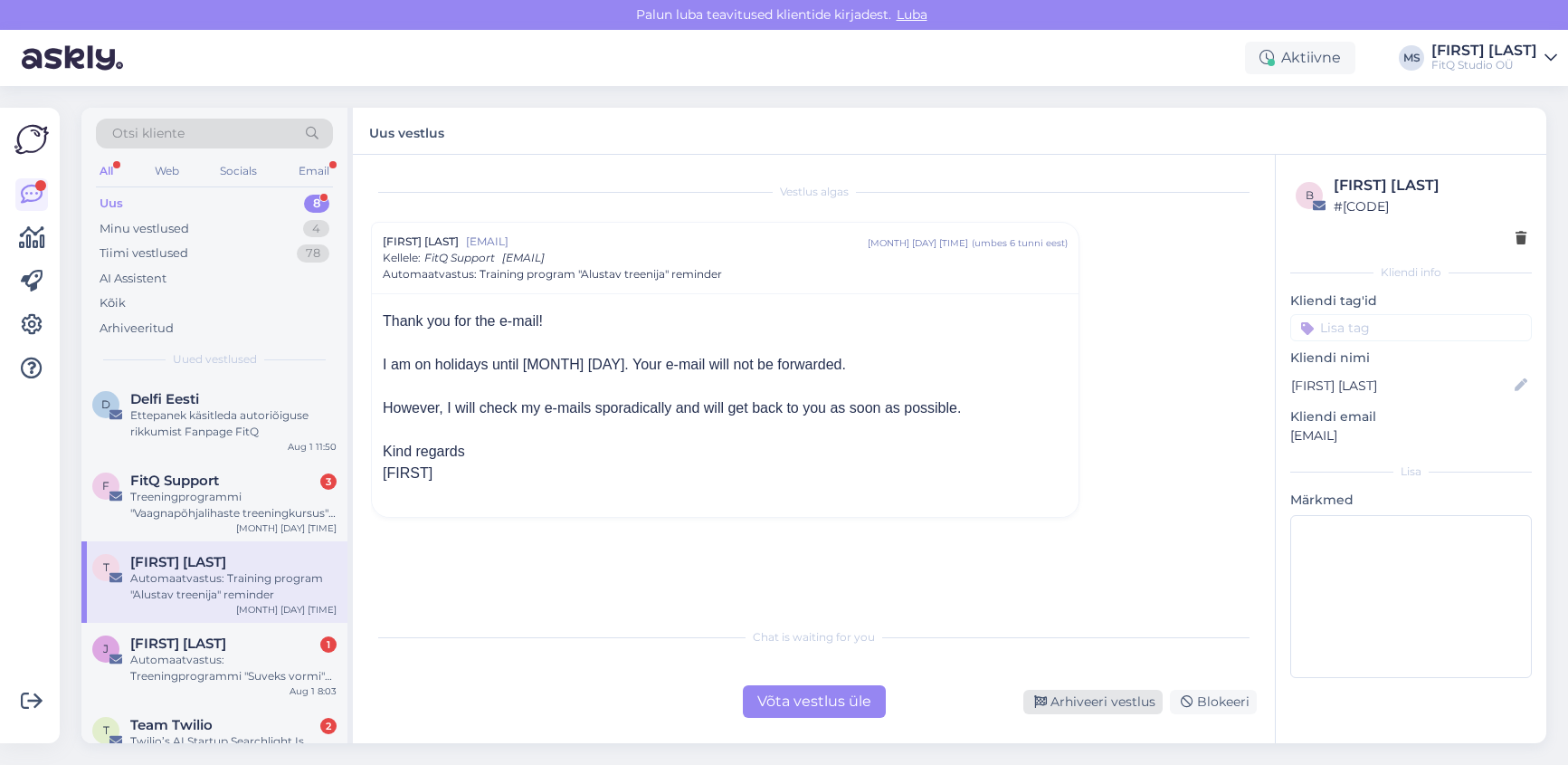 click on "Arhiveeri vestlus" at bounding box center [1093, 702] 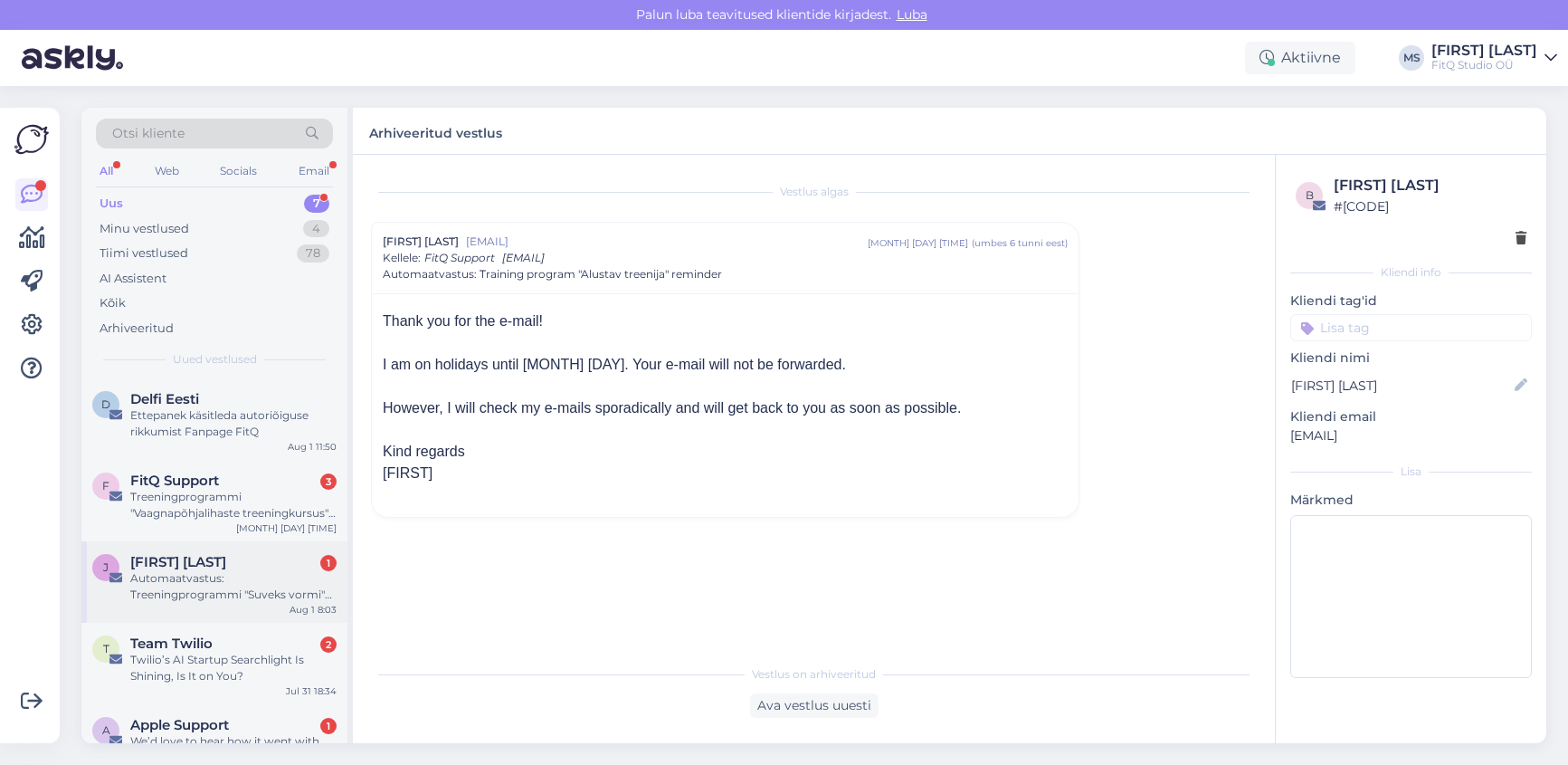 drag, startPoint x: 214, startPoint y: 575, endPoint x: 328, endPoint y: 581, distance: 114.15779 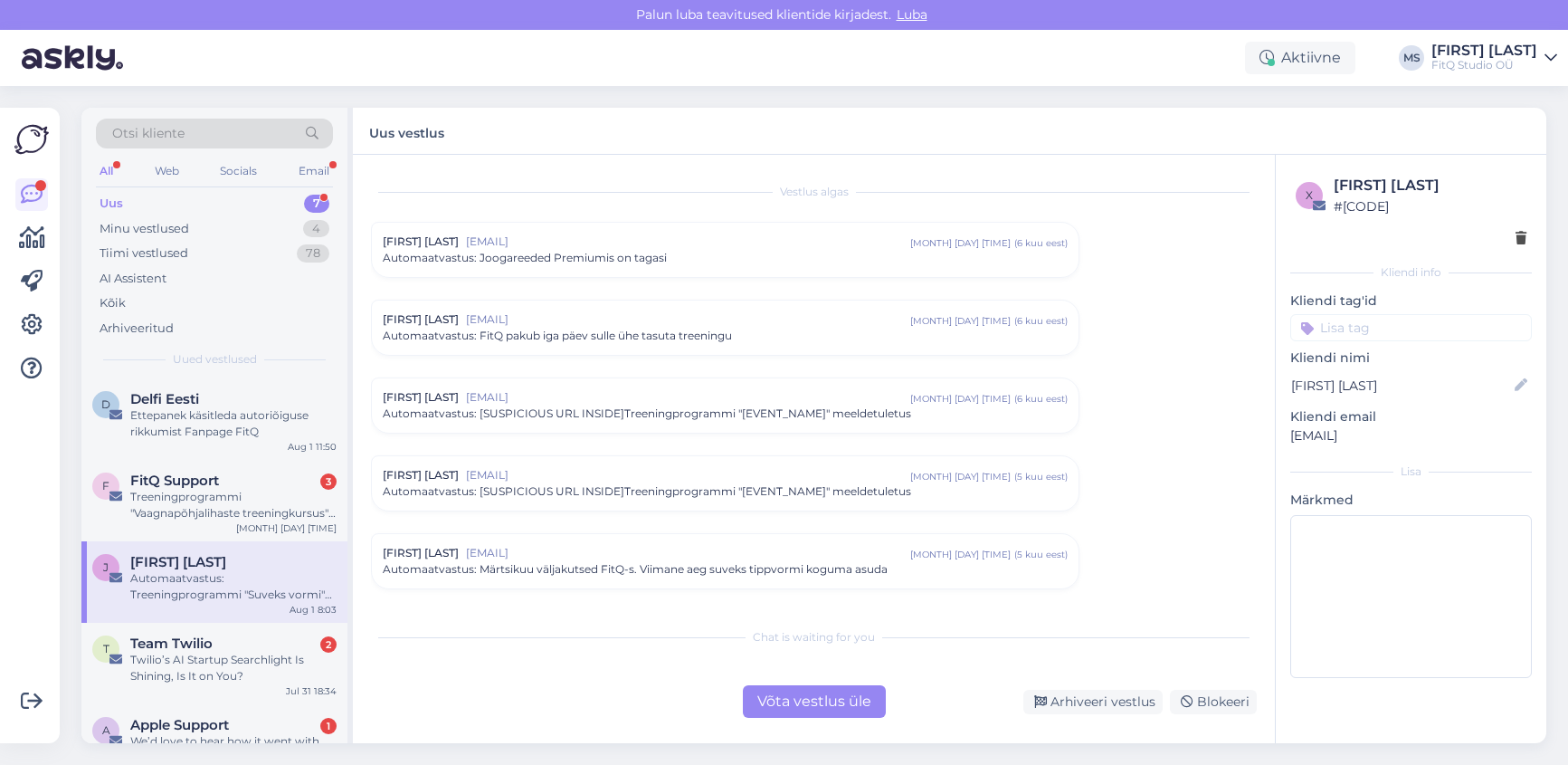 scroll, scrollTop: 762, scrollLeft: 0, axis: vertical 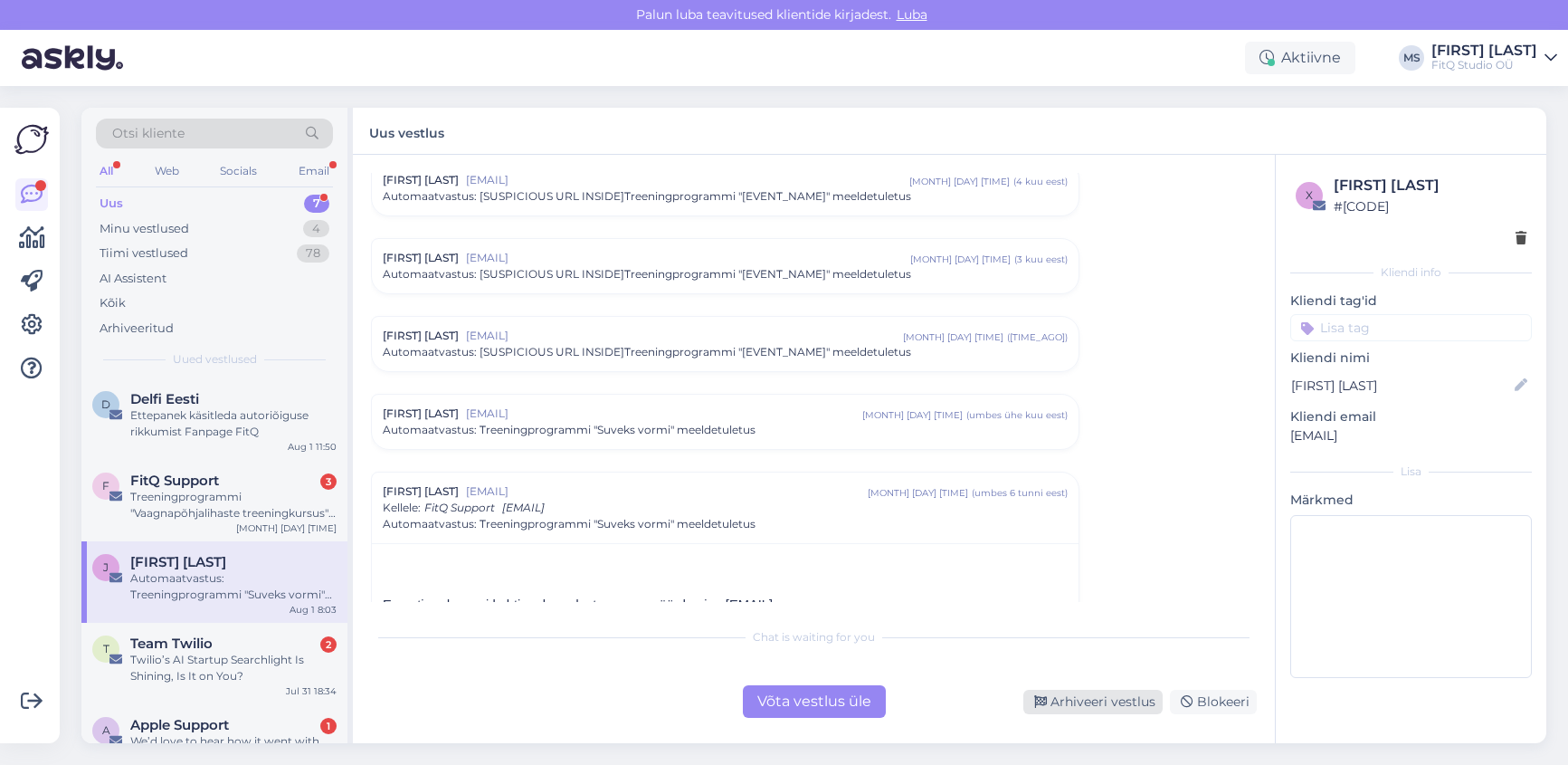 click on "Arhiveeri vestlus" at bounding box center (1093, 702) 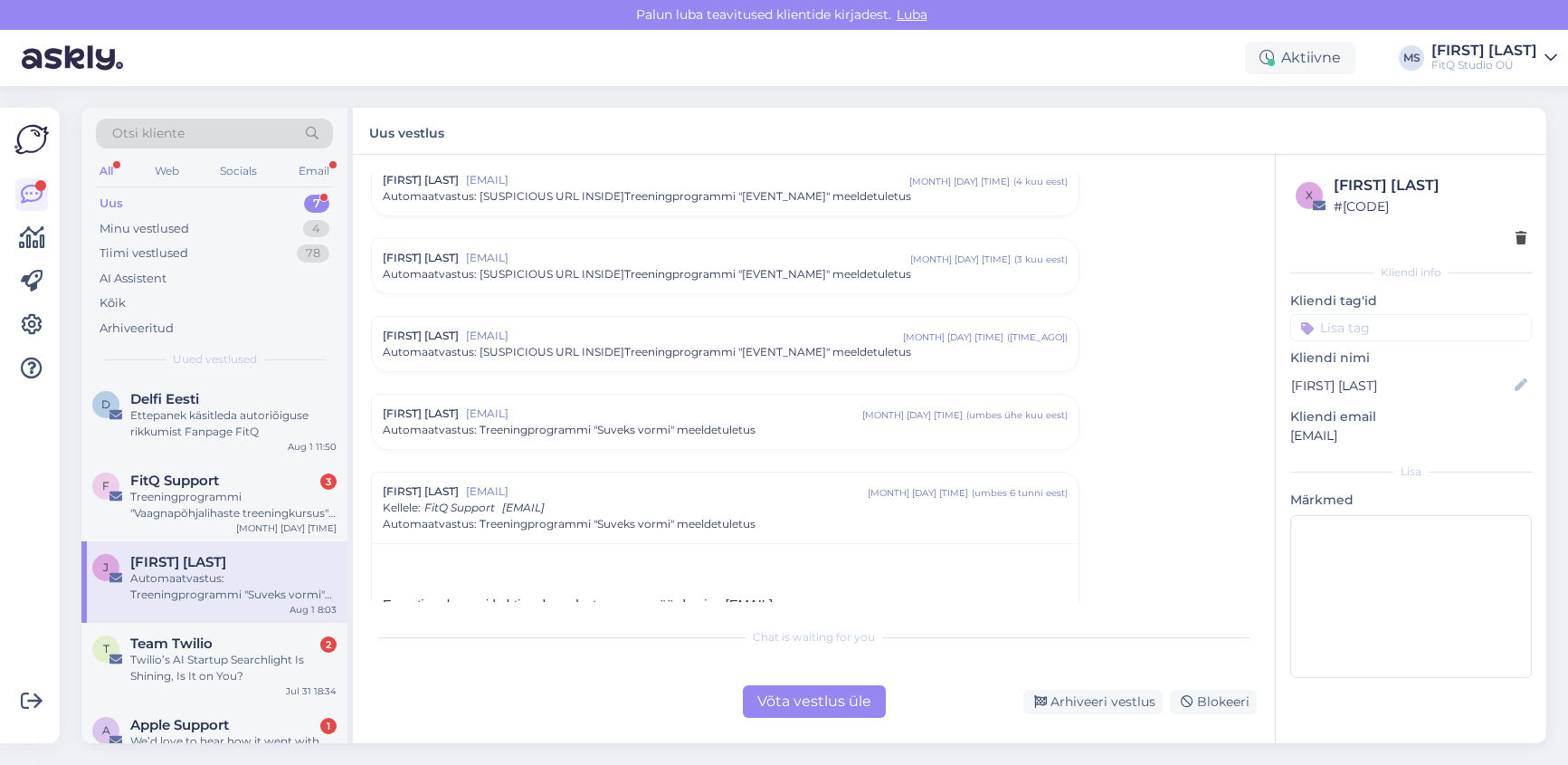 scroll, scrollTop: 823, scrollLeft: 0, axis: vertical 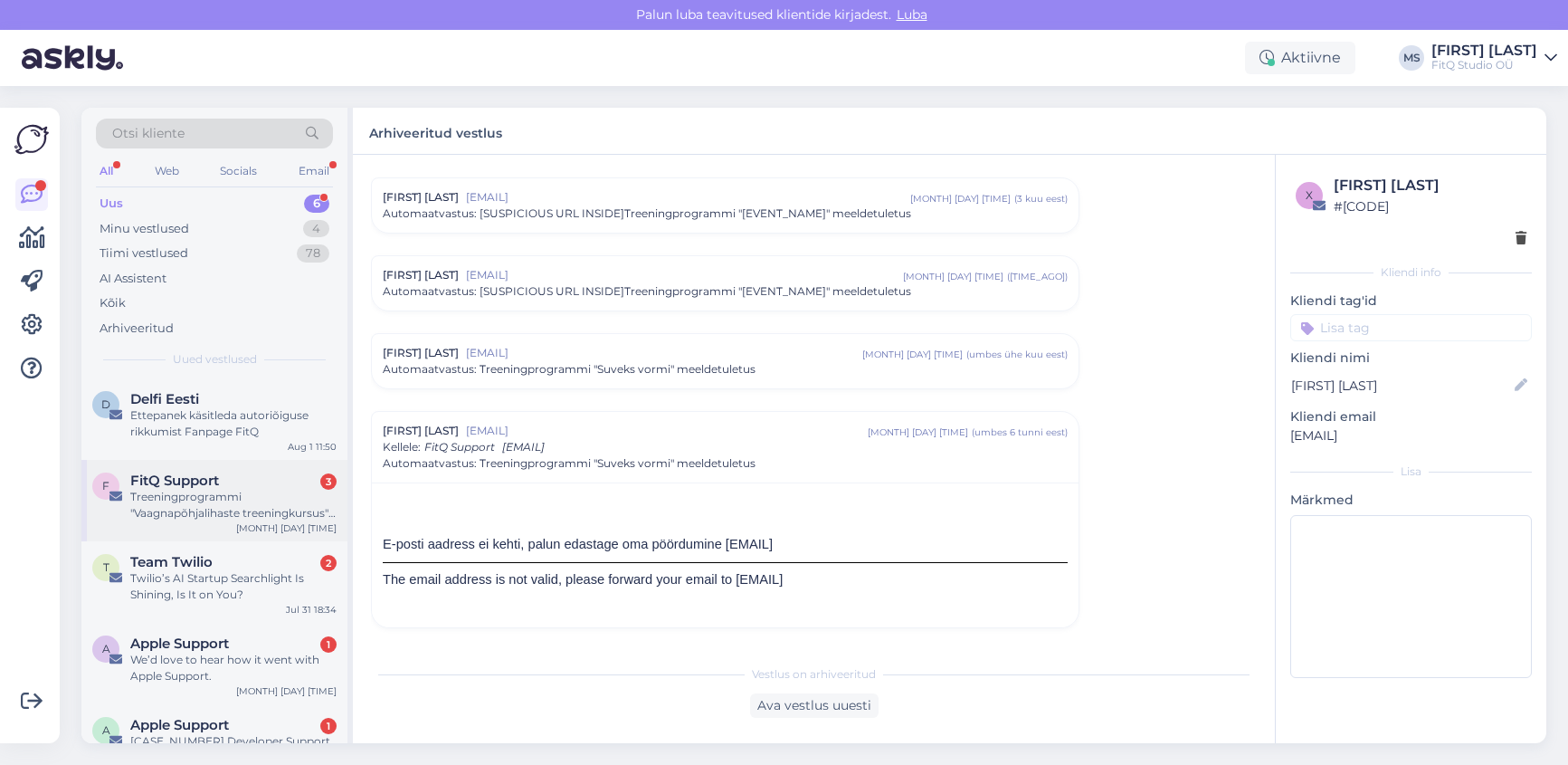 click on "Treeningprogrammi "Vaagnapõhjalihaste treeningkursus" meeldetuletus" at bounding box center (233, 505) 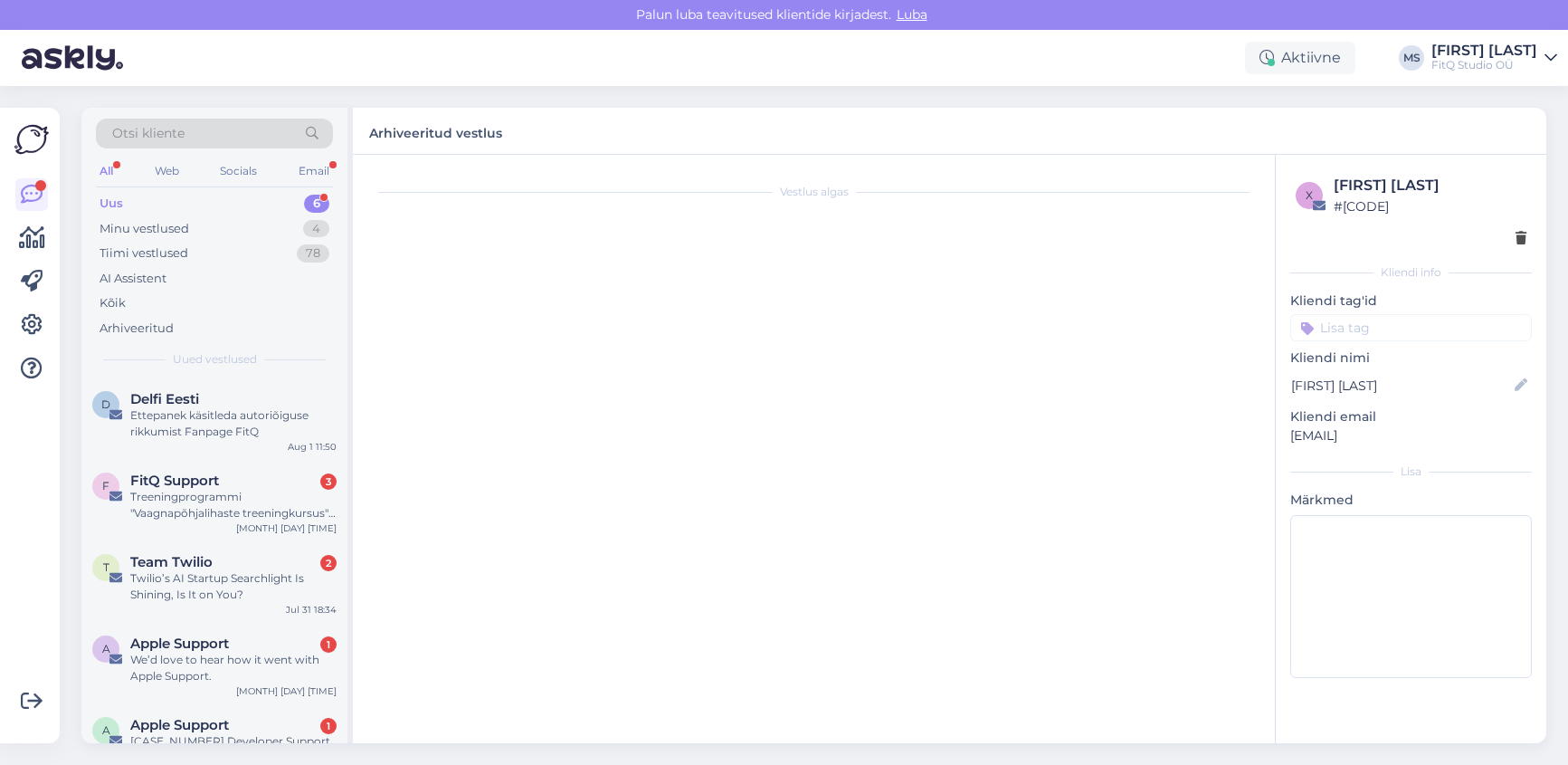 scroll, scrollTop: 7614, scrollLeft: 0, axis: vertical 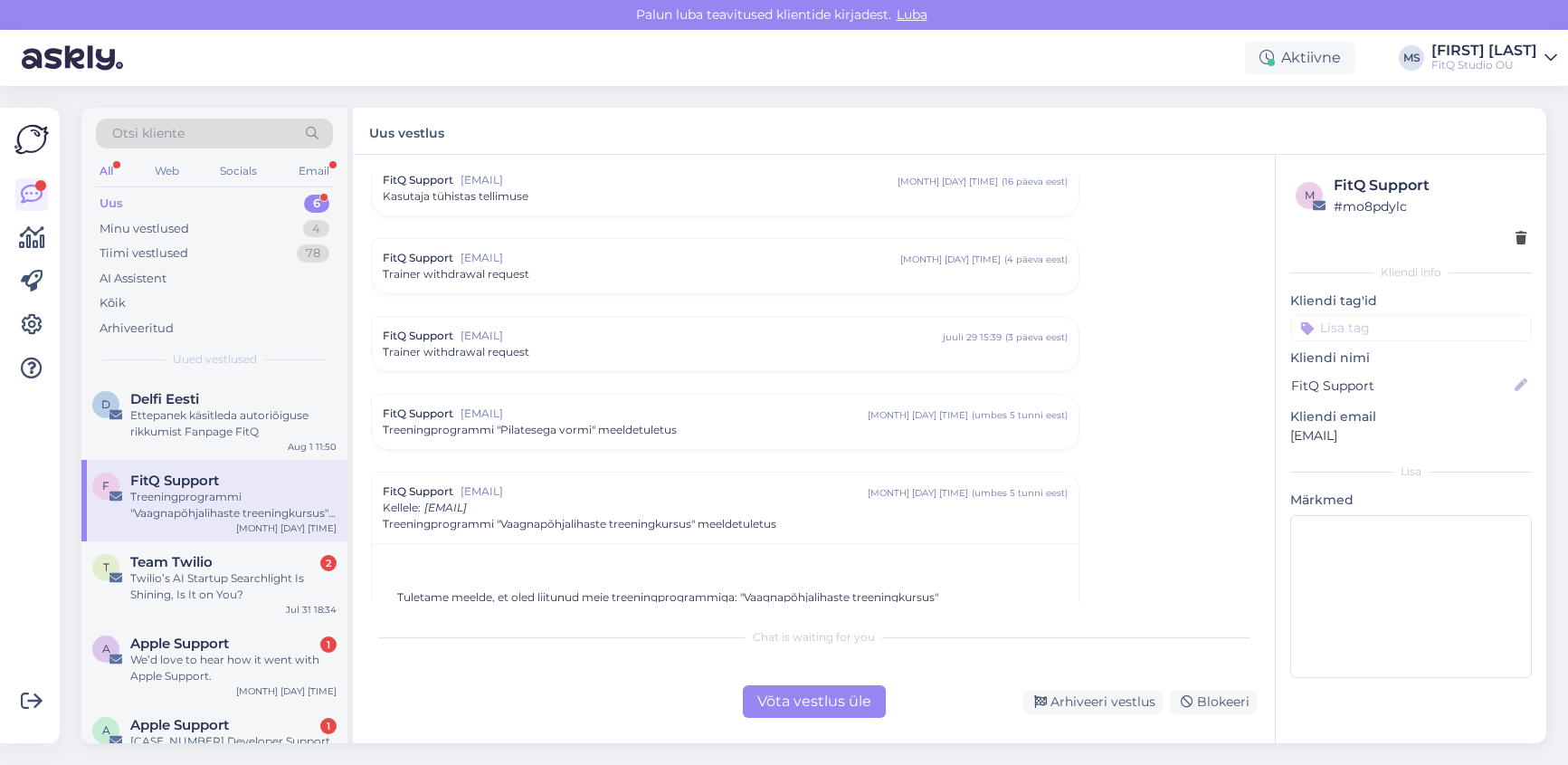 drag, startPoint x: 1090, startPoint y: 705, endPoint x: 1020, endPoint y: 694, distance: 70.85901 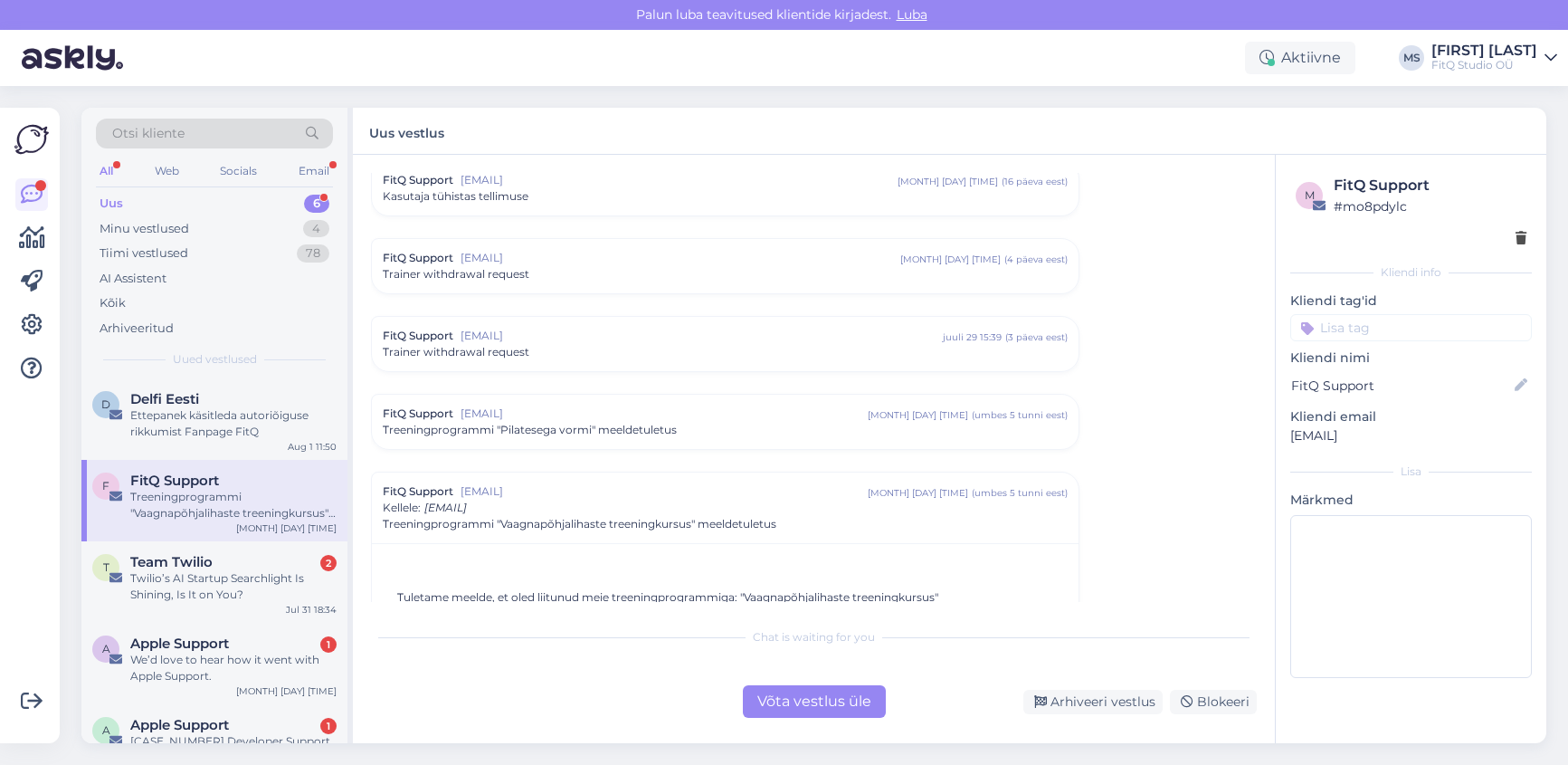 click on "Arhiveeri vestlus" at bounding box center [1093, 702] 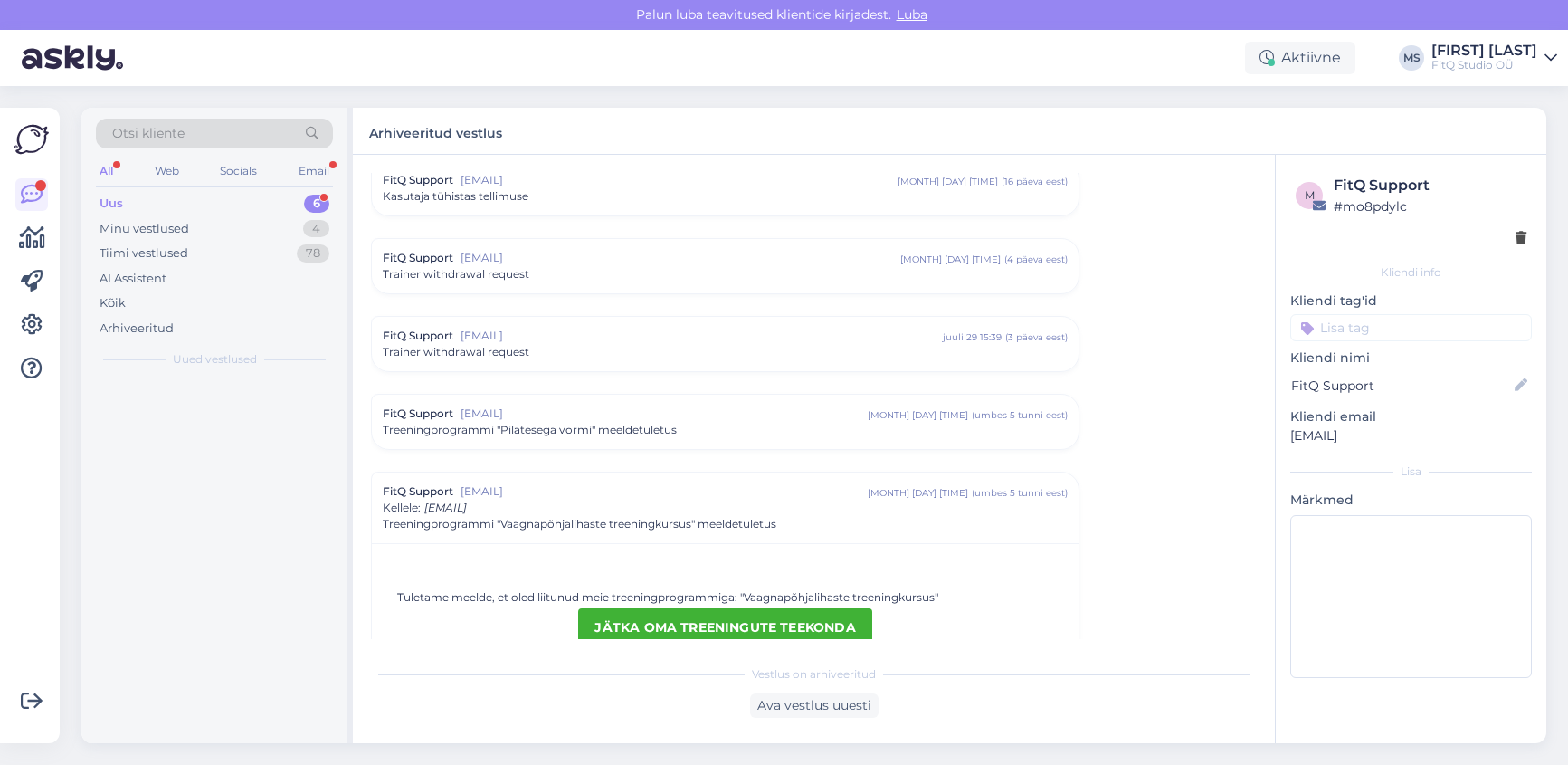 scroll, scrollTop: 7913, scrollLeft: 0, axis: vertical 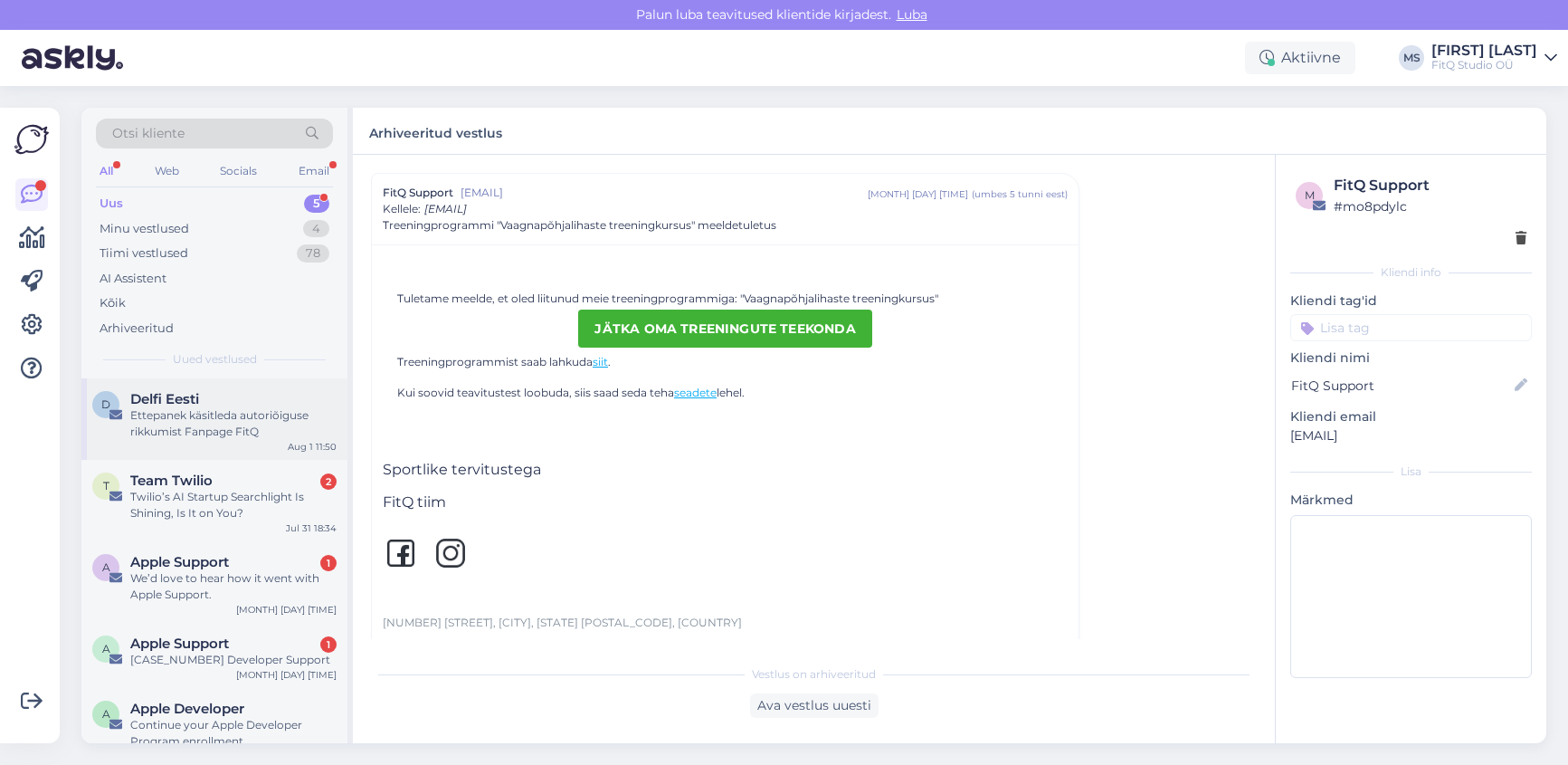 click on "Ettepanek käsitleda autoriõiguse rikkumist Fanpage FitQ" at bounding box center [233, 424] 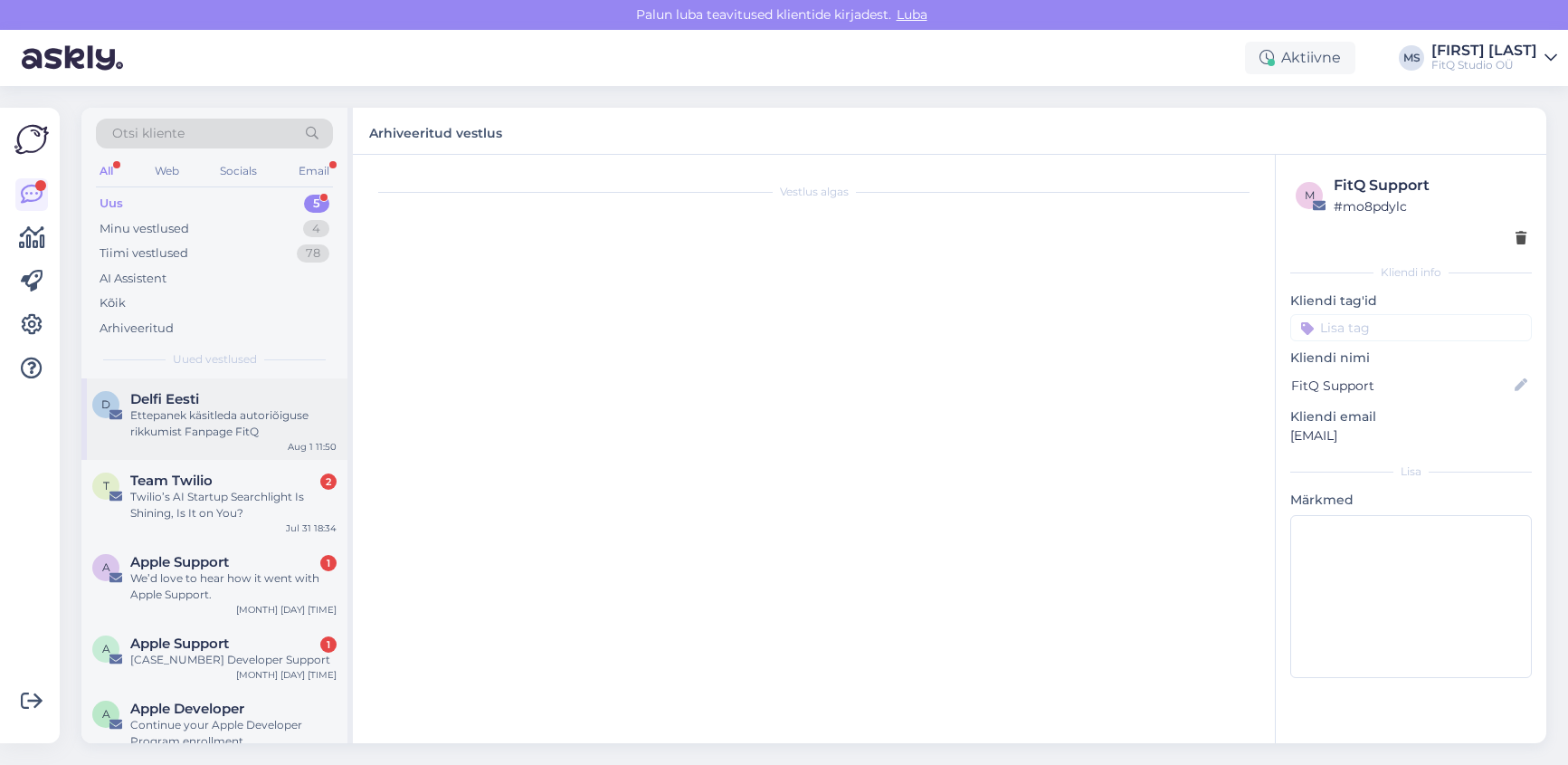 scroll, scrollTop: 0, scrollLeft: 0, axis: both 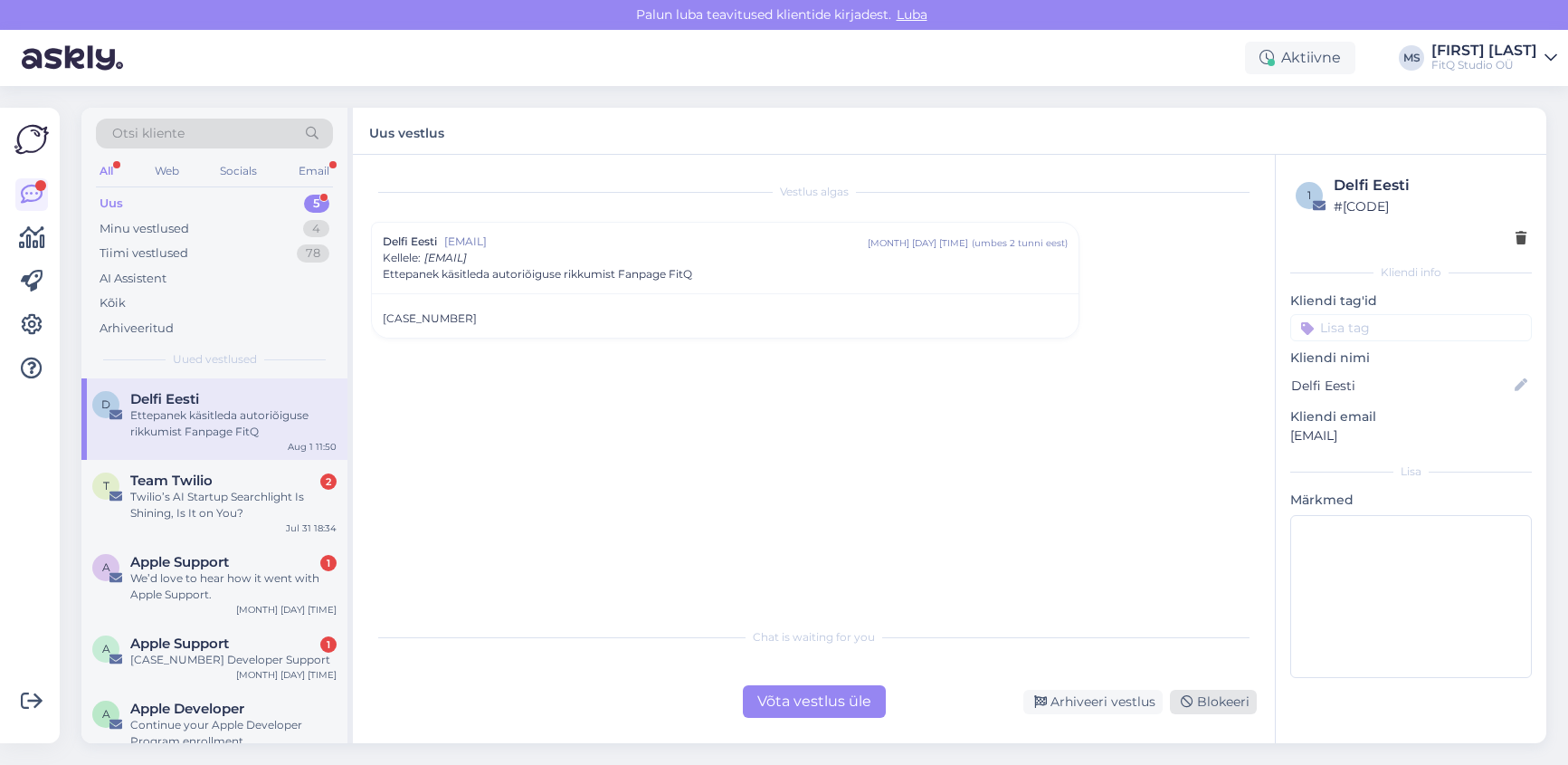 click on "Blokeeri" at bounding box center [1213, 702] 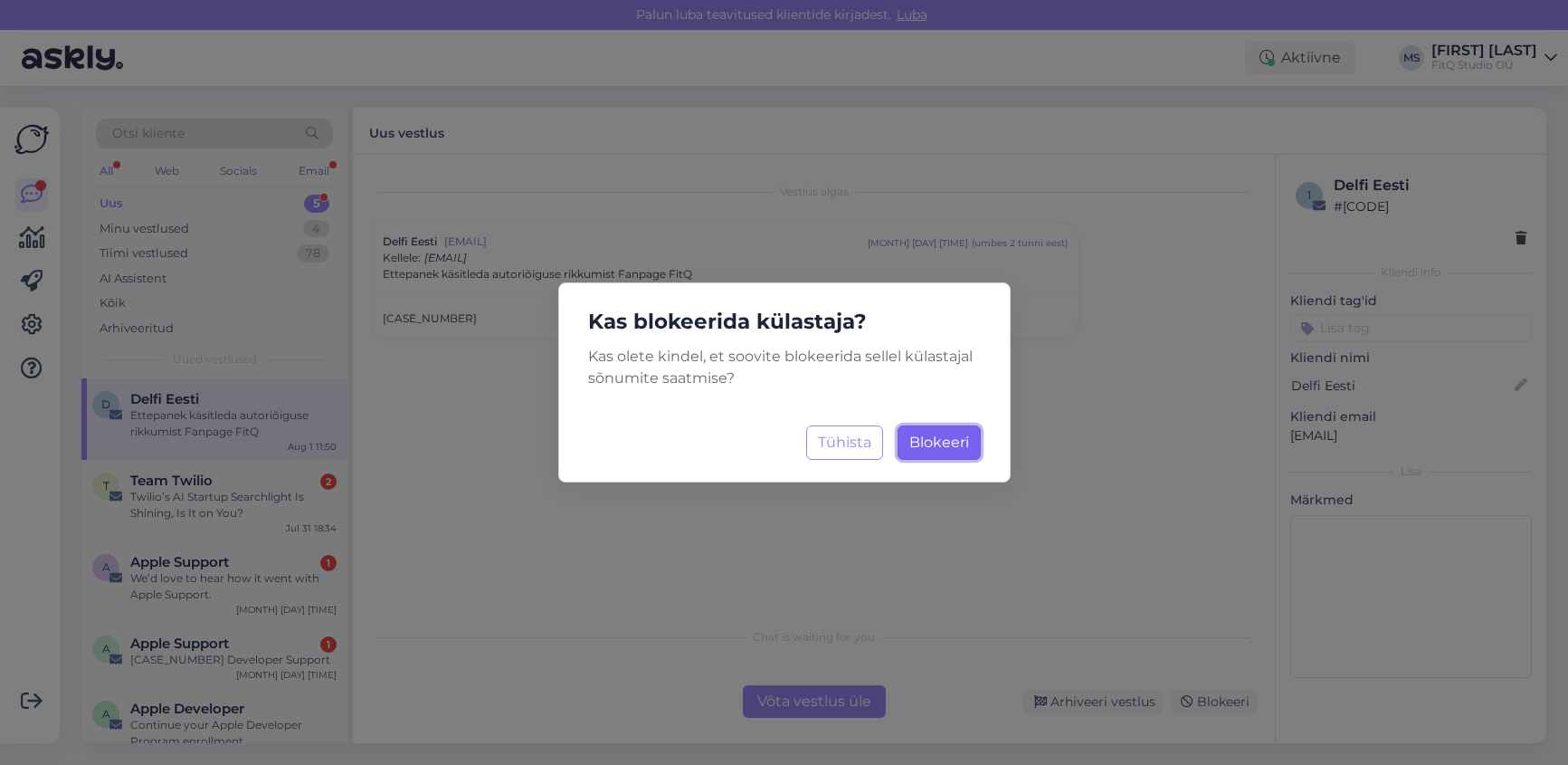 click on "Blokeeri" at bounding box center (939, 442) 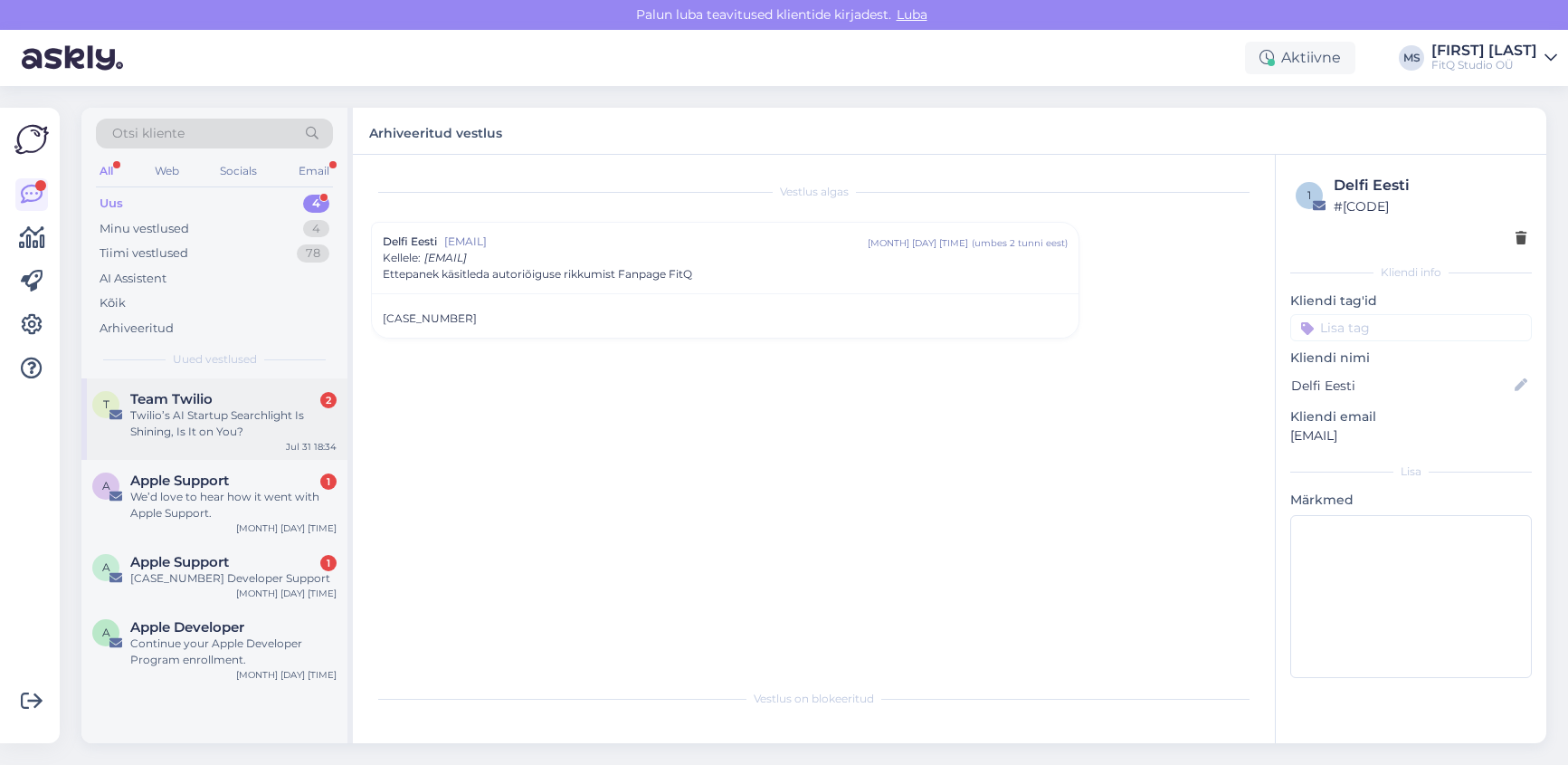 click on "Twilio’s AI Startup Searchlight Is Shining, Is It on You?" at bounding box center (233, 424) 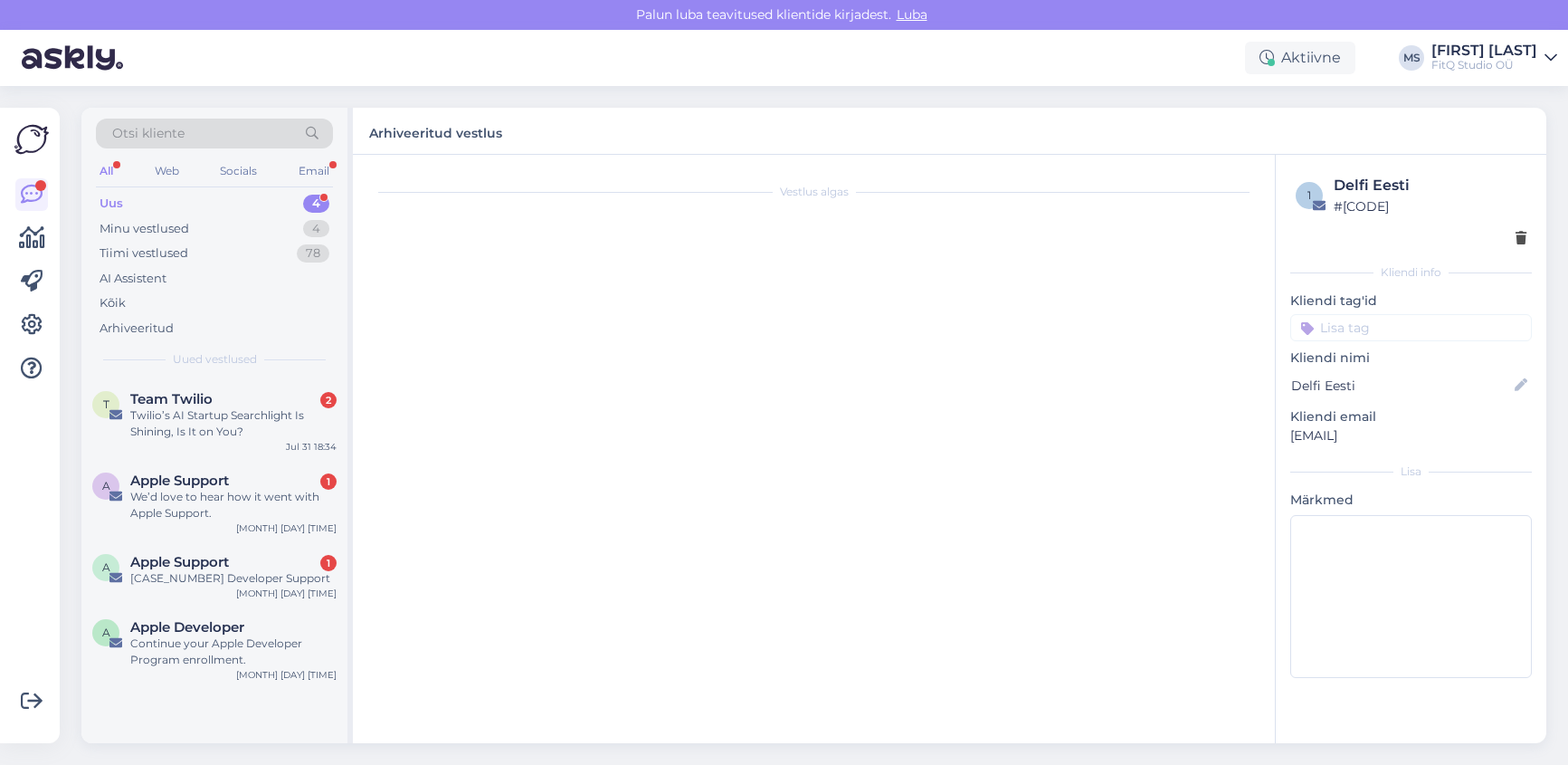 scroll, scrollTop: 1307, scrollLeft: 0, axis: vertical 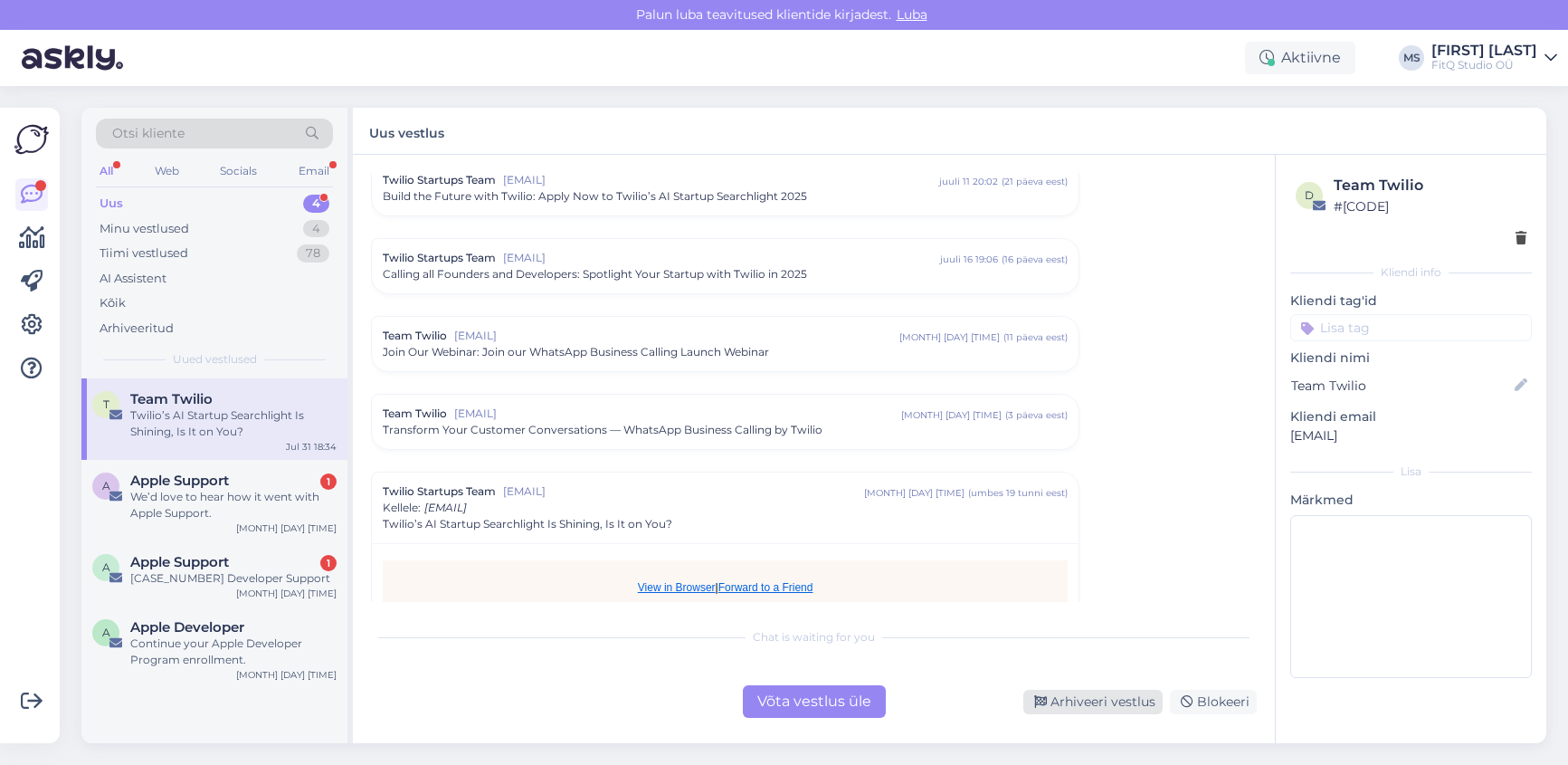 click on "Arhiveeri vestlus" at bounding box center [1093, 702] 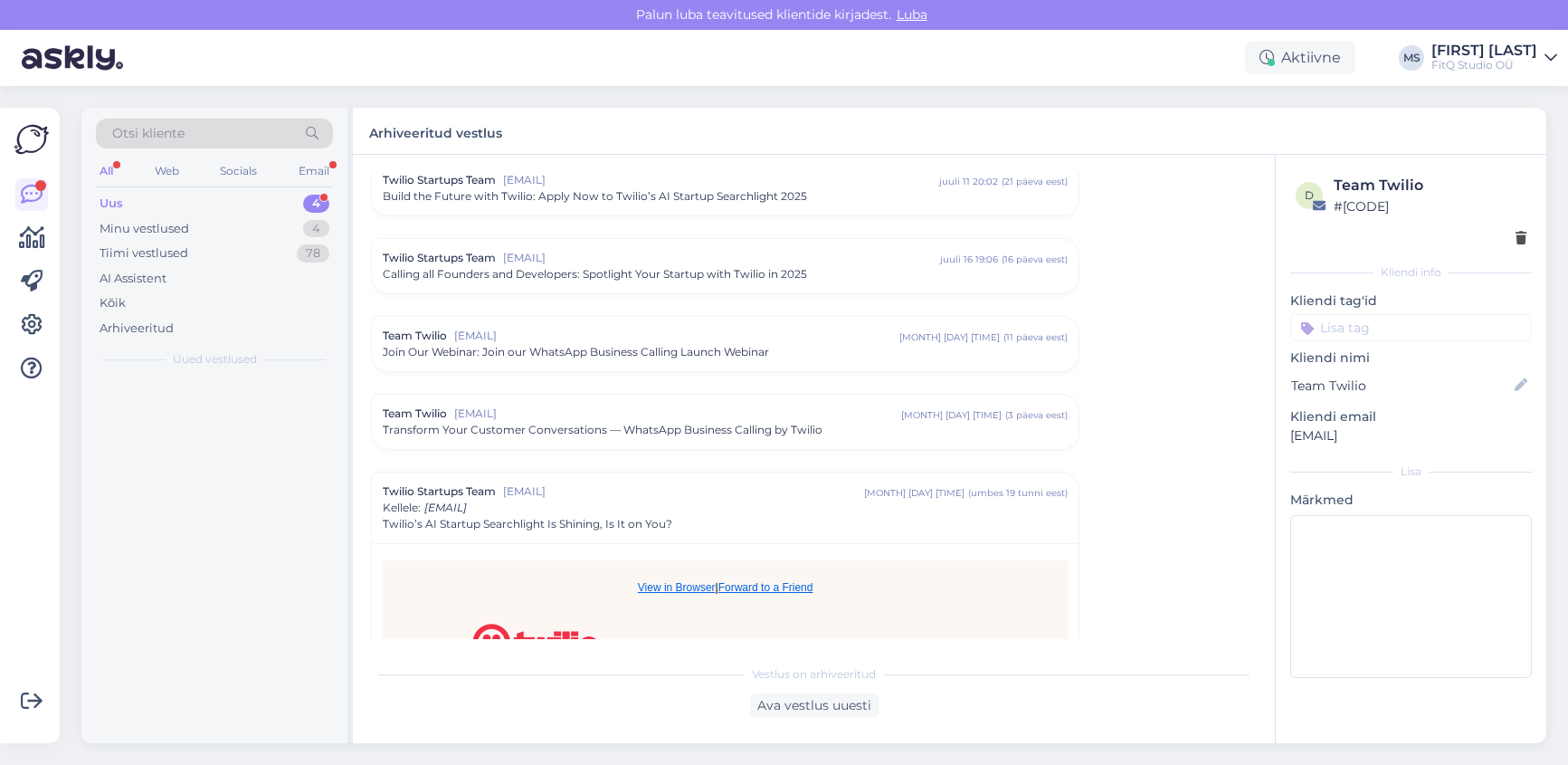scroll, scrollTop: 1606, scrollLeft: 0, axis: vertical 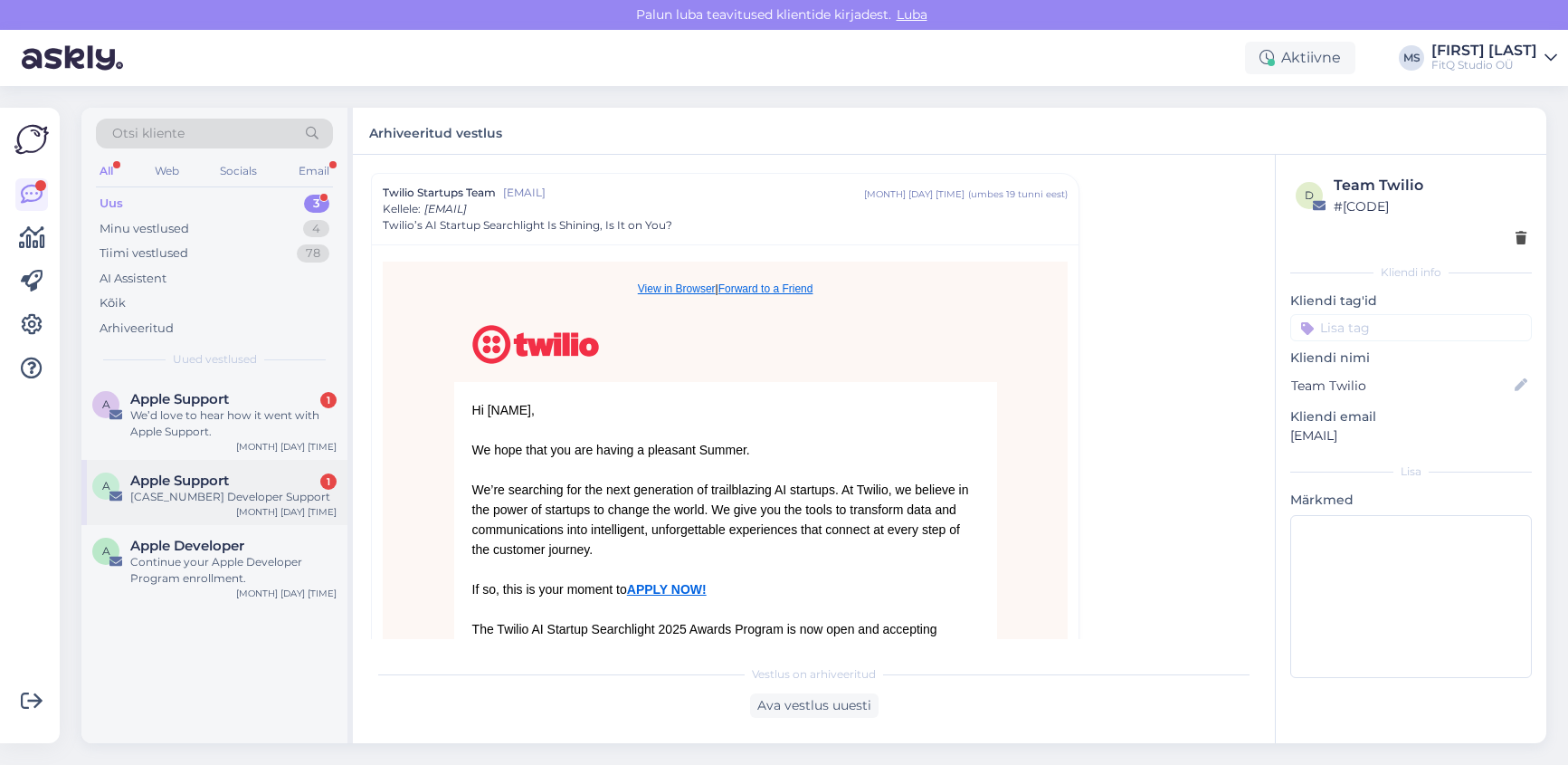 click on "A Apple Support [ID] Developer Support [MONTH] [DAY] [TIME]" at bounding box center (214, 492) 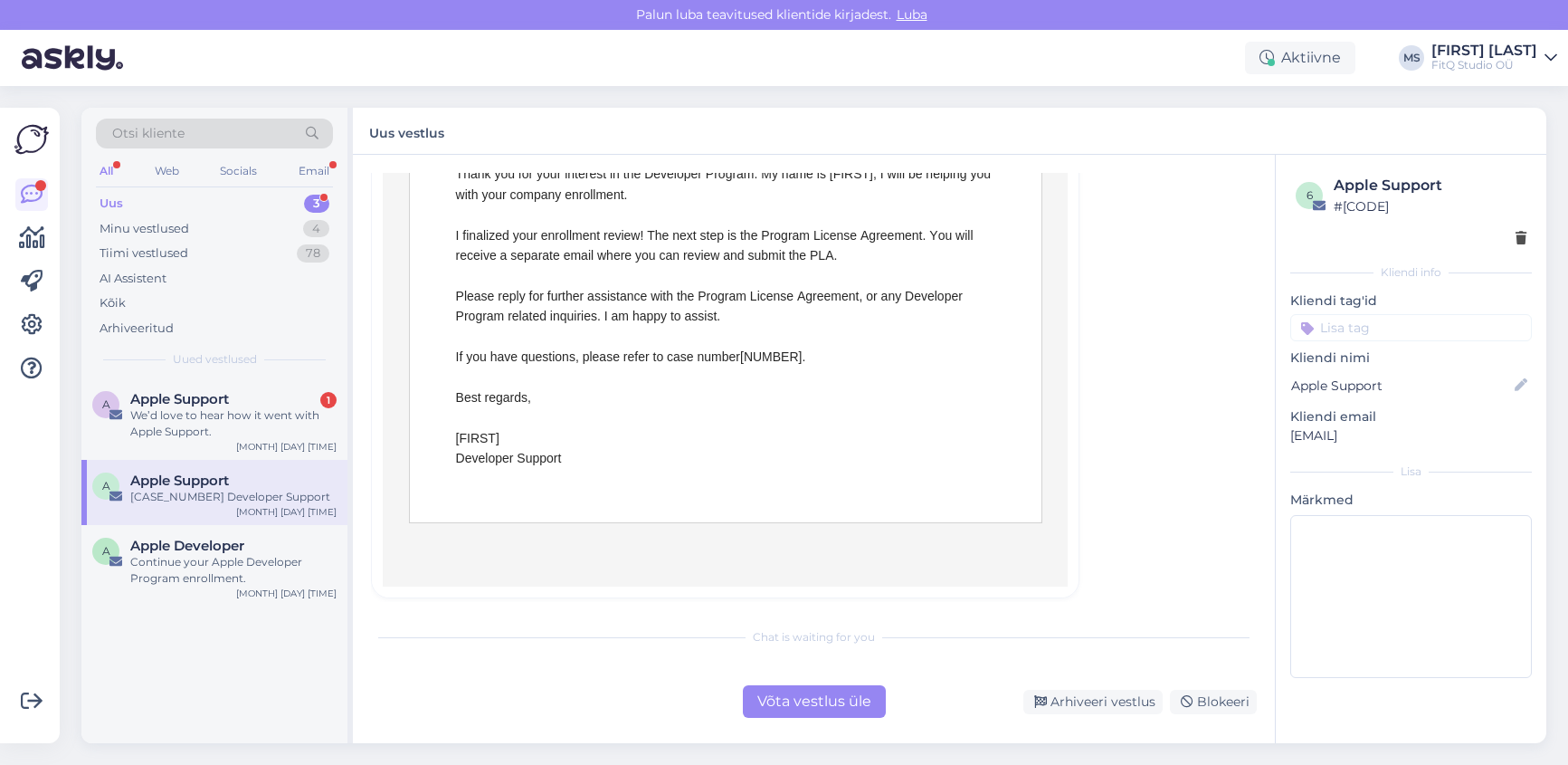 scroll, scrollTop: 444, scrollLeft: 0, axis: vertical 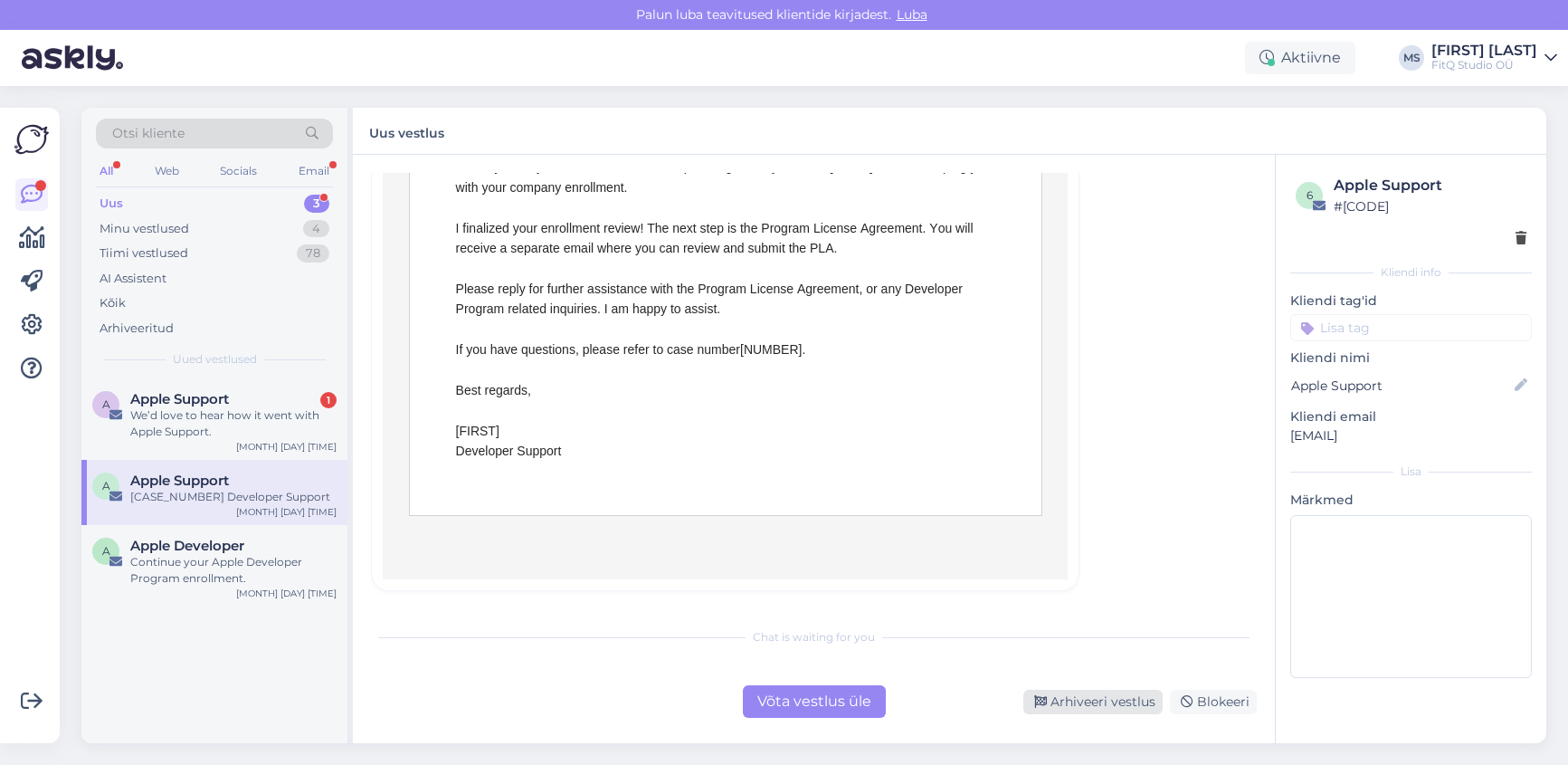 click on "Arhiveeri vestlus" at bounding box center [1093, 702] 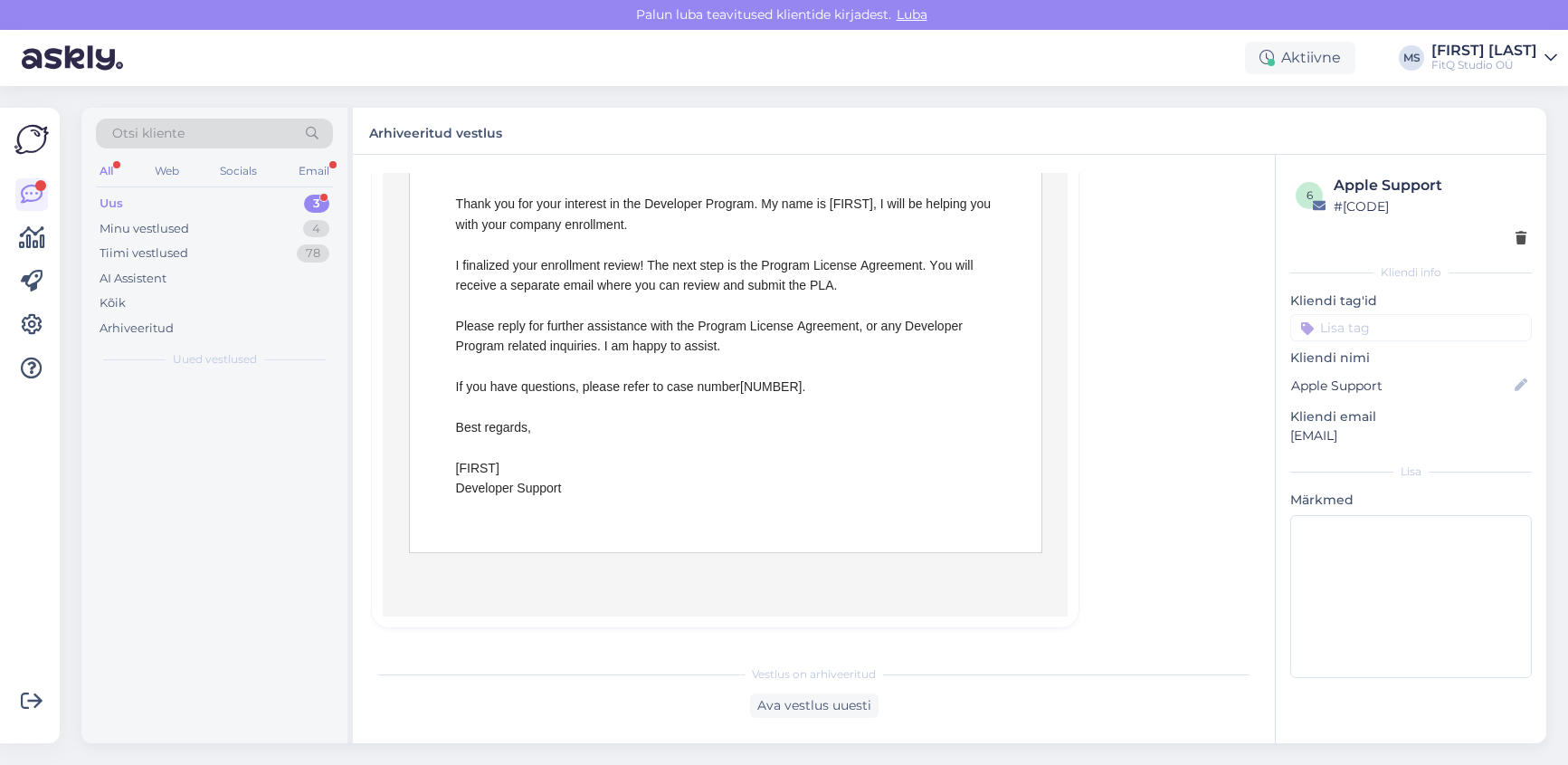 scroll, scrollTop: 205, scrollLeft: 0, axis: vertical 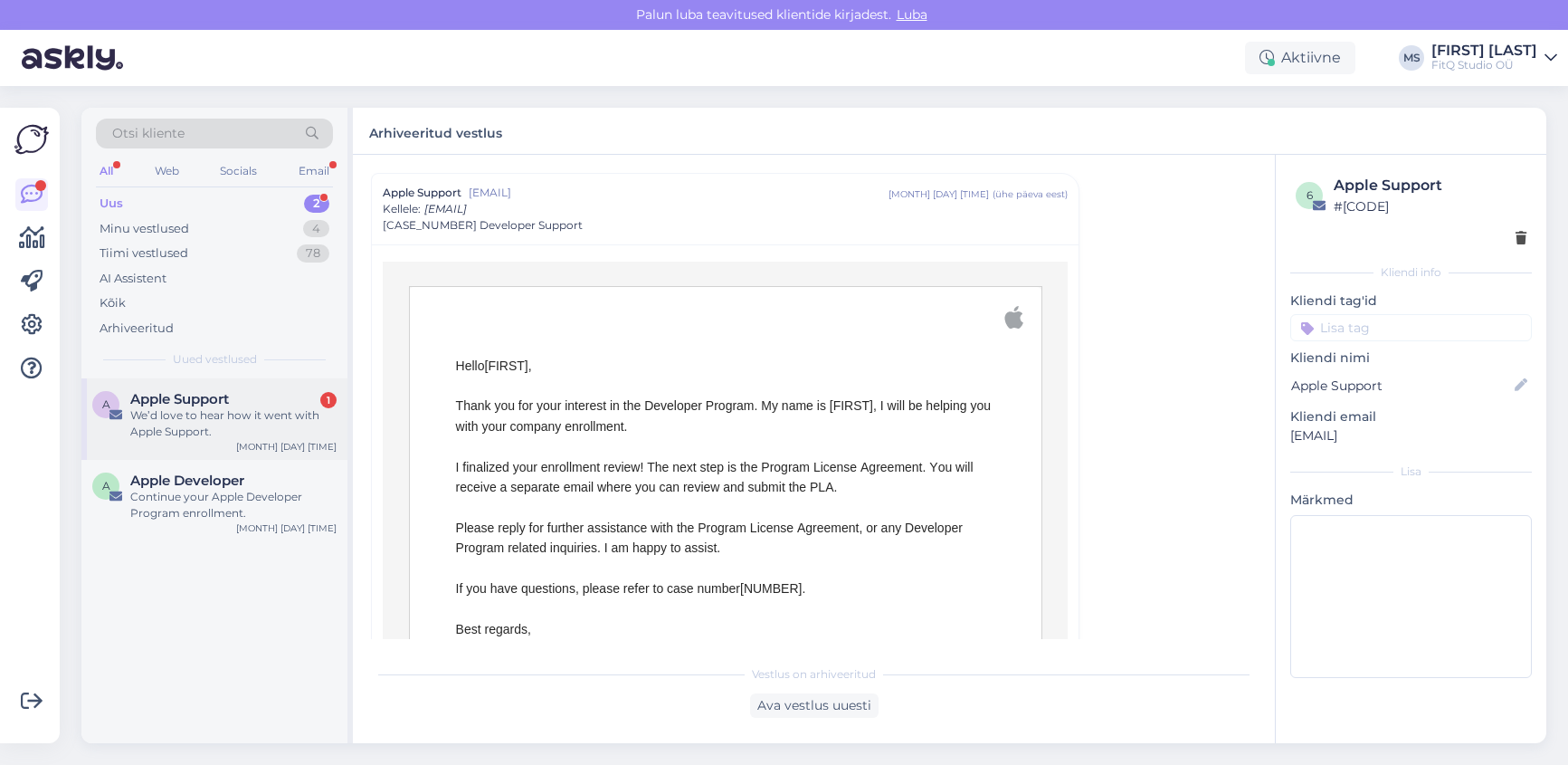 click on "We’d love to hear how it went with Apple Support." at bounding box center (233, 424) 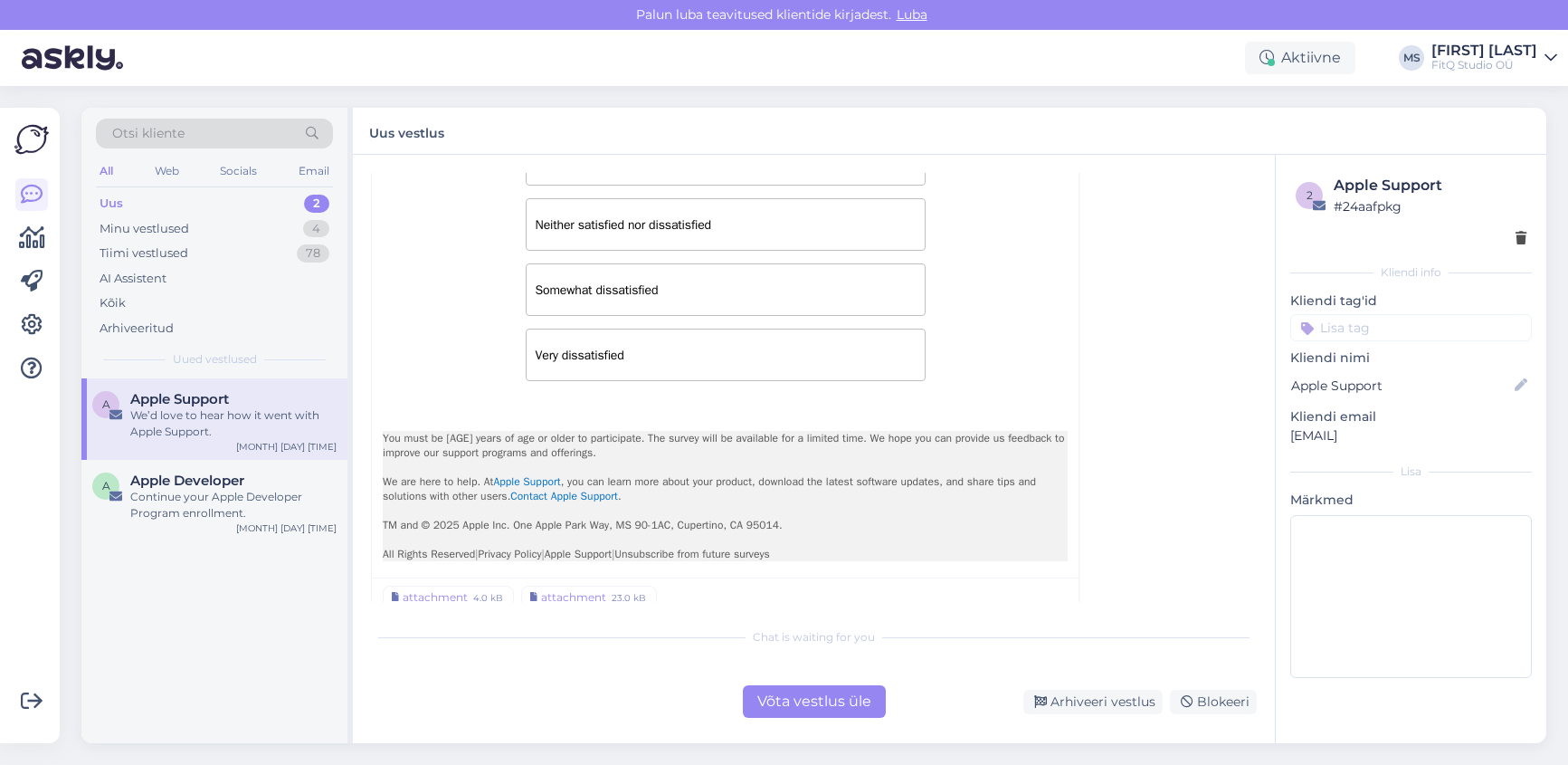 scroll, scrollTop: 458, scrollLeft: 0, axis: vertical 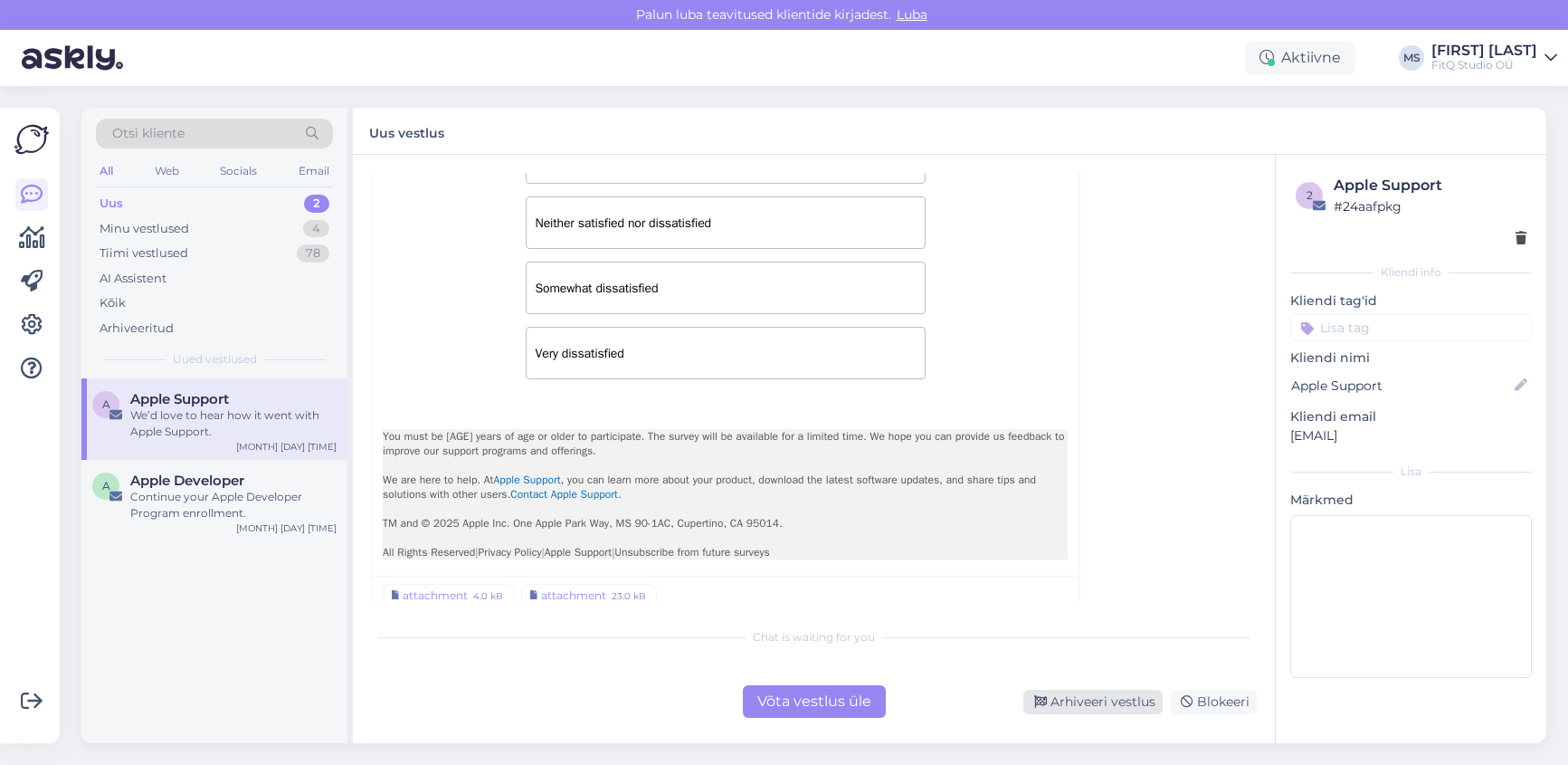 click on "Arhiveeri vestlus" at bounding box center (1093, 702) 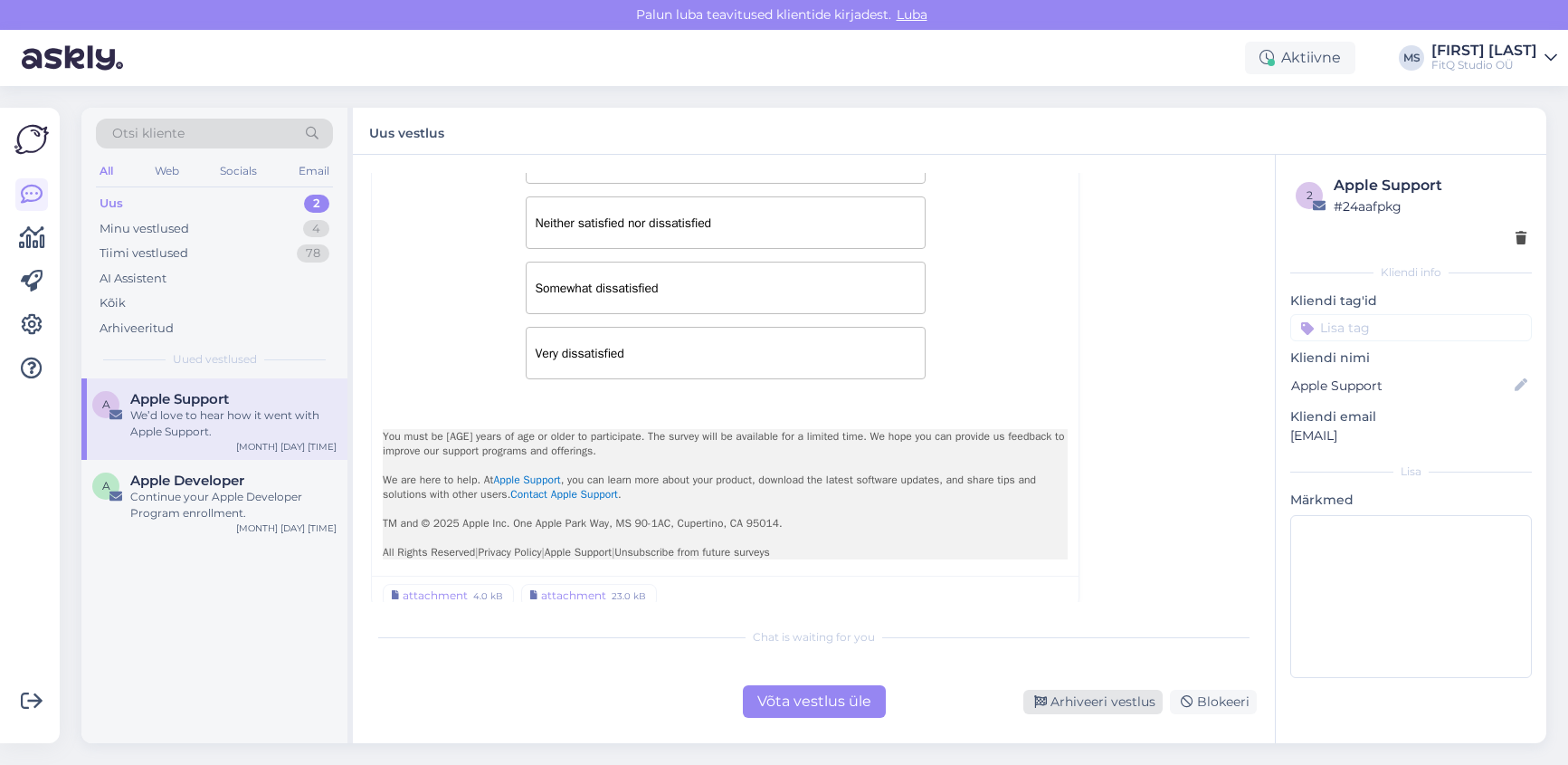 scroll, scrollTop: 49, scrollLeft: 0, axis: vertical 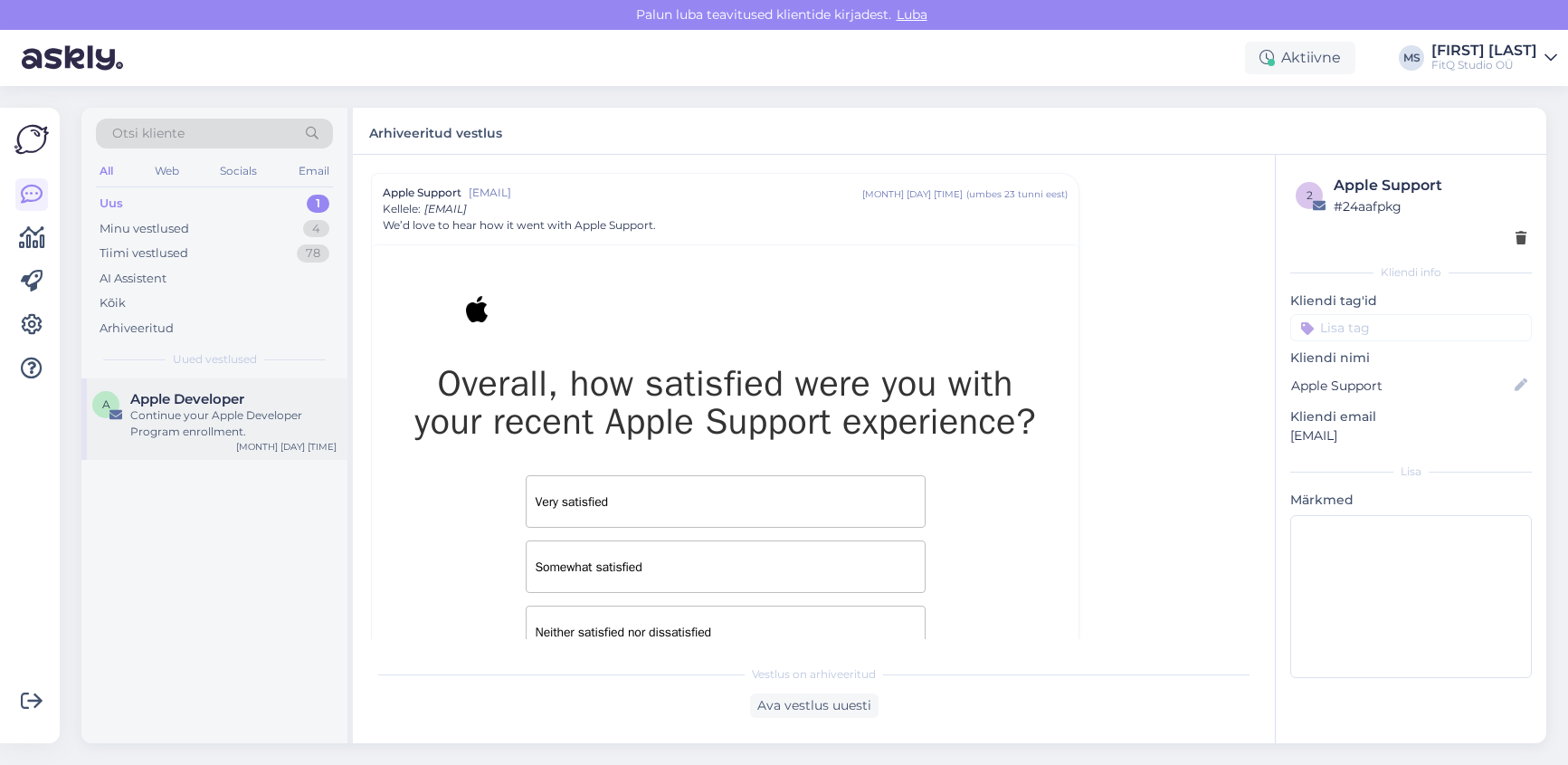 click on "Continue your Apple Developer Program enrollment." at bounding box center [233, 424] 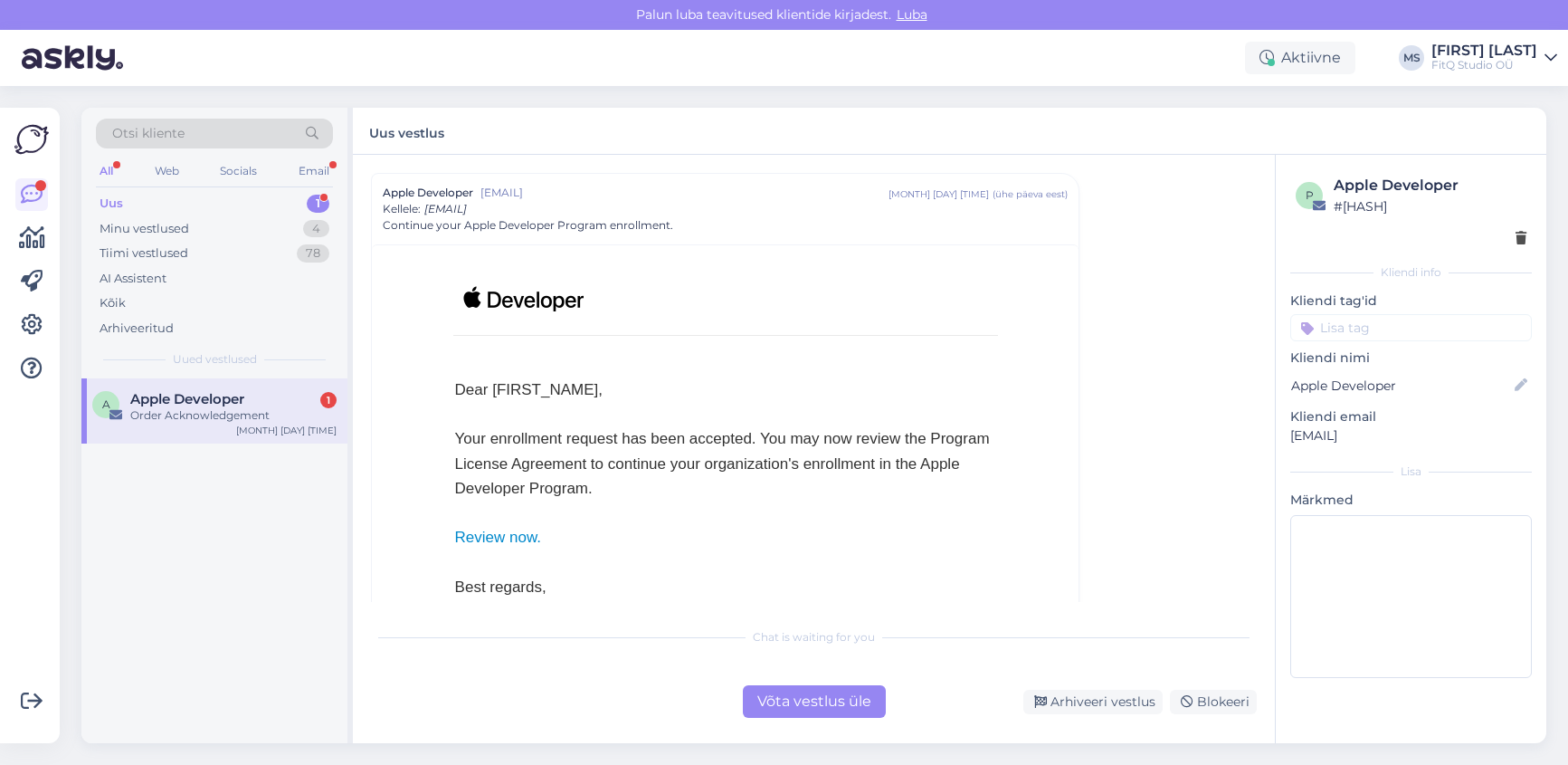 scroll, scrollTop: 724, scrollLeft: 0, axis: vertical 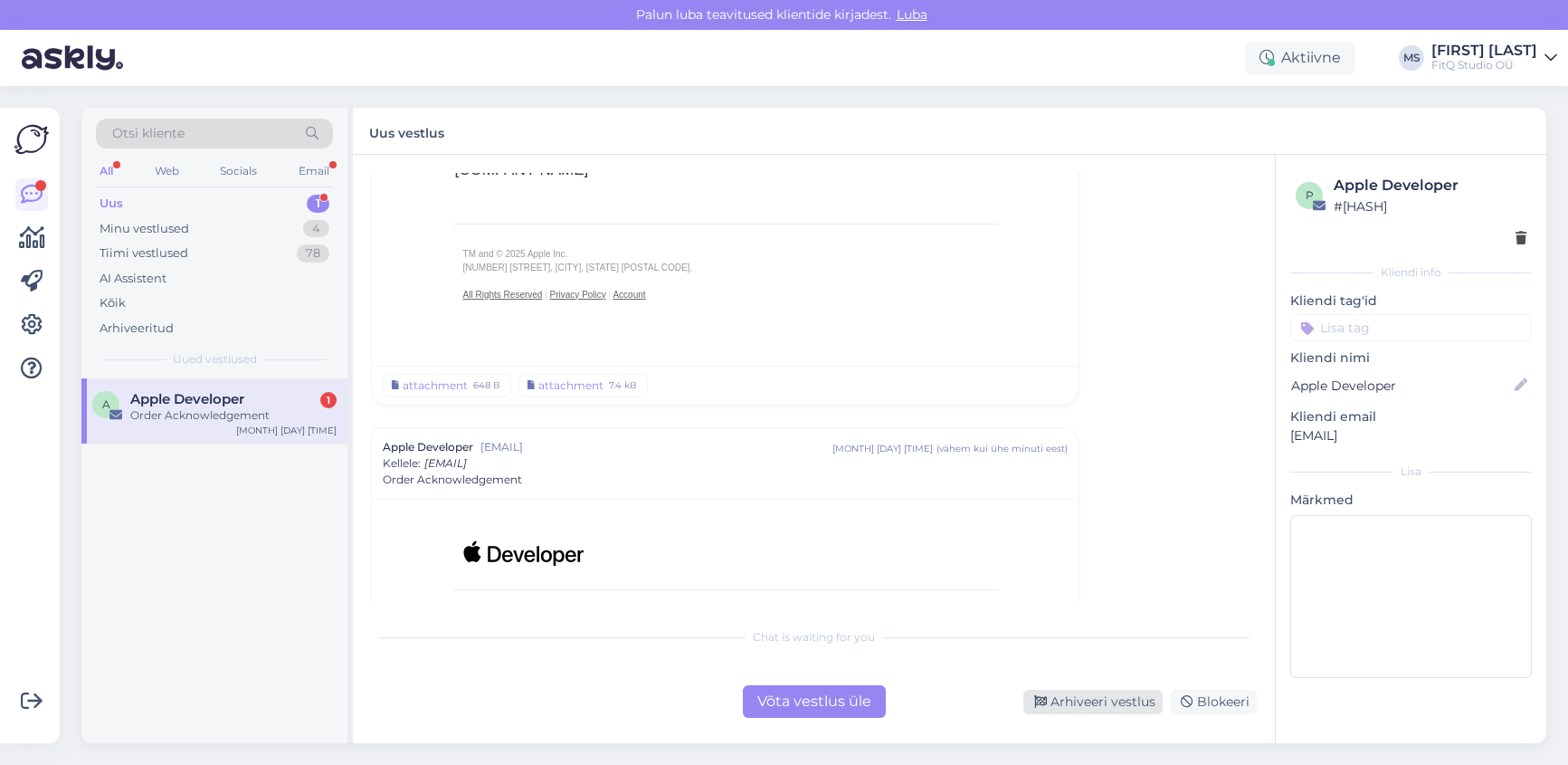 click on "Arhiveeri vestlus" at bounding box center (1093, 702) 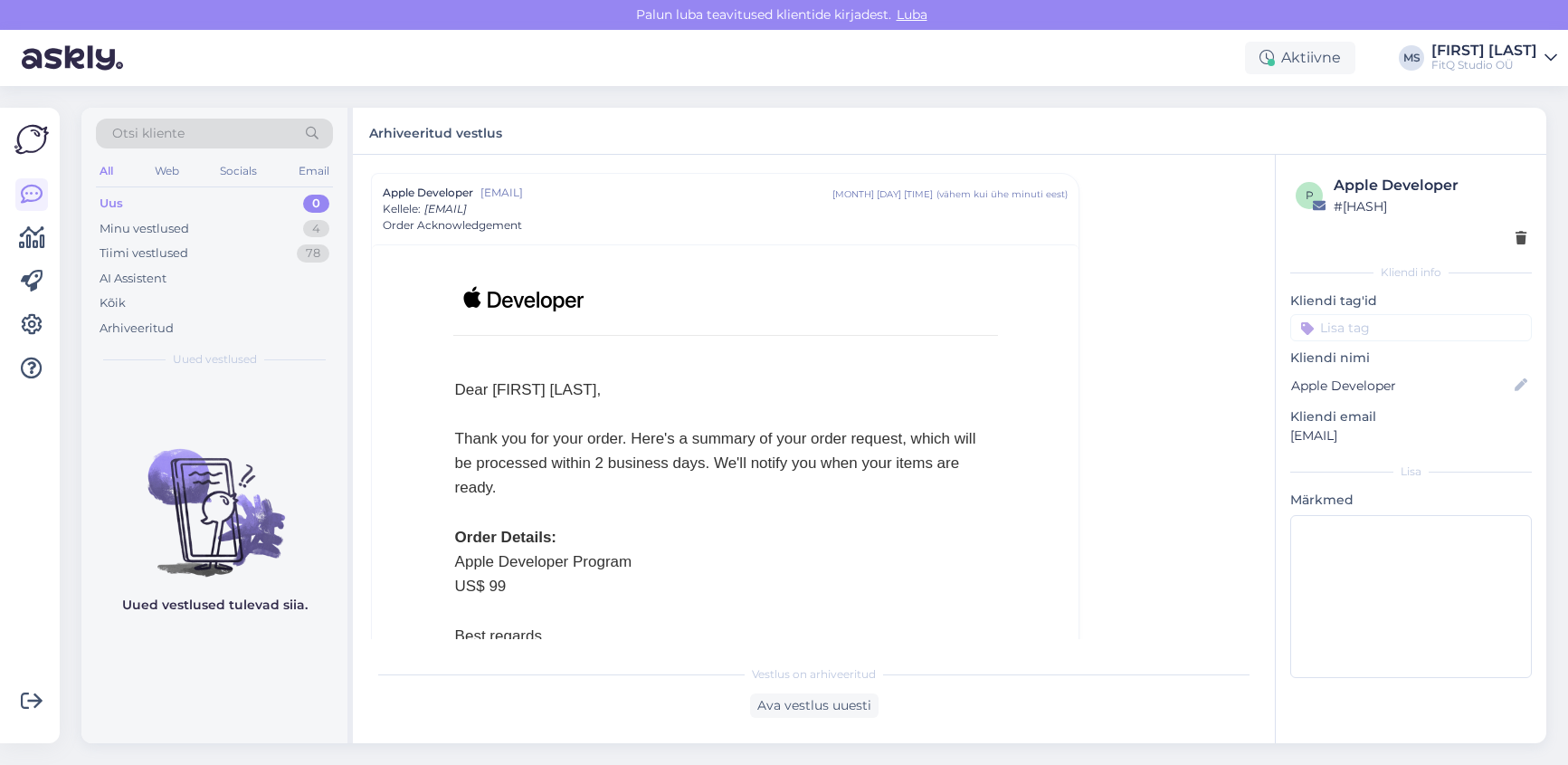 click on "Uus 0" at bounding box center (214, 204) 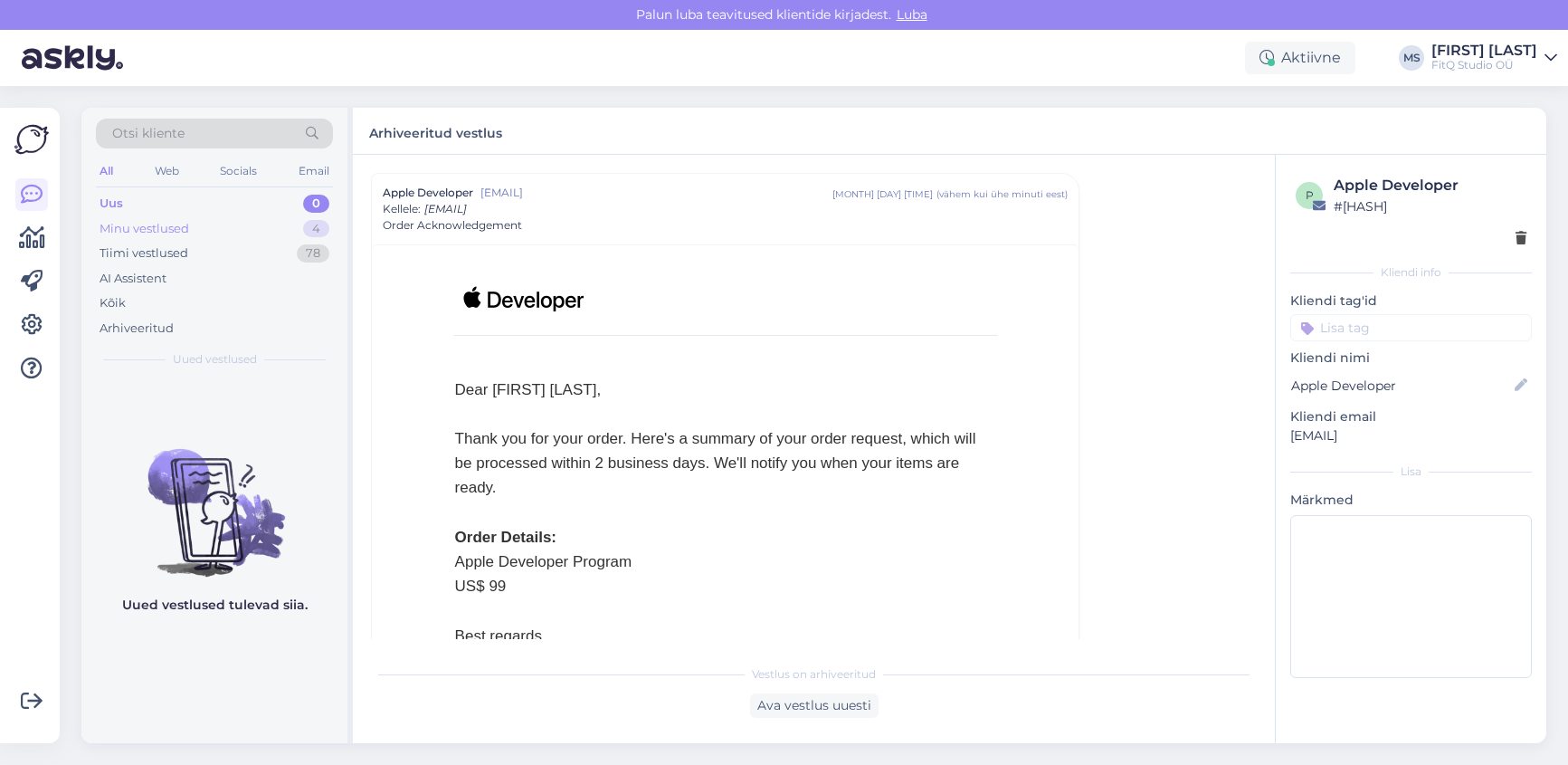 click on "Minu vestlused" at bounding box center [144, 229] 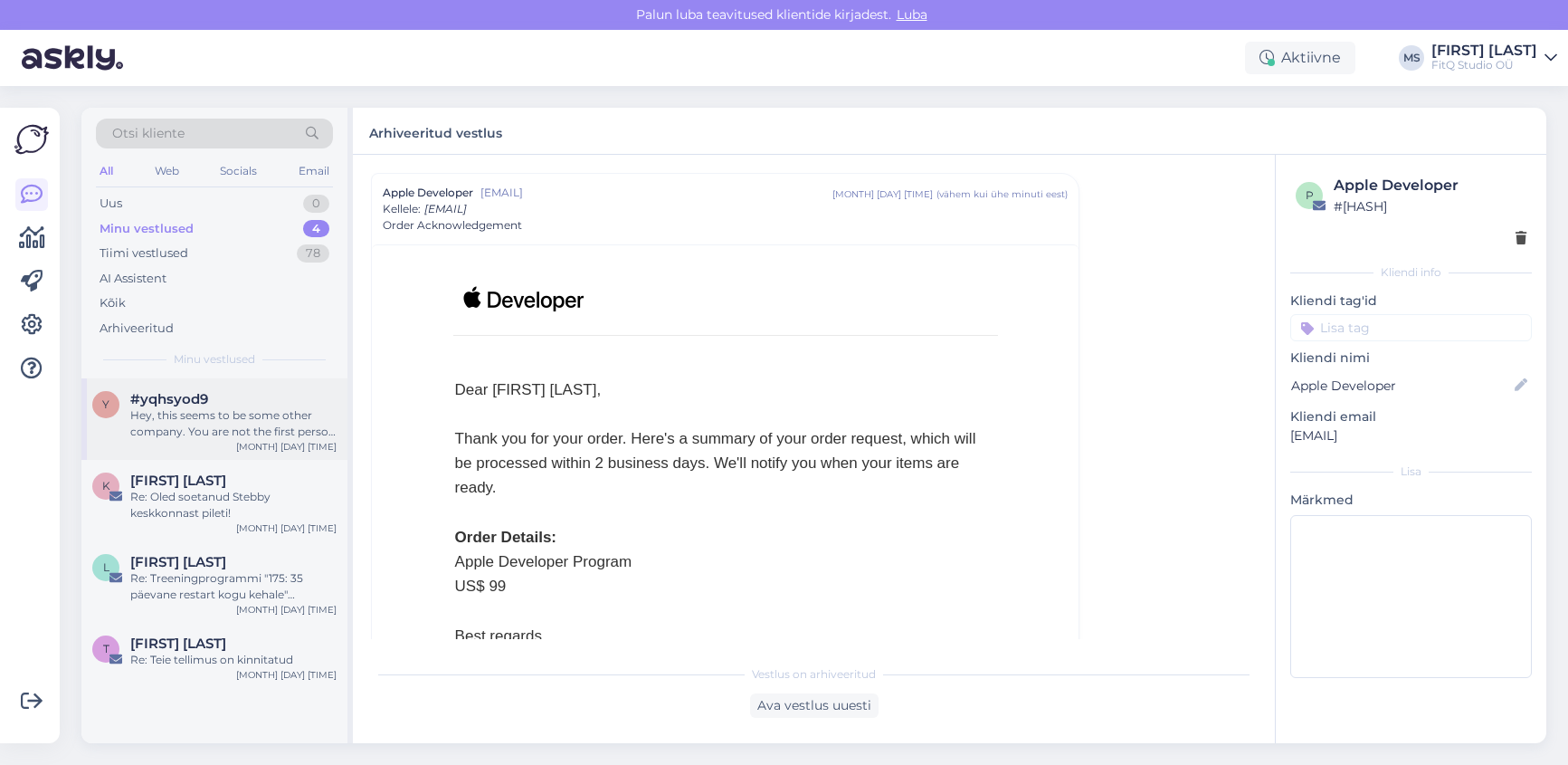 click on "Hey, this seems to be some other company. You are not the first person writing regarding this" at bounding box center [233, 424] 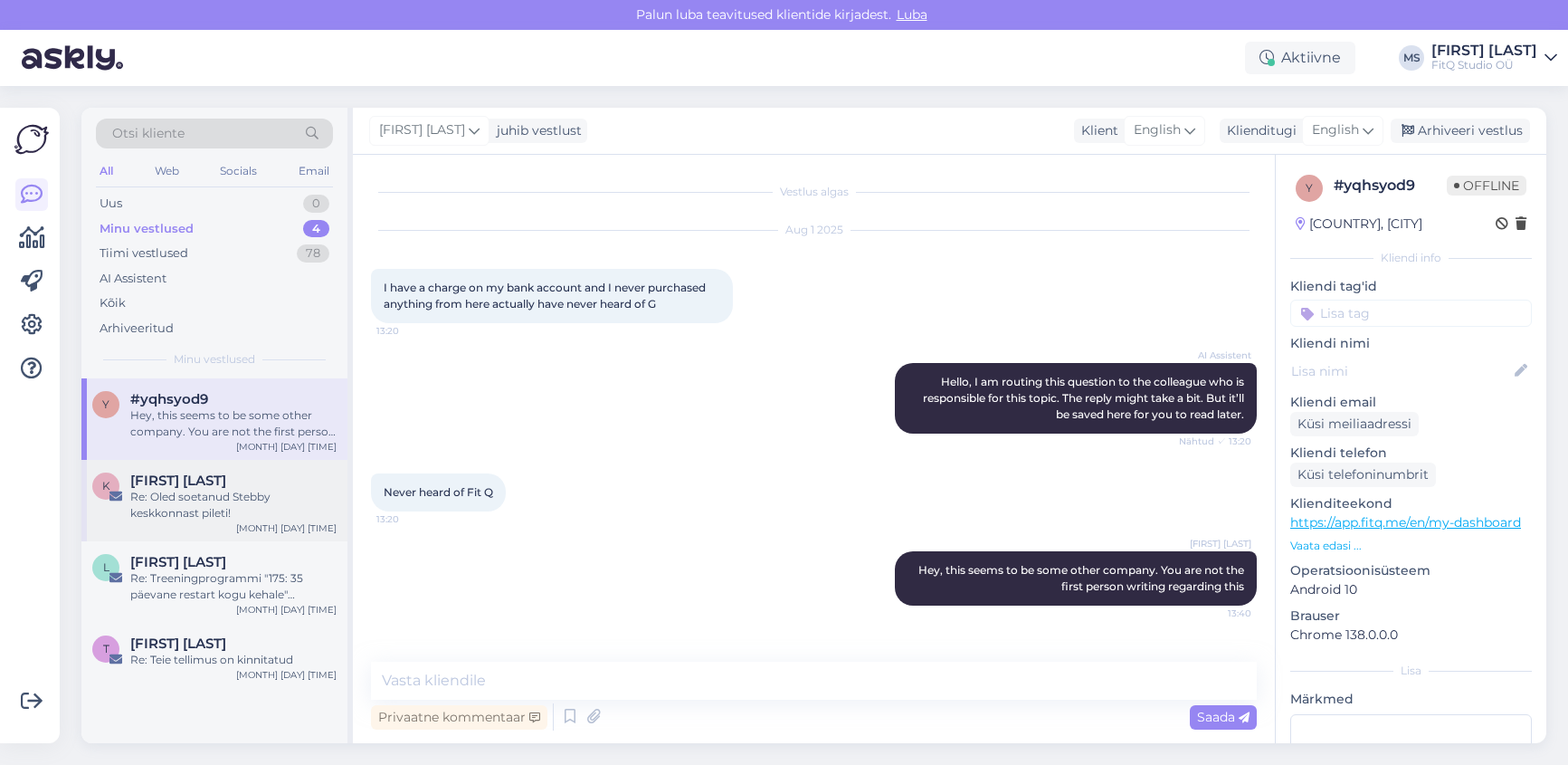 click on "Re: Oled soetanud Stebby keskkonnast pileti!" at bounding box center [233, 505] 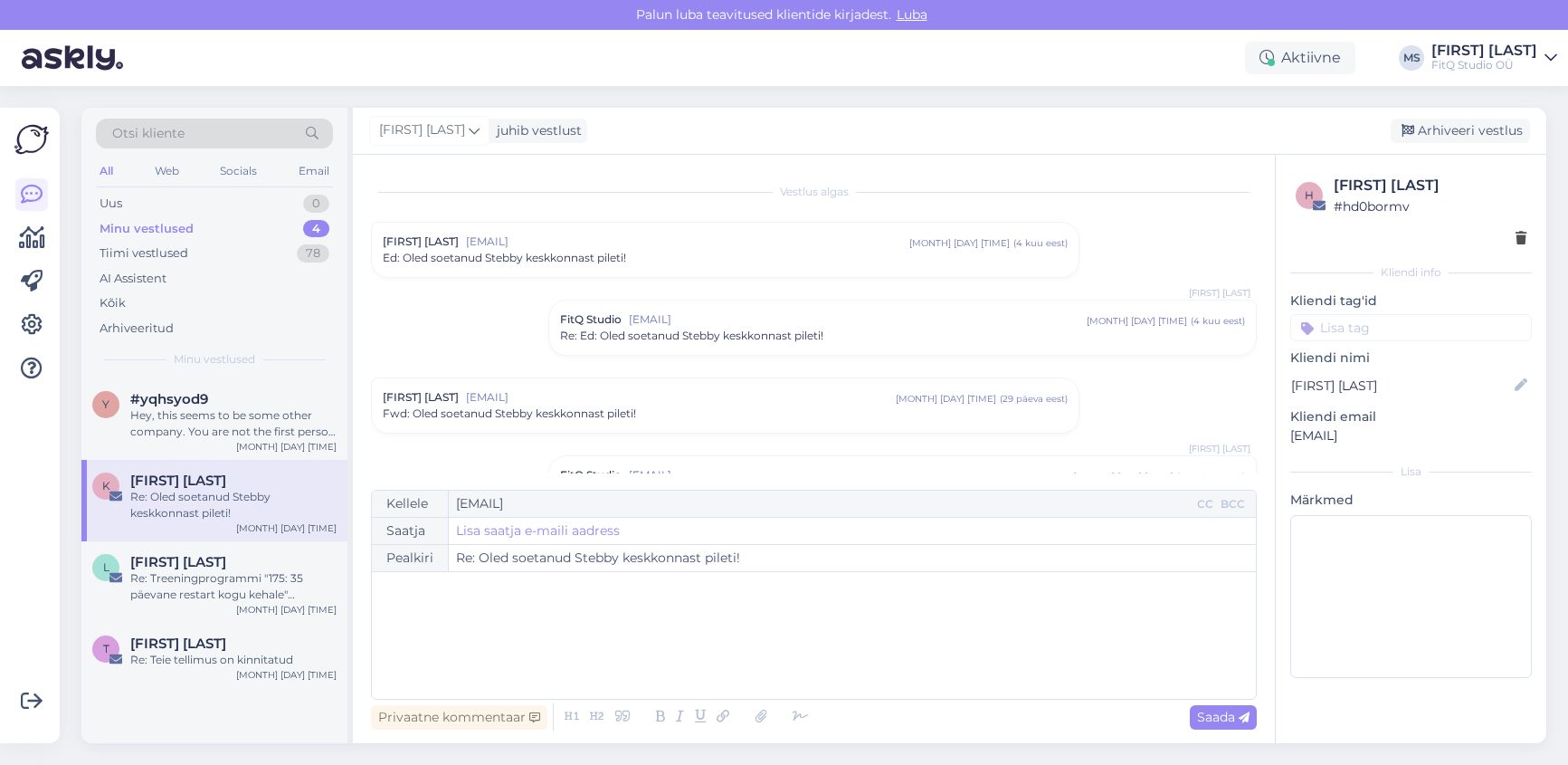 scroll, scrollTop: 234, scrollLeft: 0, axis: vertical 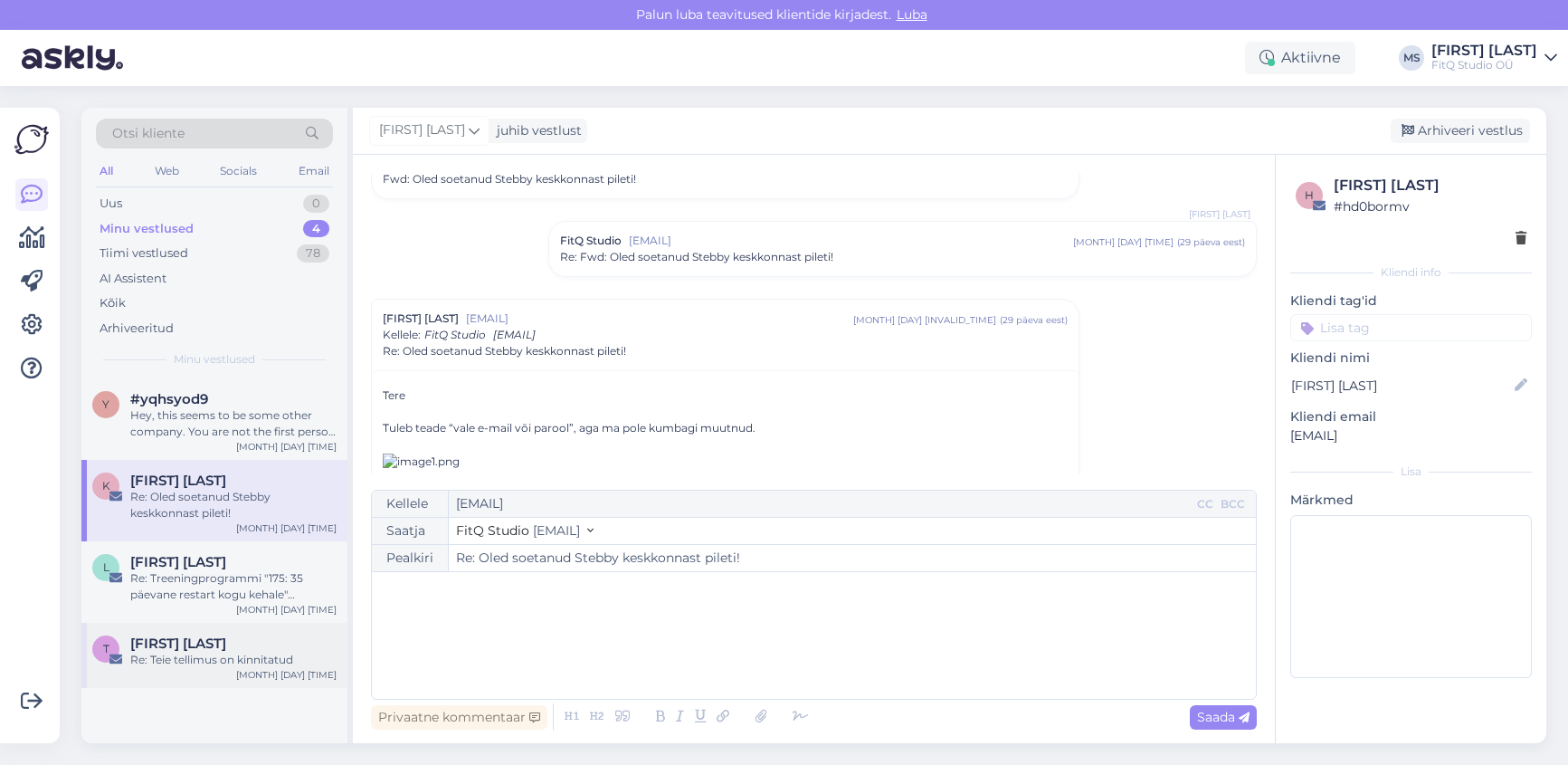click on "Re: Teie tellimus on kinnitatud" at bounding box center [233, 660] 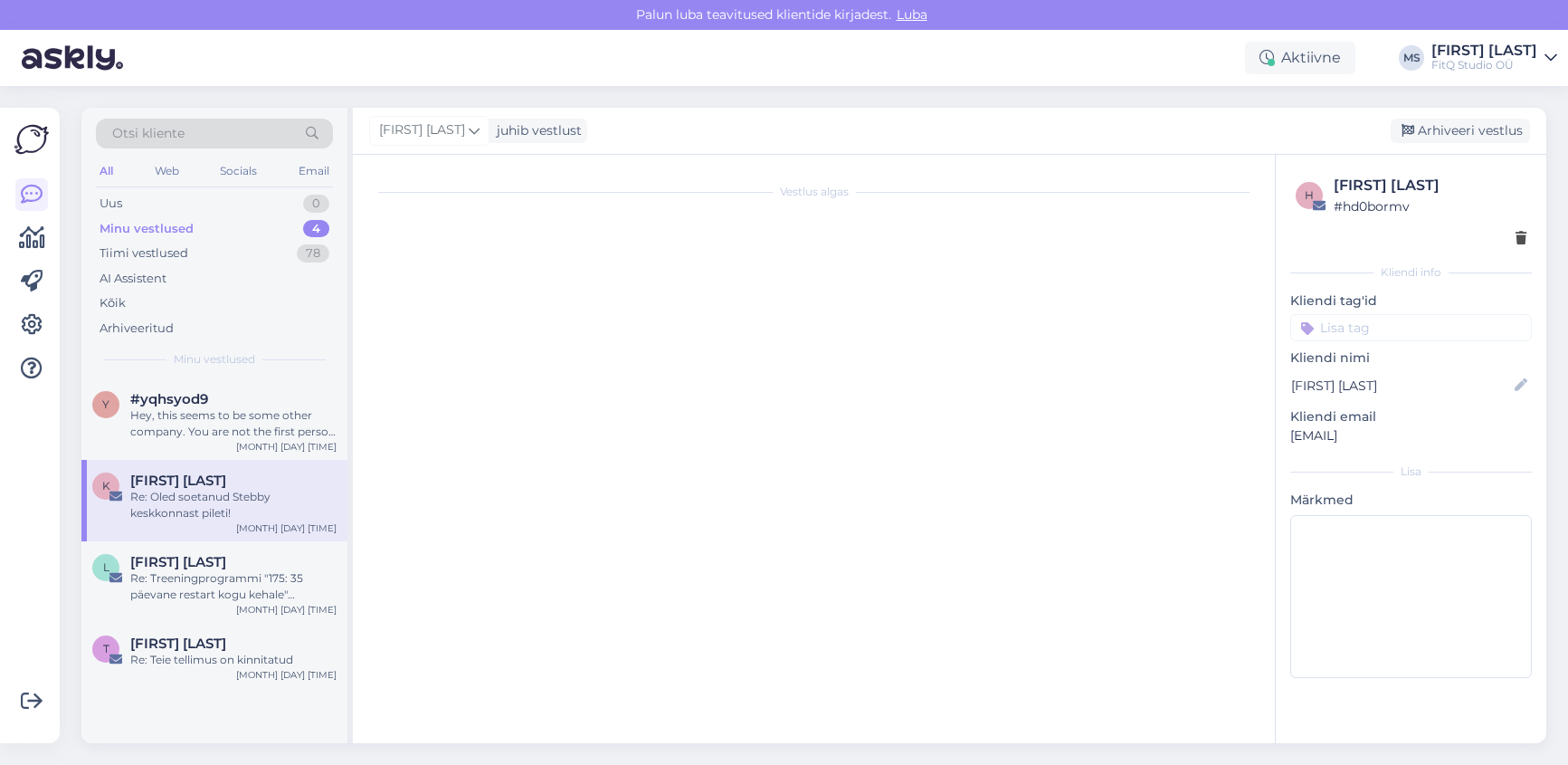 scroll, scrollTop: 112, scrollLeft: 0, axis: vertical 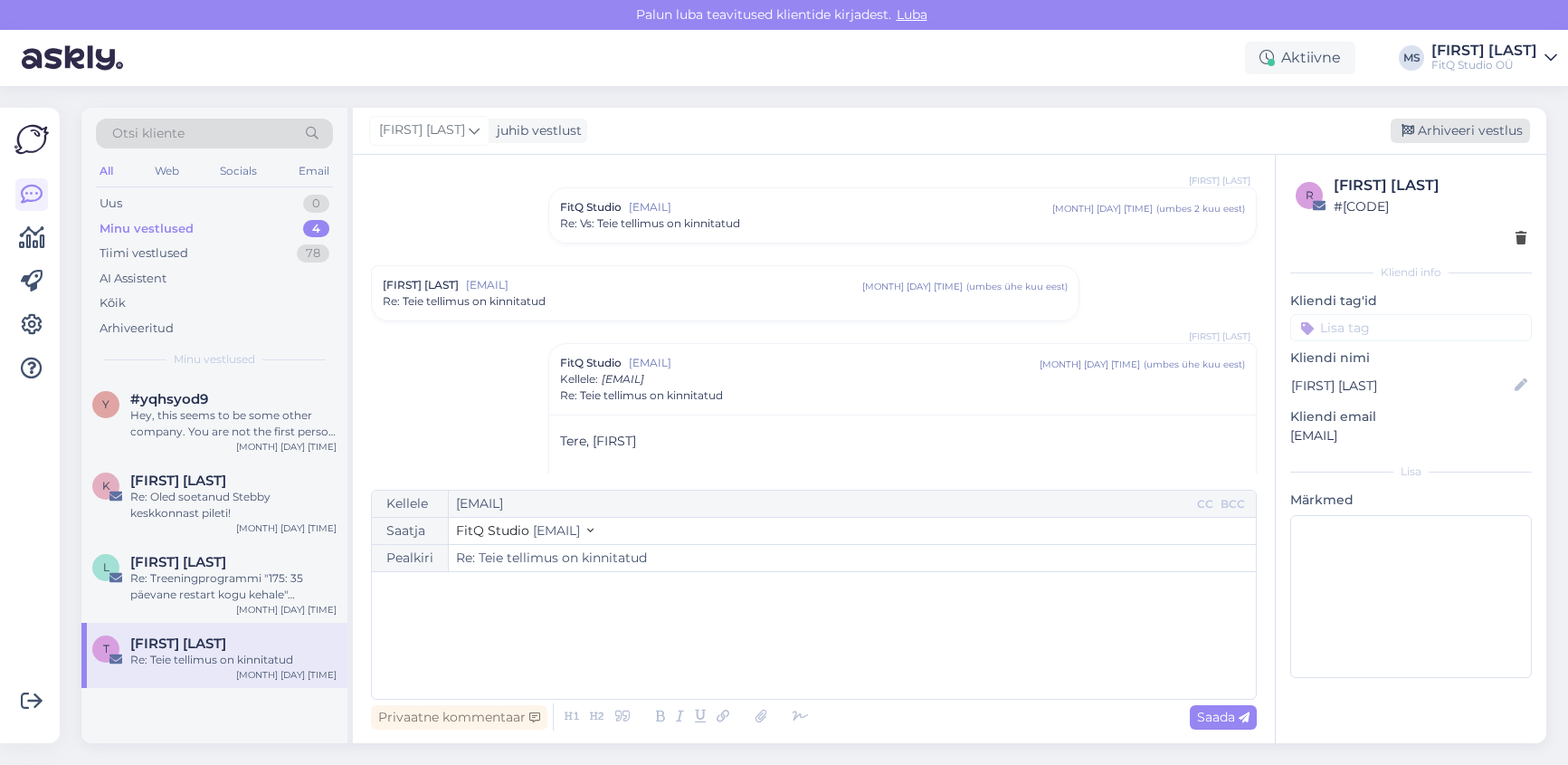 click on "Arhiveeri vestlus" at bounding box center (1460, 130) 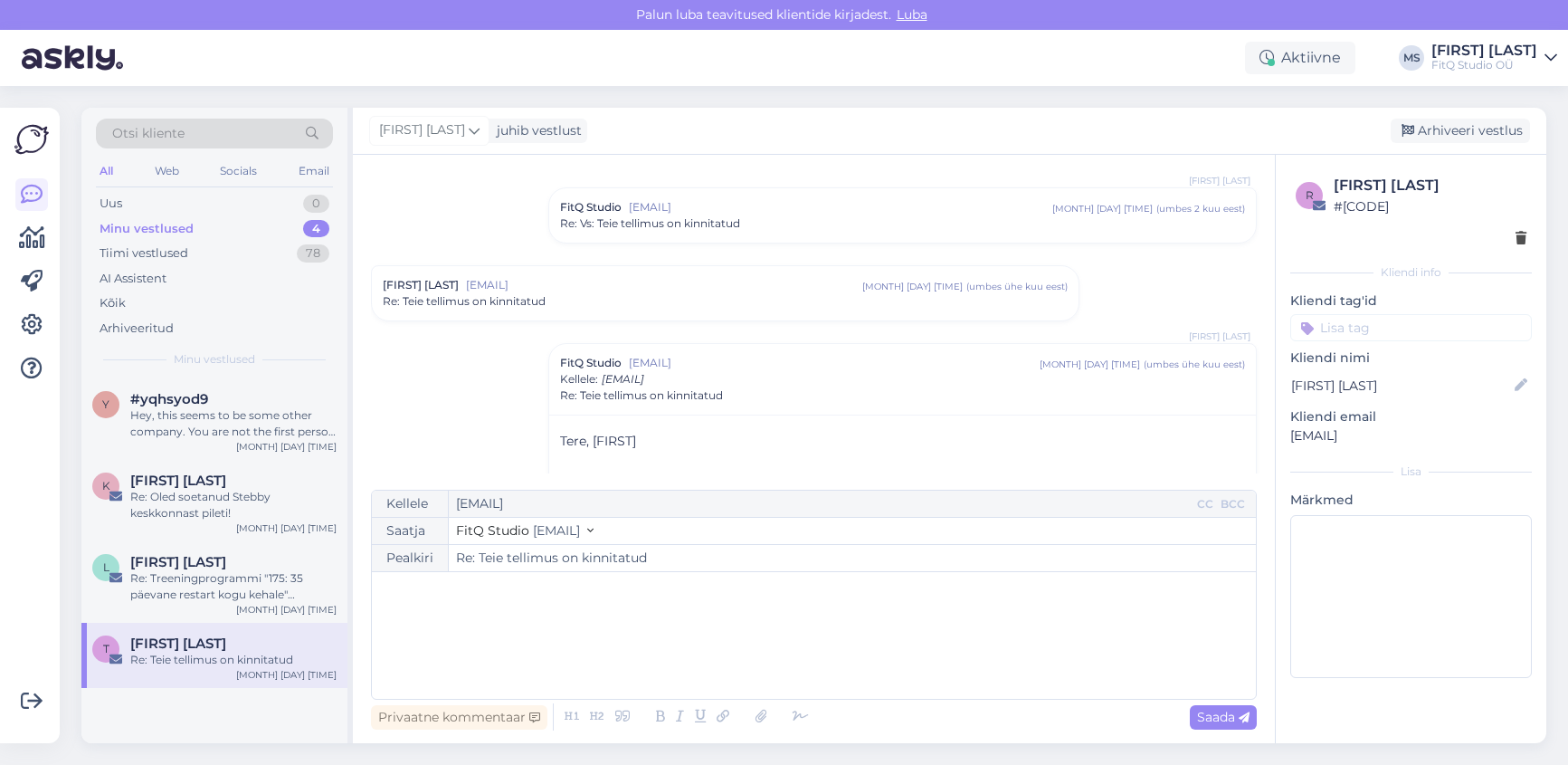 scroll, scrollTop: 213, scrollLeft: 0, axis: vertical 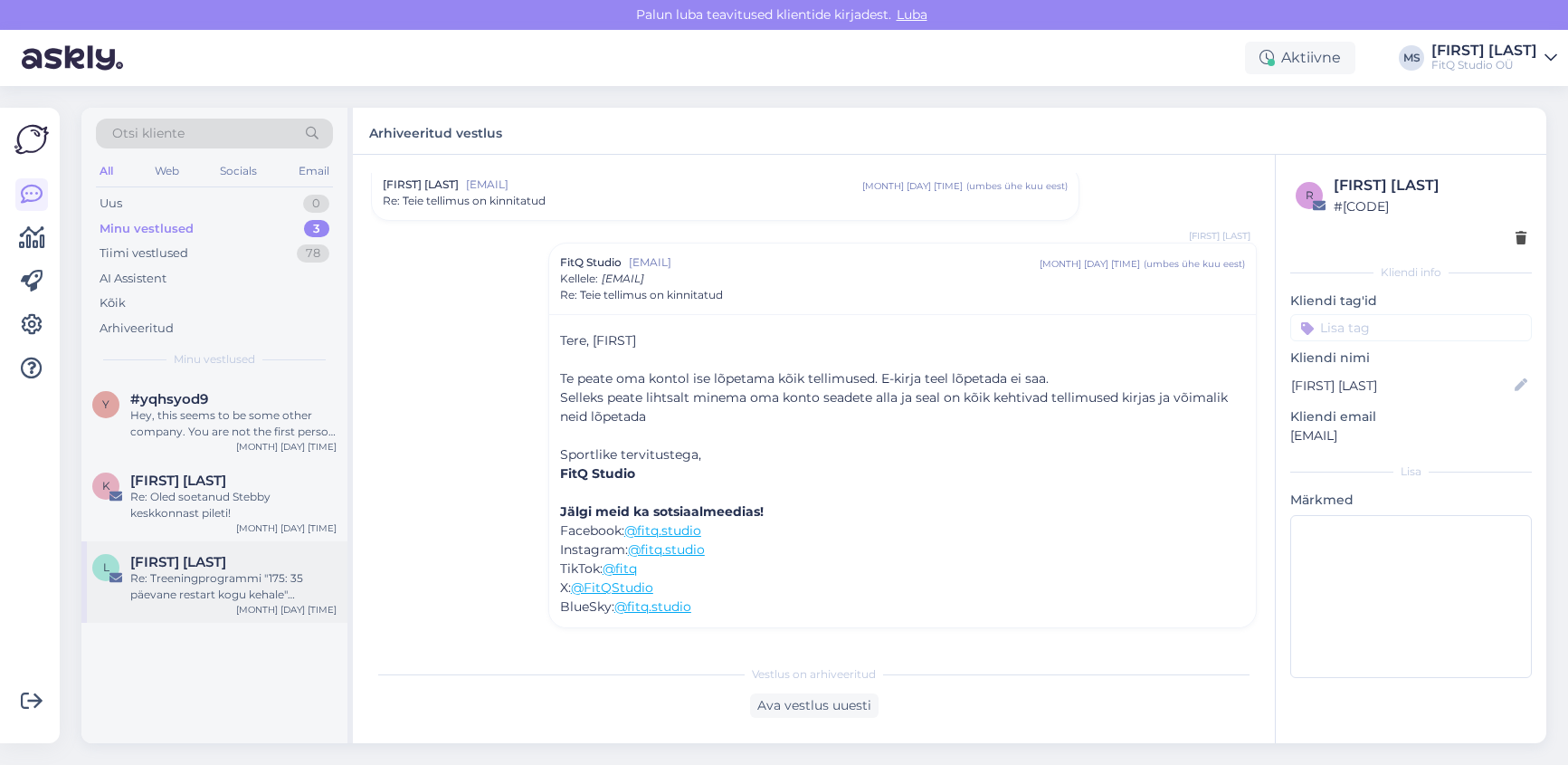 click on "[FIRST] [LAST]" at bounding box center (178, 562) 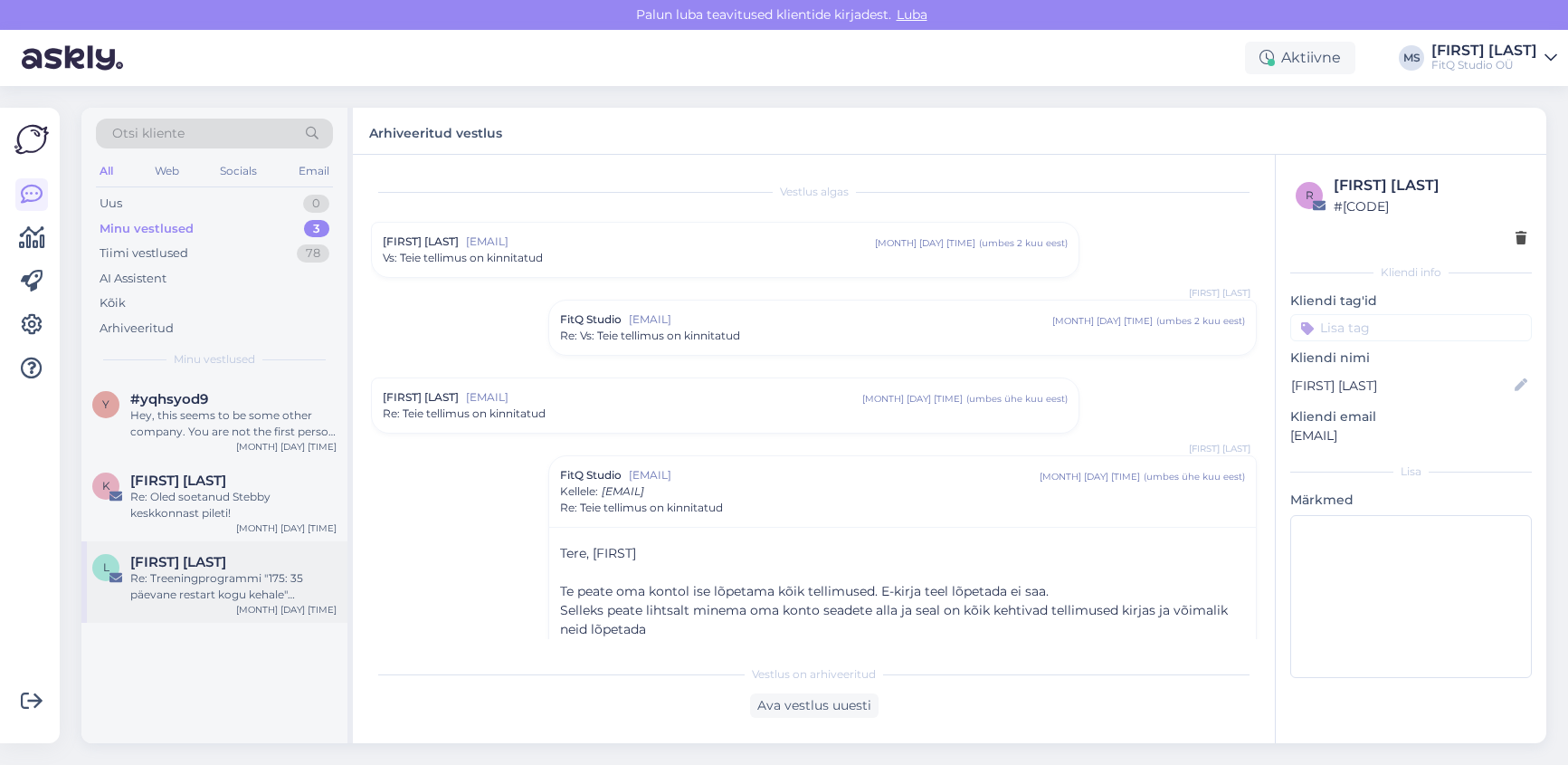 scroll, scrollTop: 112, scrollLeft: 0, axis: vertical 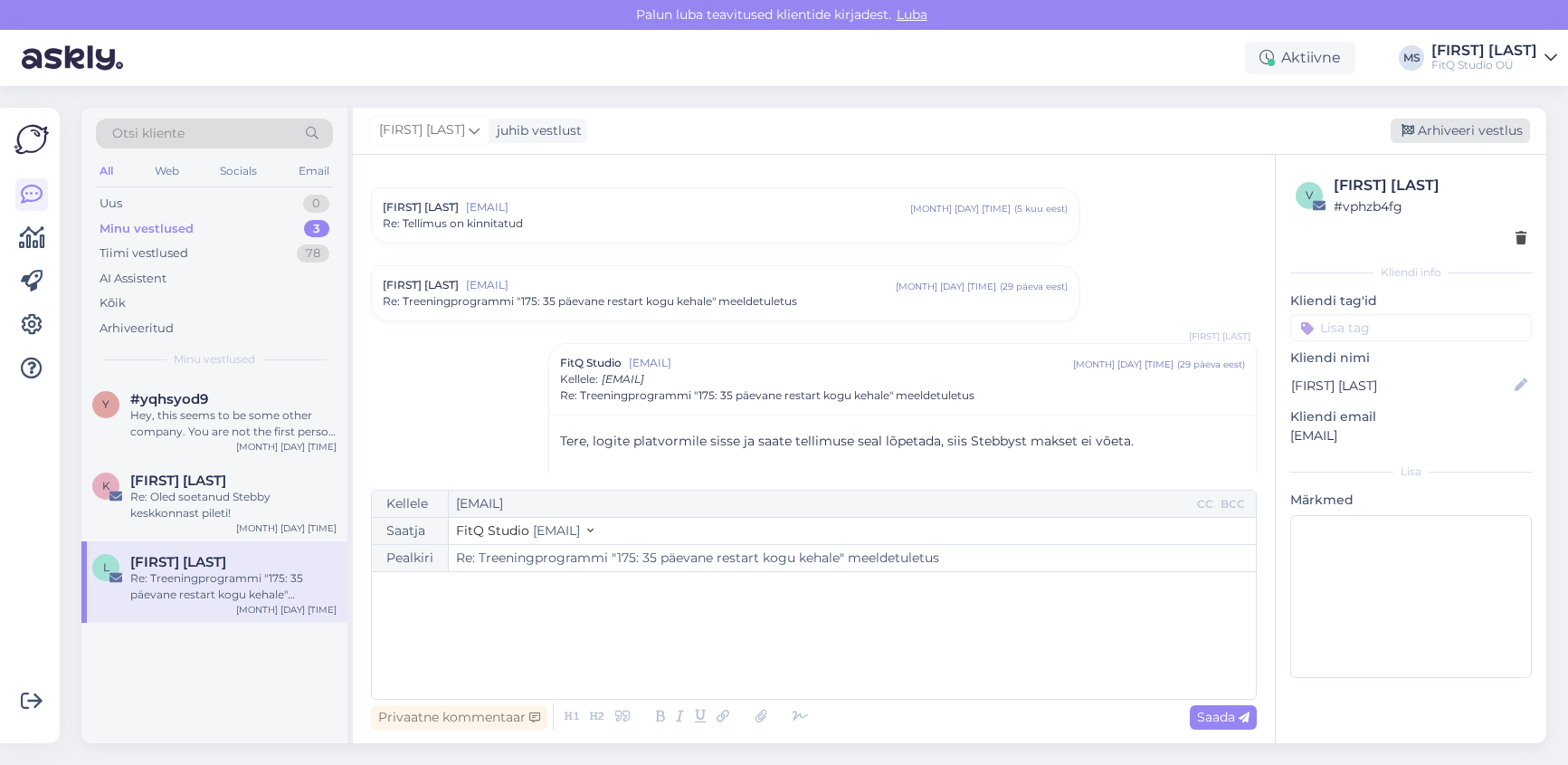 drag, startPoint x: 1468, startPoint y: 124, endPoint x: 1443, endPoint y: 128, distance: 25.317978 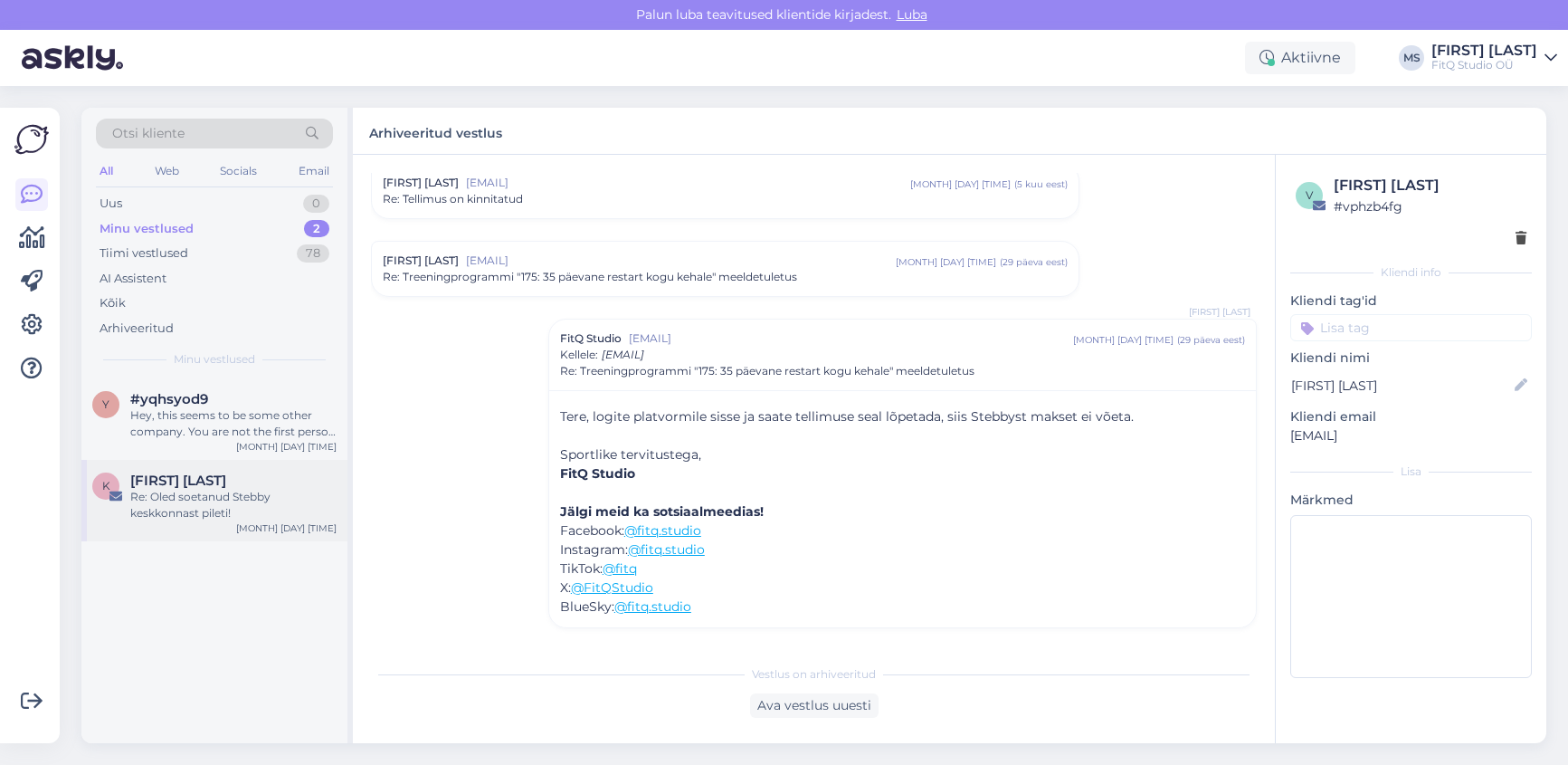 click on "Re: Oled soetanud Stebby keskkonnast pileti!" at bounding box center (233, 505) 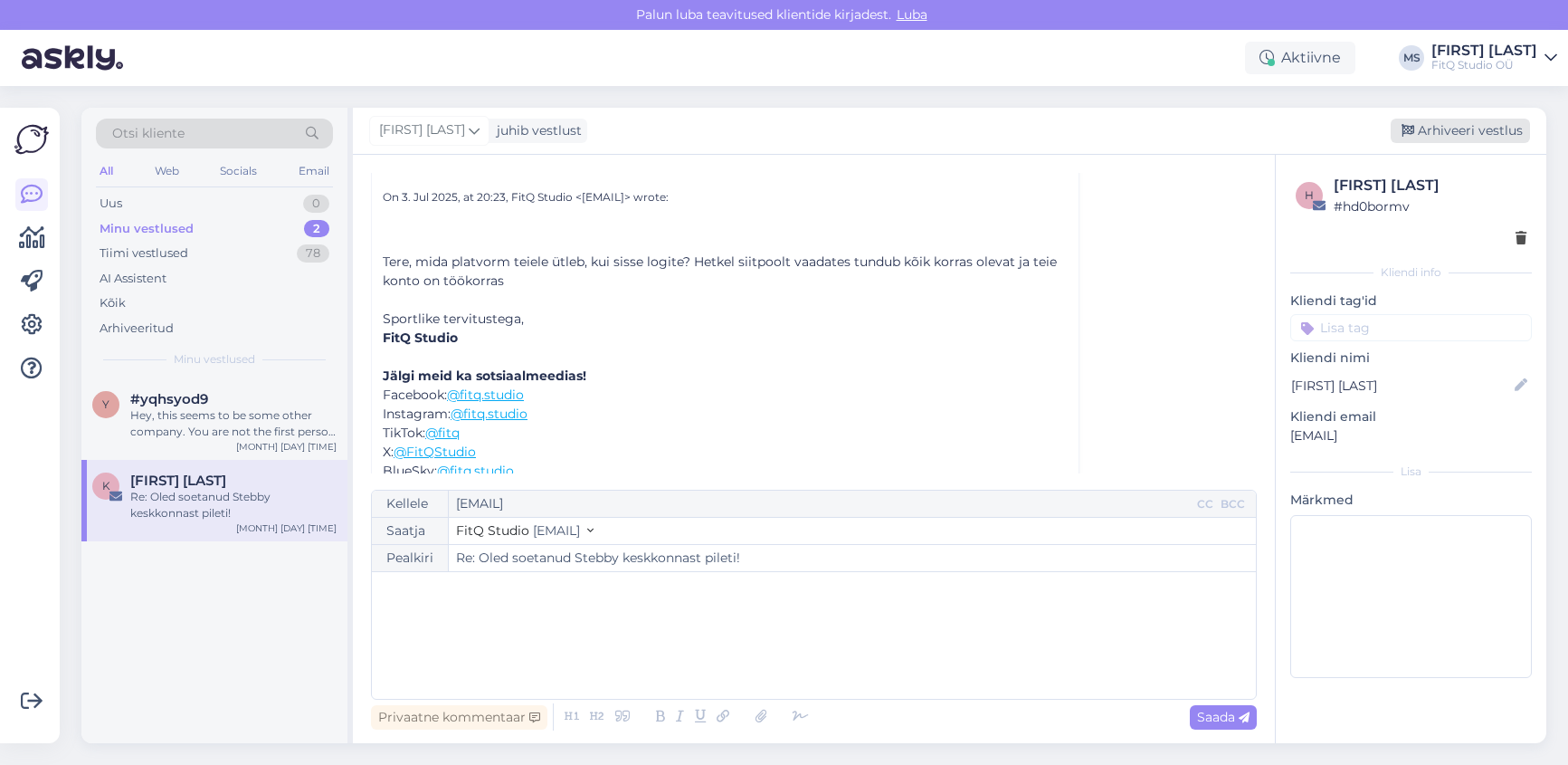 click on "Arhiveeri vestlus" at bounding box center (1460, 130) 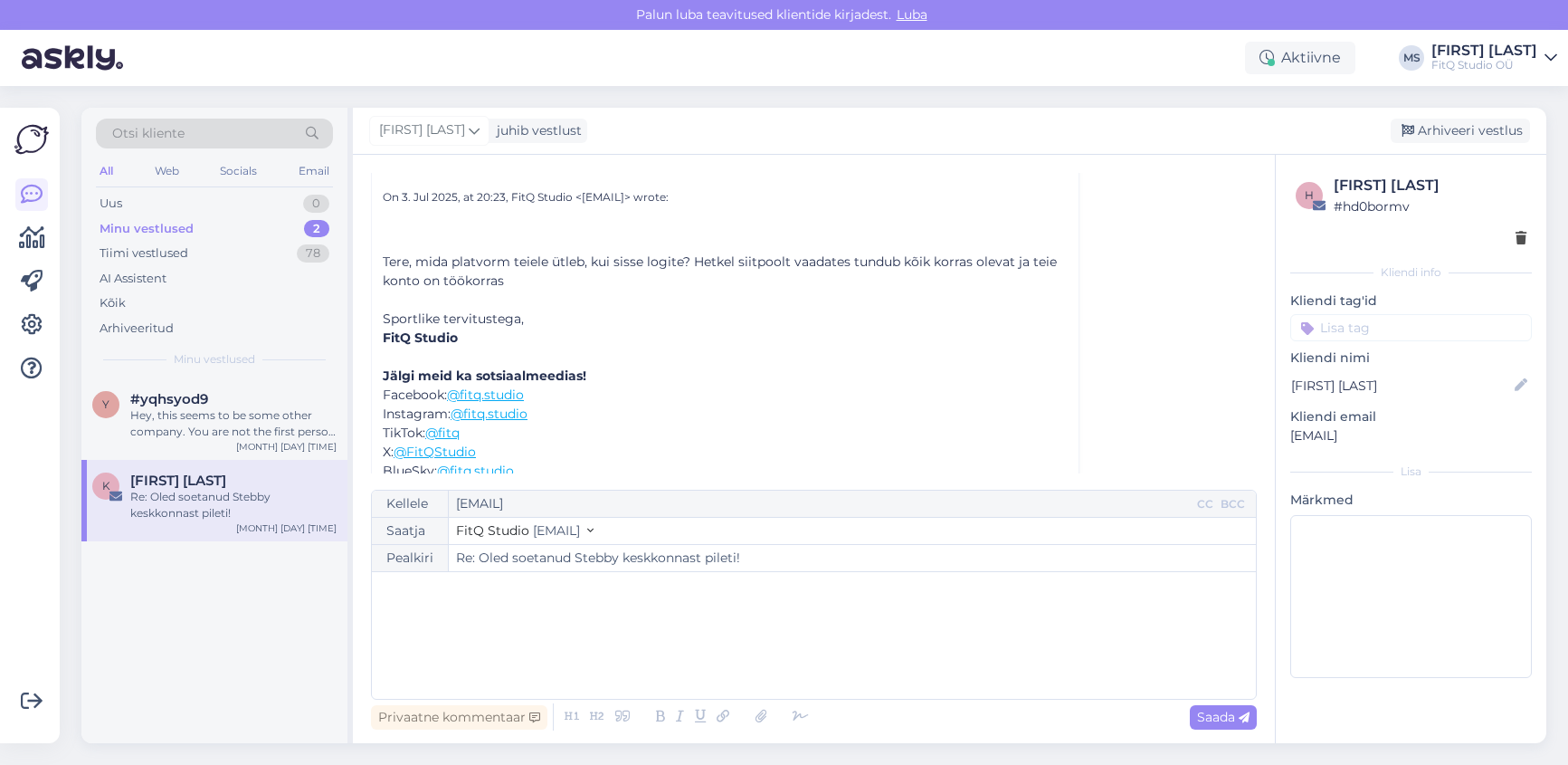 scroll, scrollTop: 360, scrollLeft: 0, axis: vertical 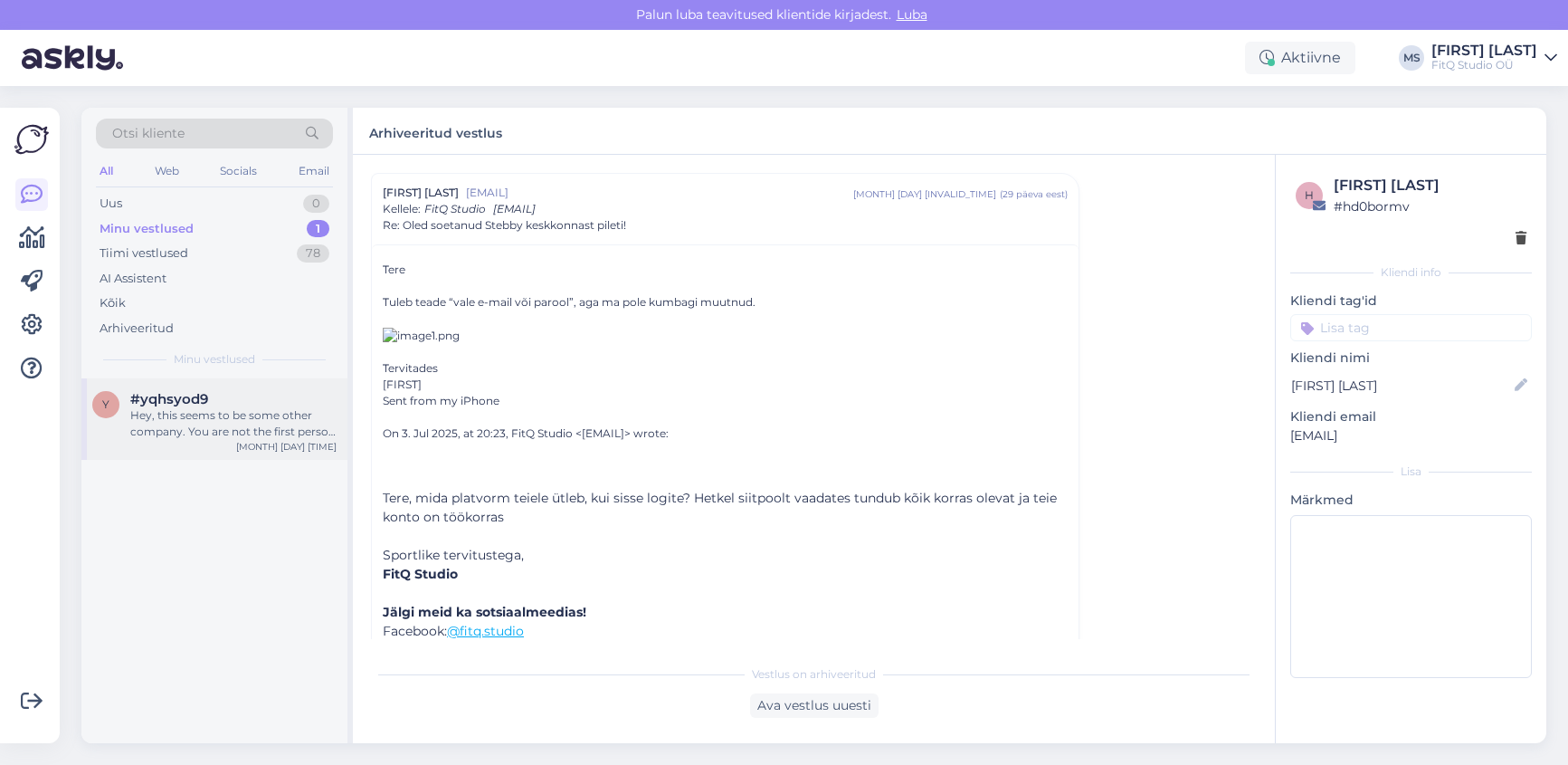 click on "Hey, this seems to be some other company. You are not the first person writing regarding this" at bounding box center [233, 424] 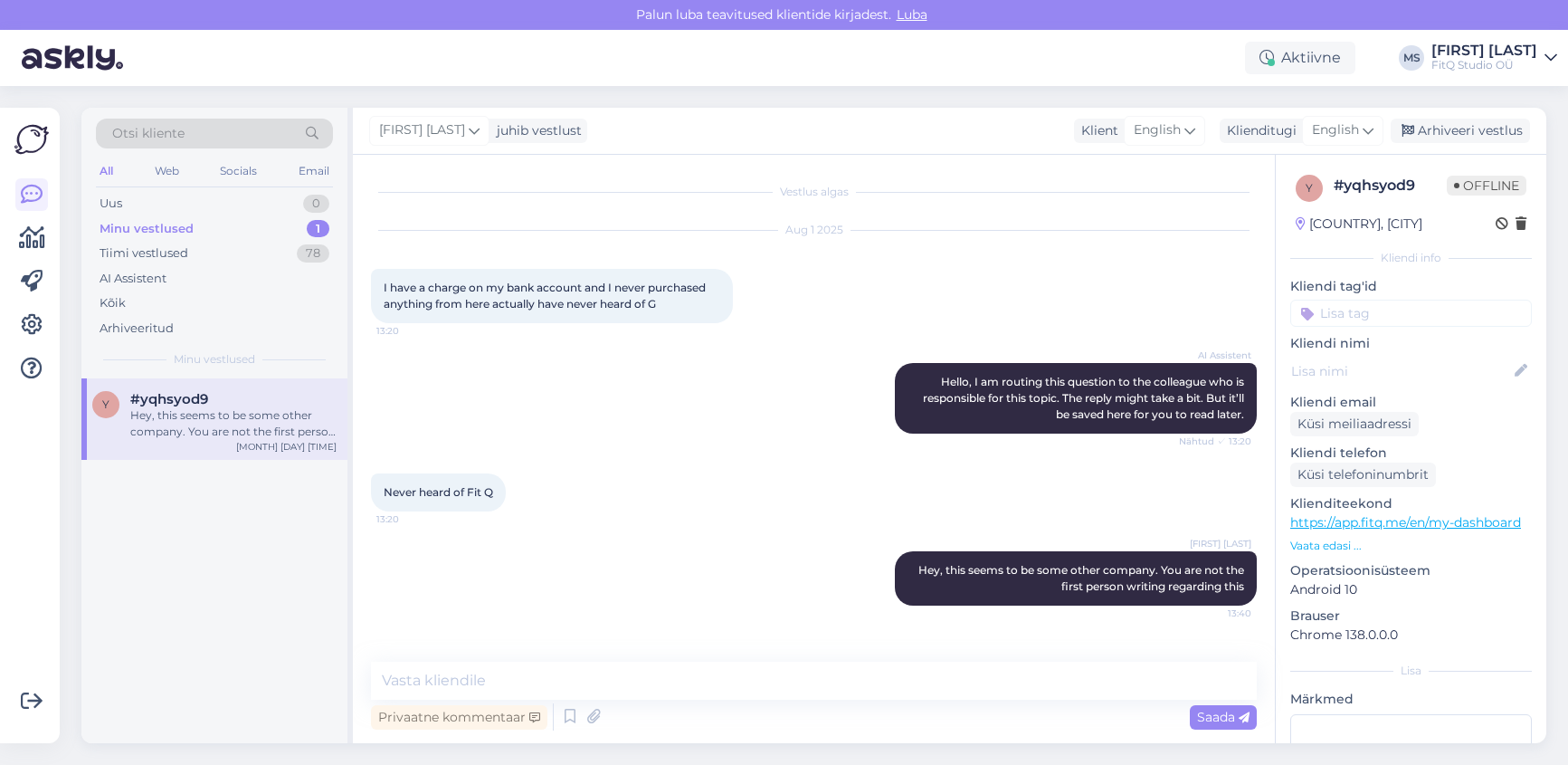 click on "Minu vestlused" at bounding box center (147, 229) 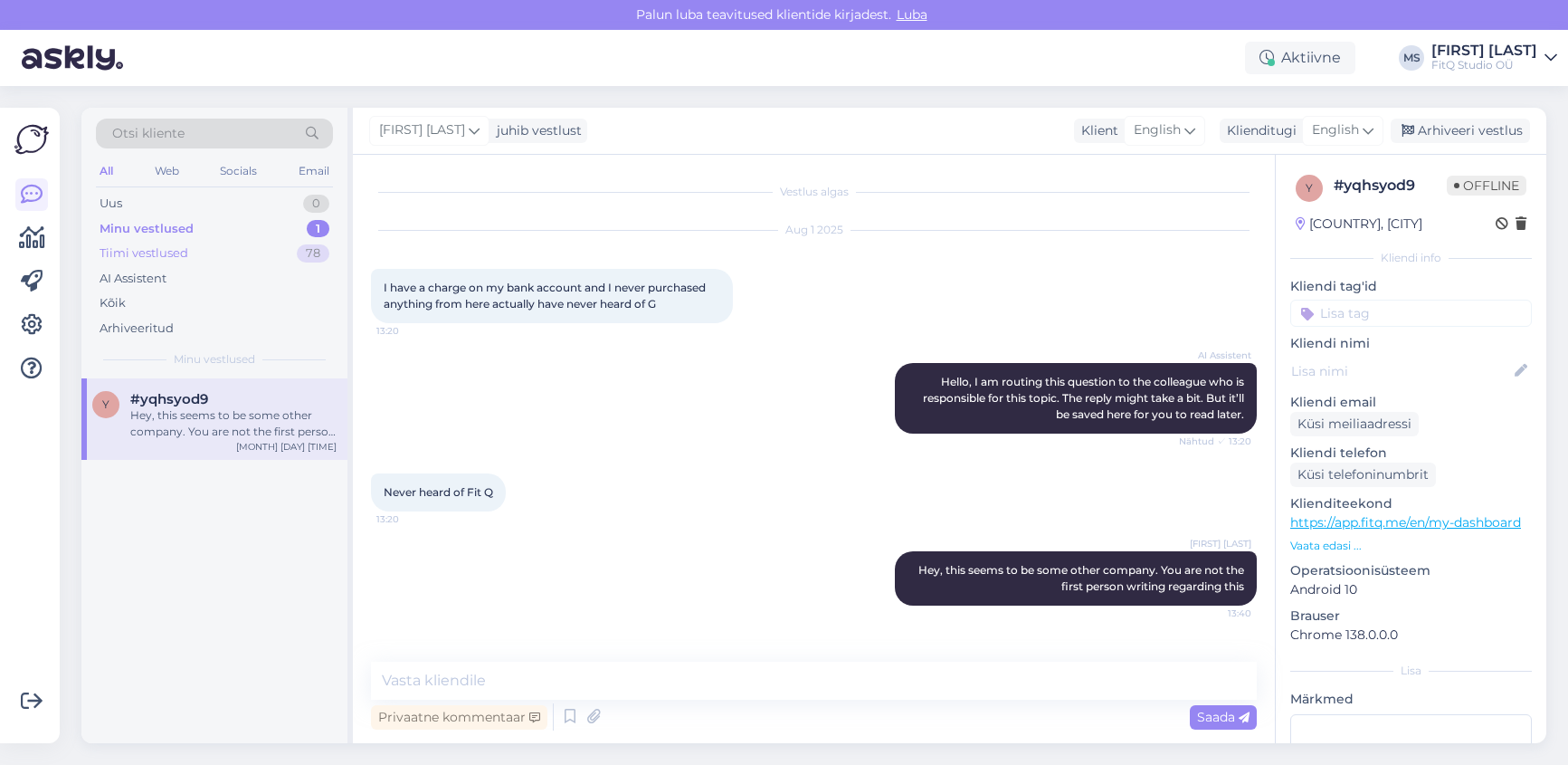 click on "Tiimi vestlused" at bounding box center (144, 253) 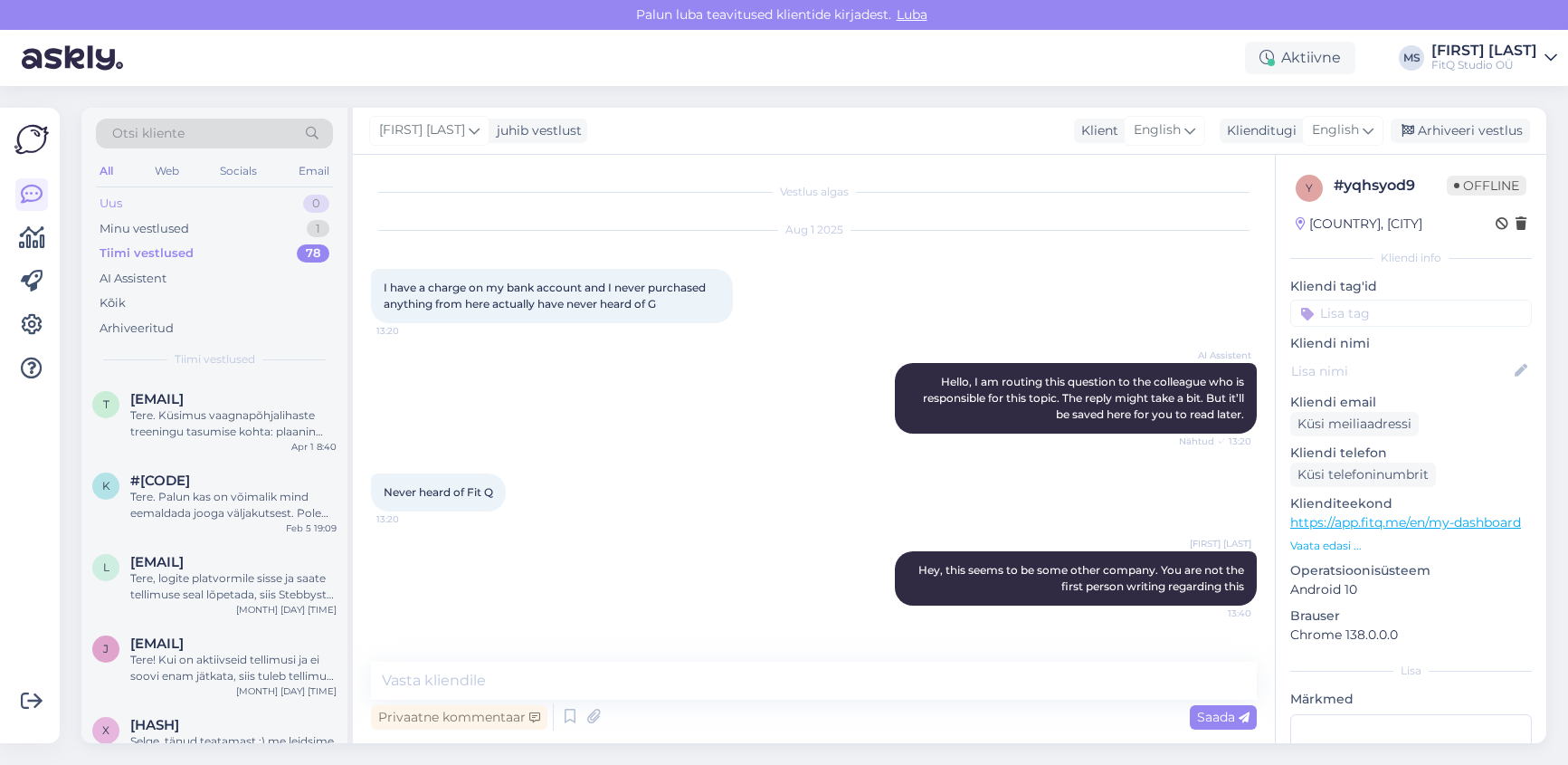 click on "Uus 0" at bounding box center (214, 204) 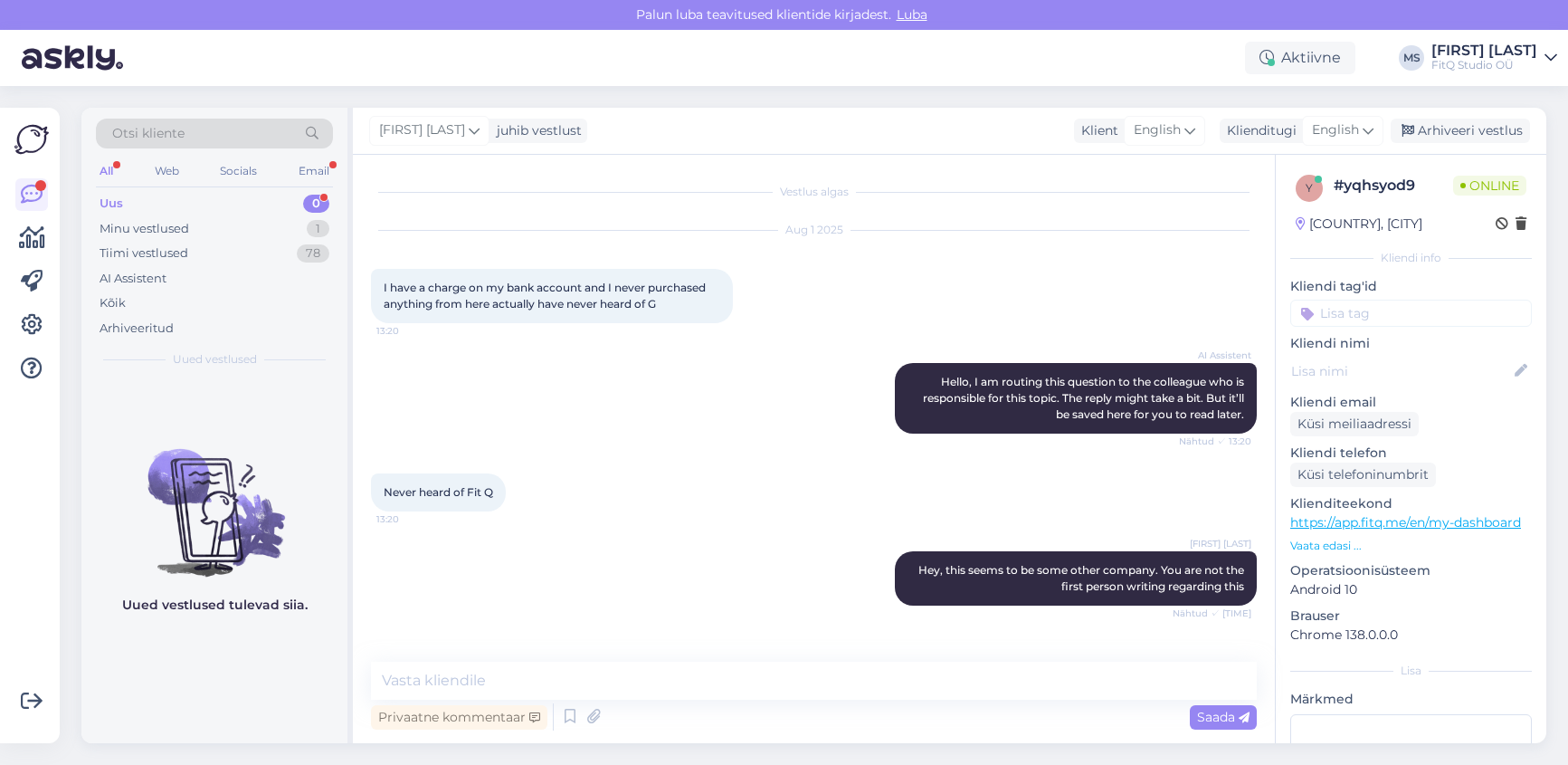 scroll, scrollTop: 58, scrollLeft: 0, axis: vertical 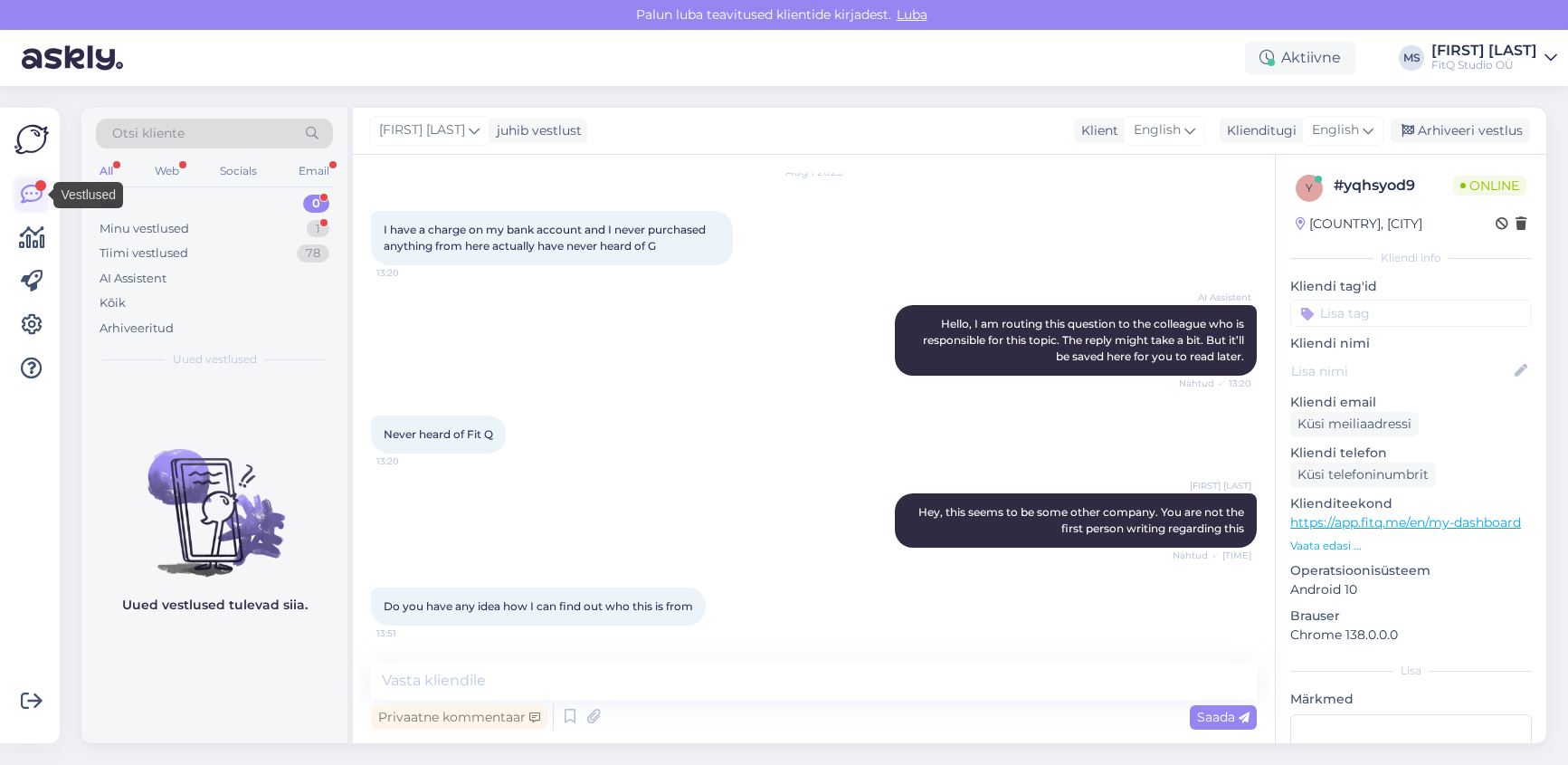 click at bounding box center (32, 195) 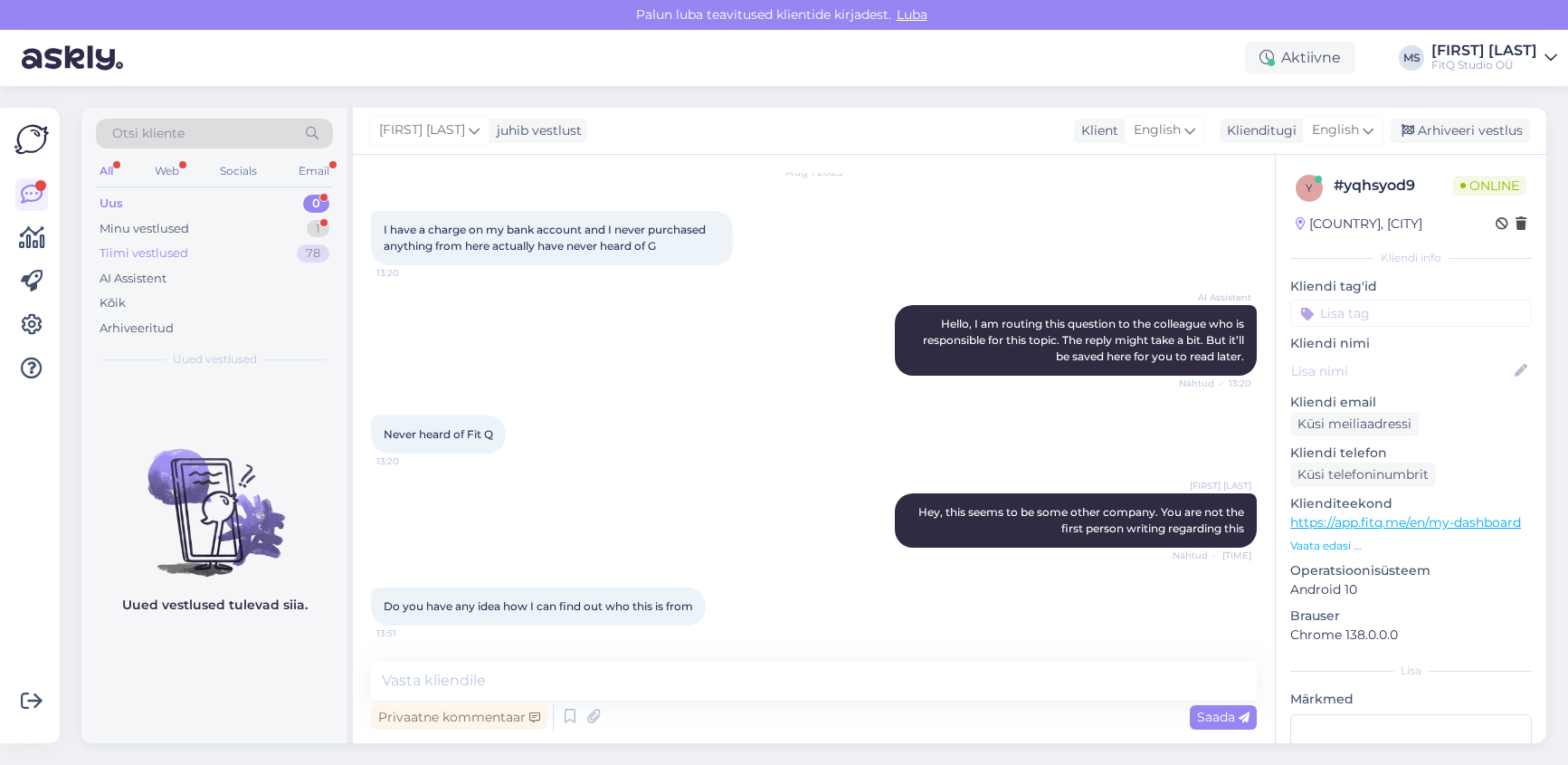 click on "Tiimi vestlused" at bounding box center (144, 253) 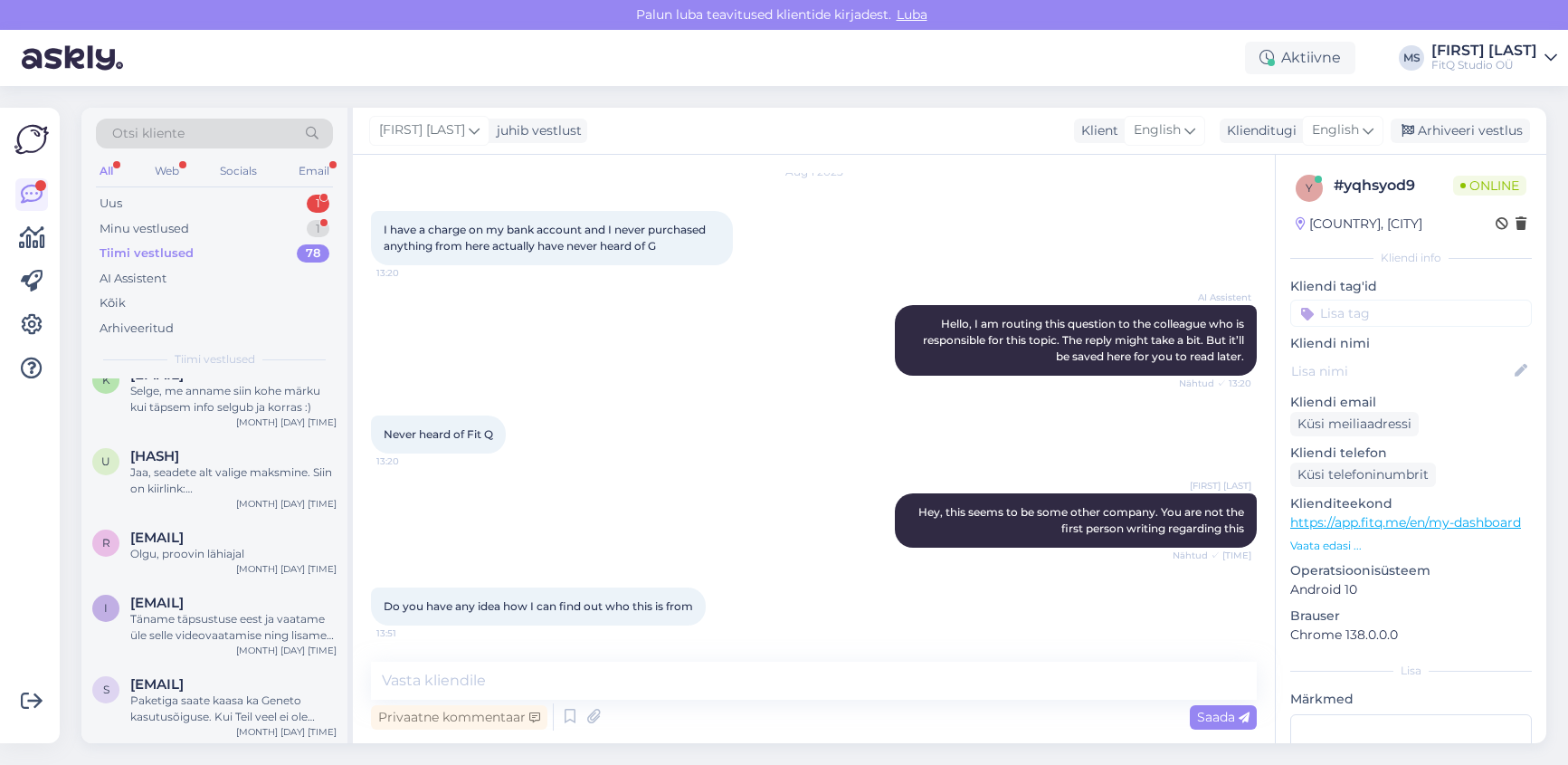 scroll, scrollTop: 437, scrollLeft: 0, axis: vertical 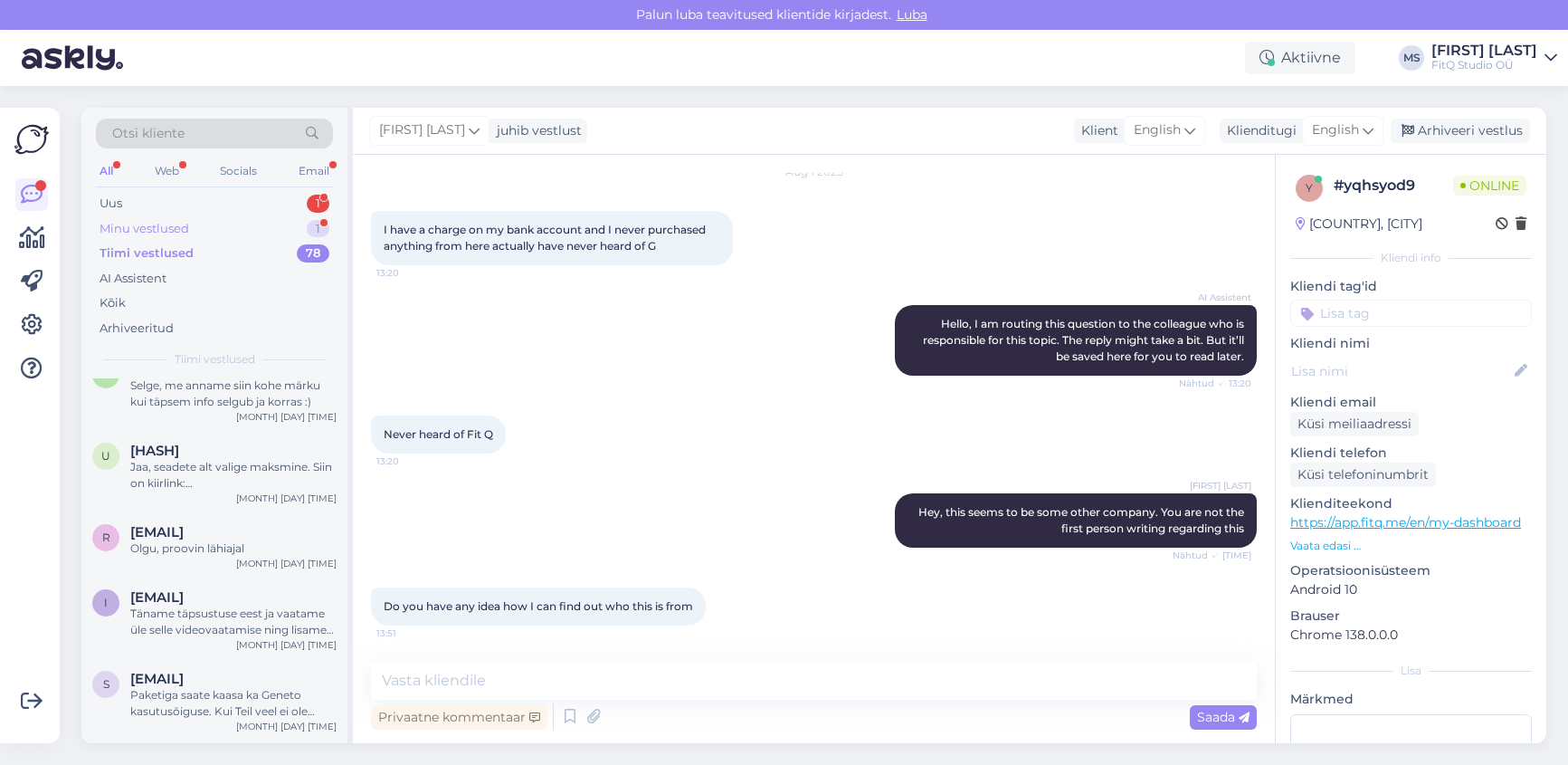 click on "Minu vestlused" at bounding box center [144, 229] 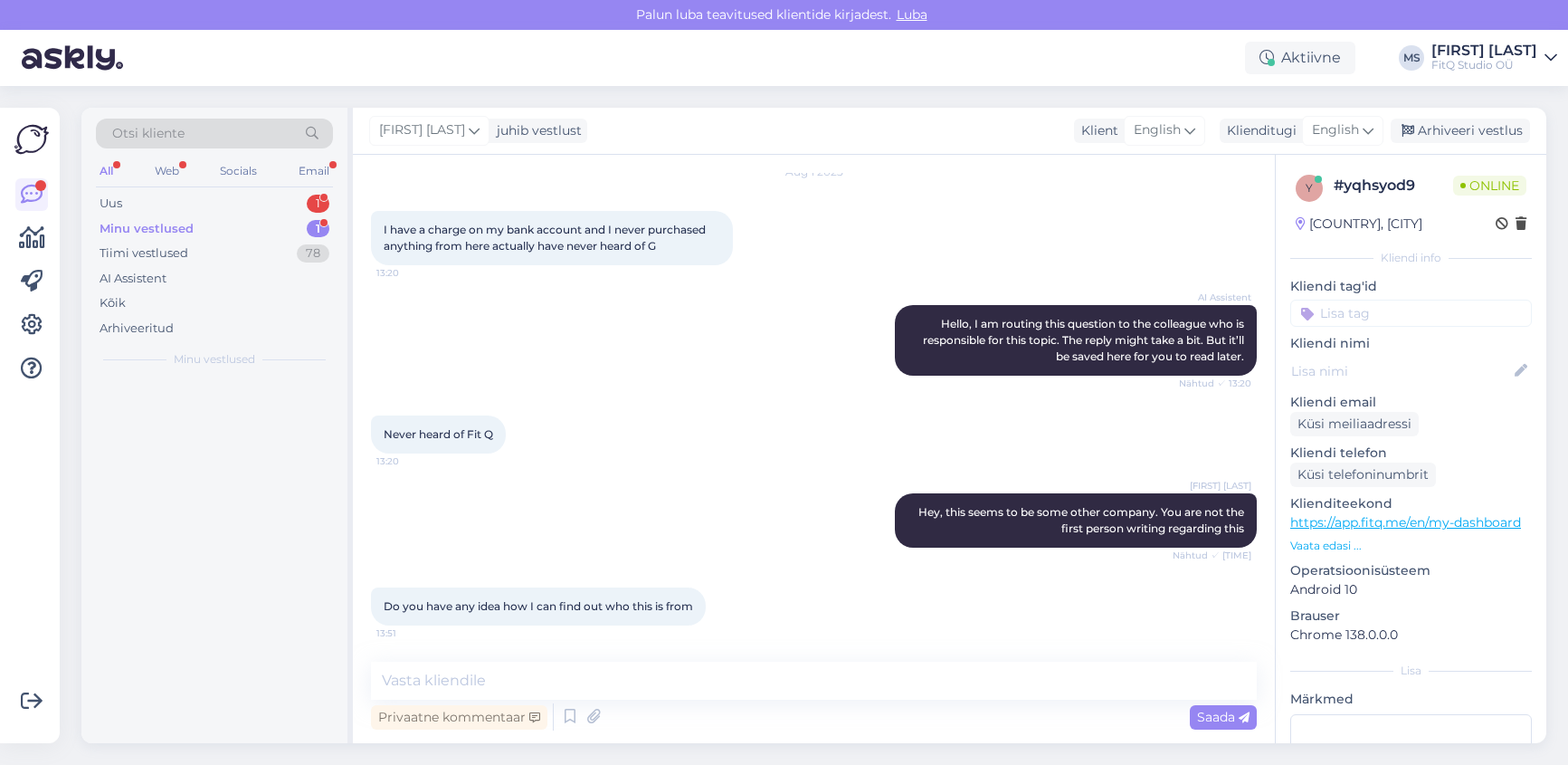 scroll, scrollTop: 0, scrollLeft: 0, axis: both 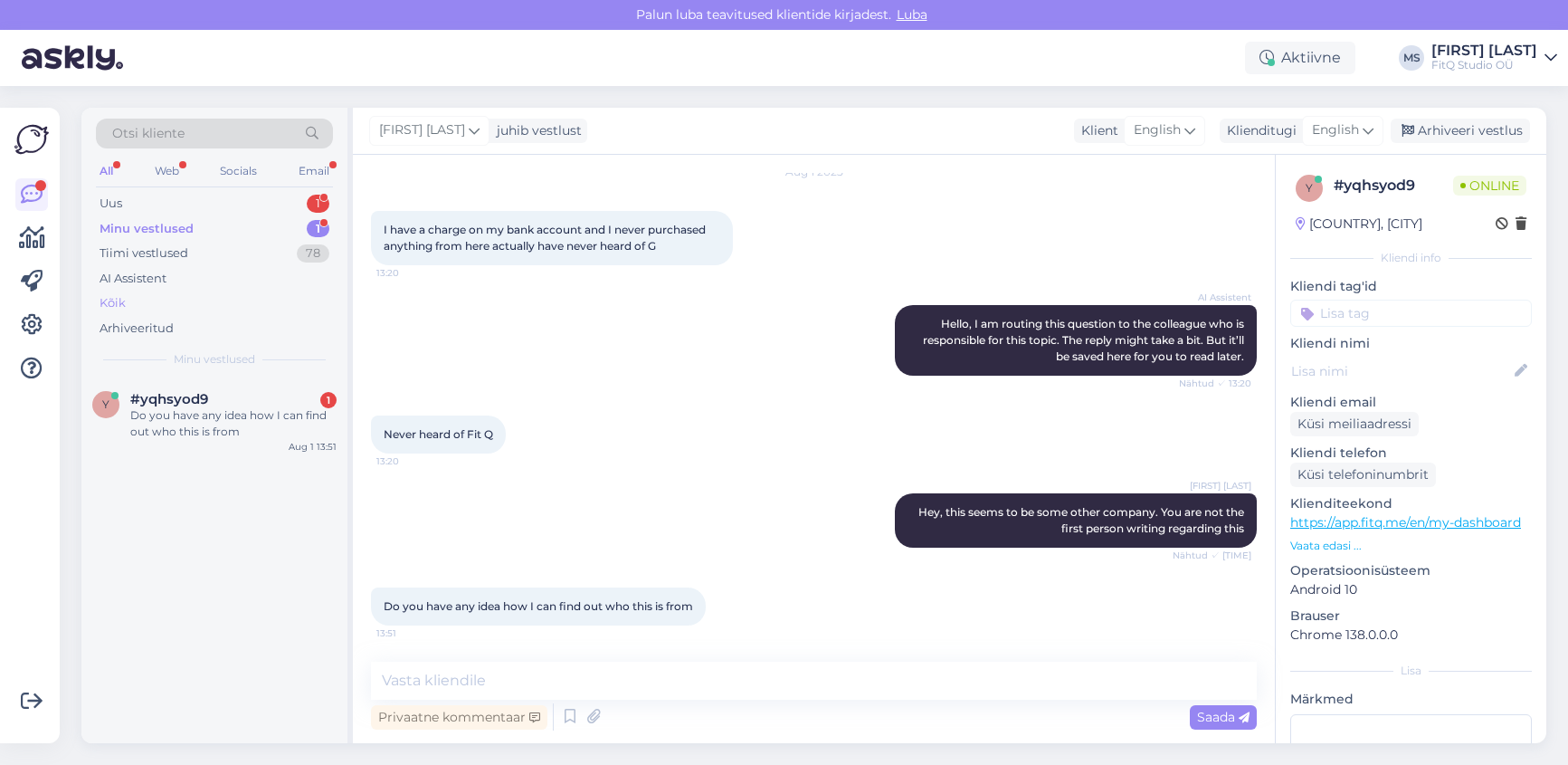 click on "Kõik" at bounding box center [214, 303] 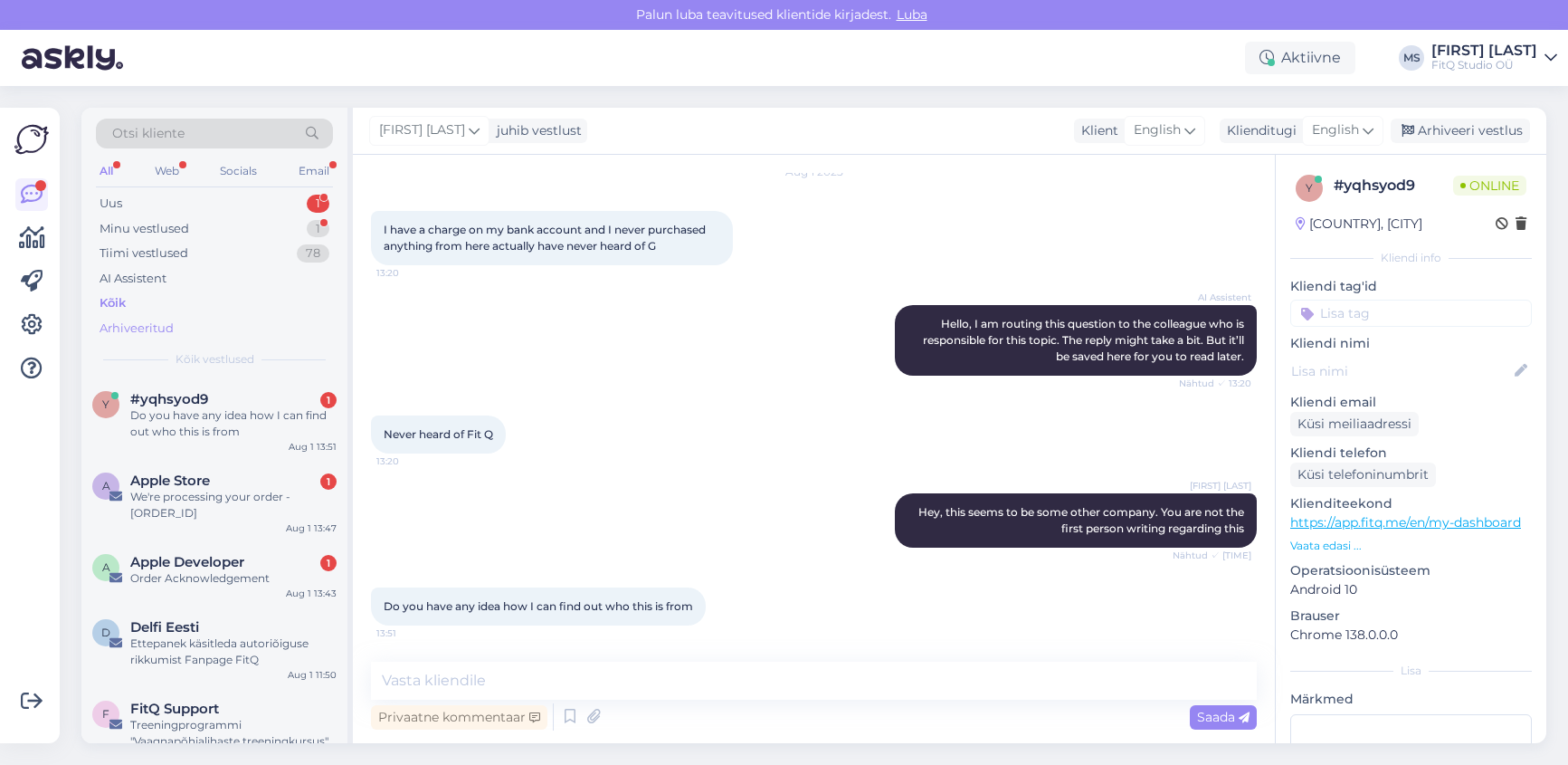 click on "Arhiveeritud" at bounding box center [137, 329] 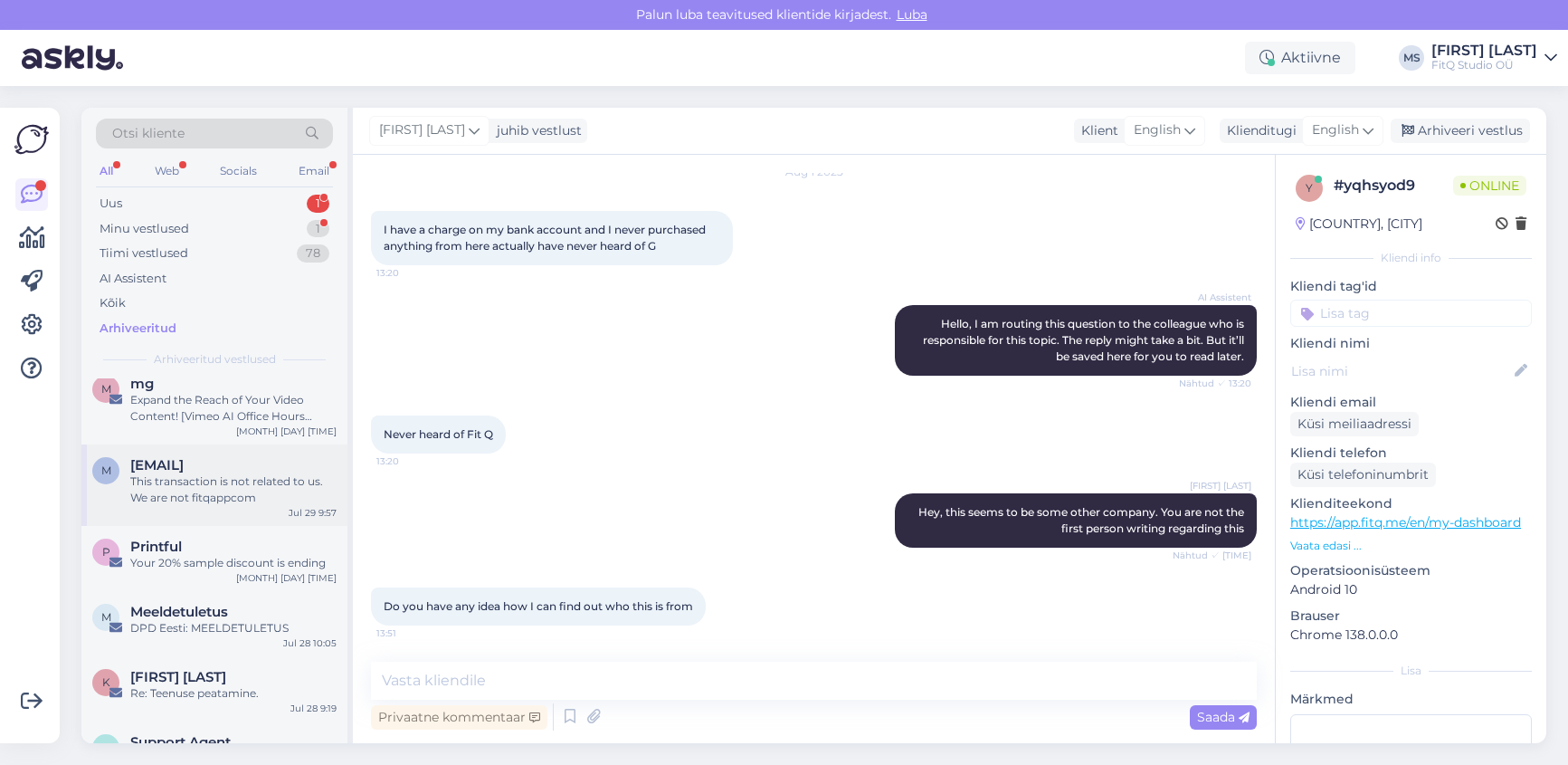 scroll, scrollTop: 995, scrollLeft: 0, axis: vertical 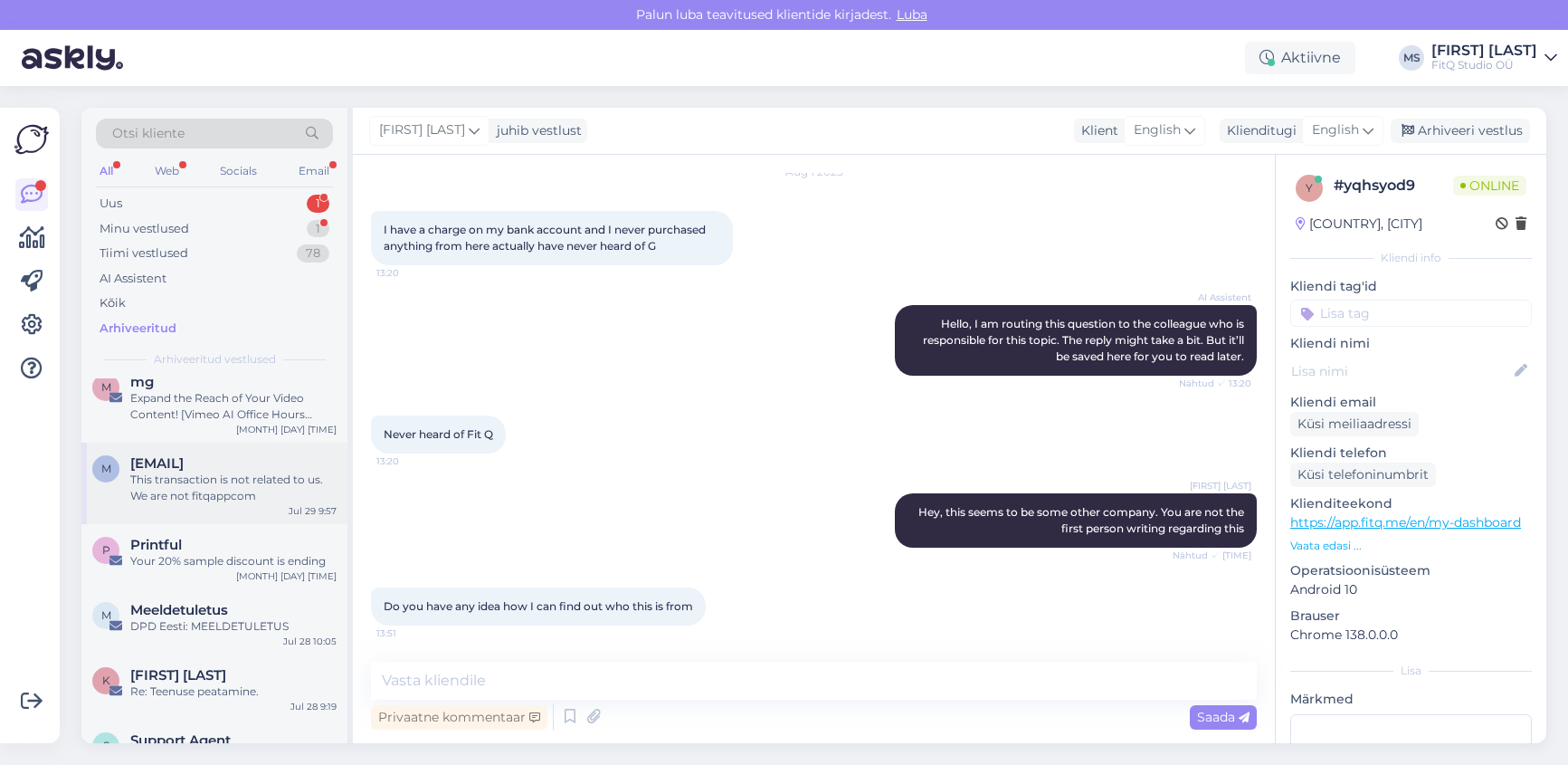 click on "[EMAIL]" at bounding box center (157, 464) 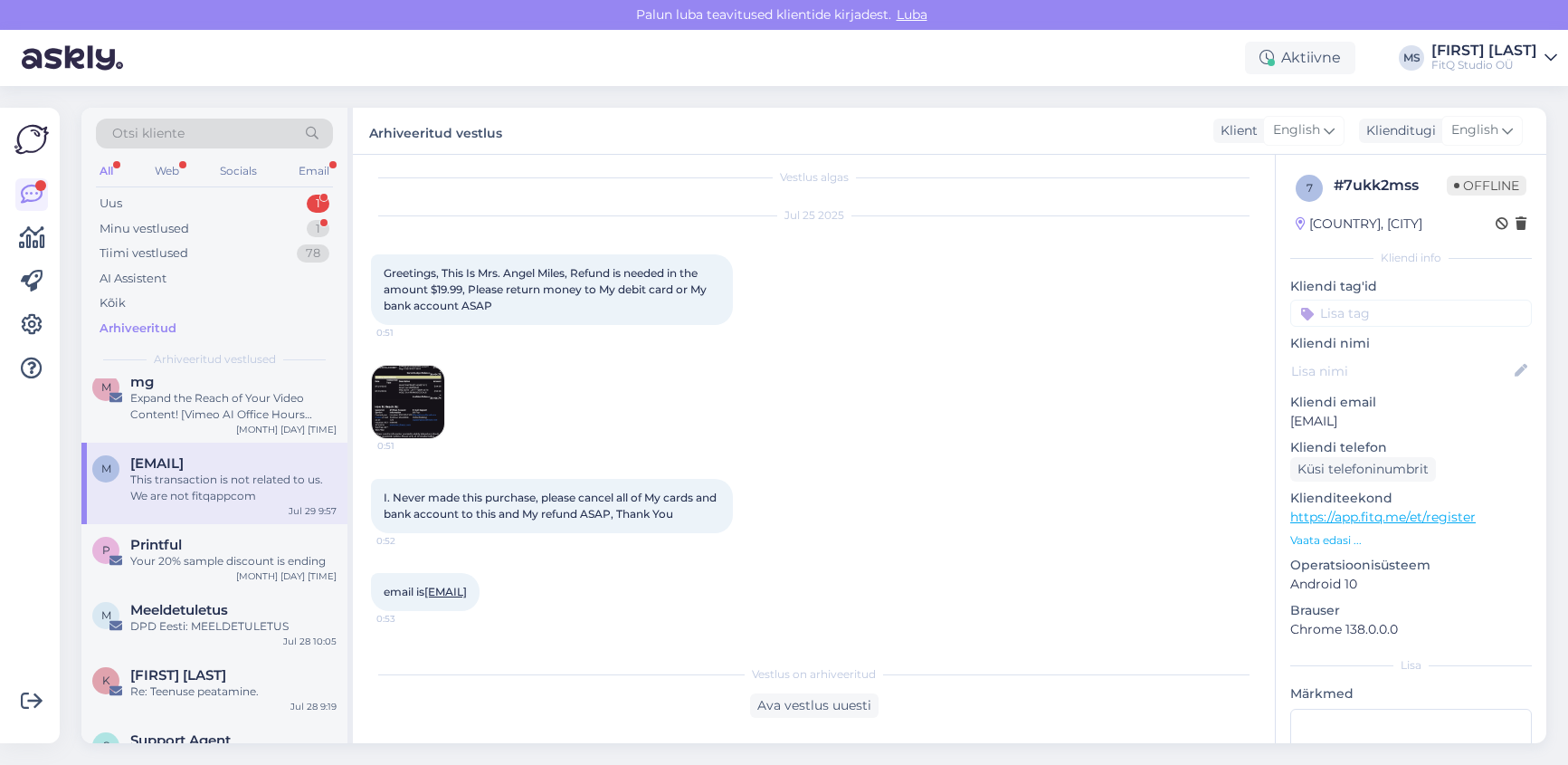 scroll, scrollTop: 10, scrollLeft: 0, axis: vertical 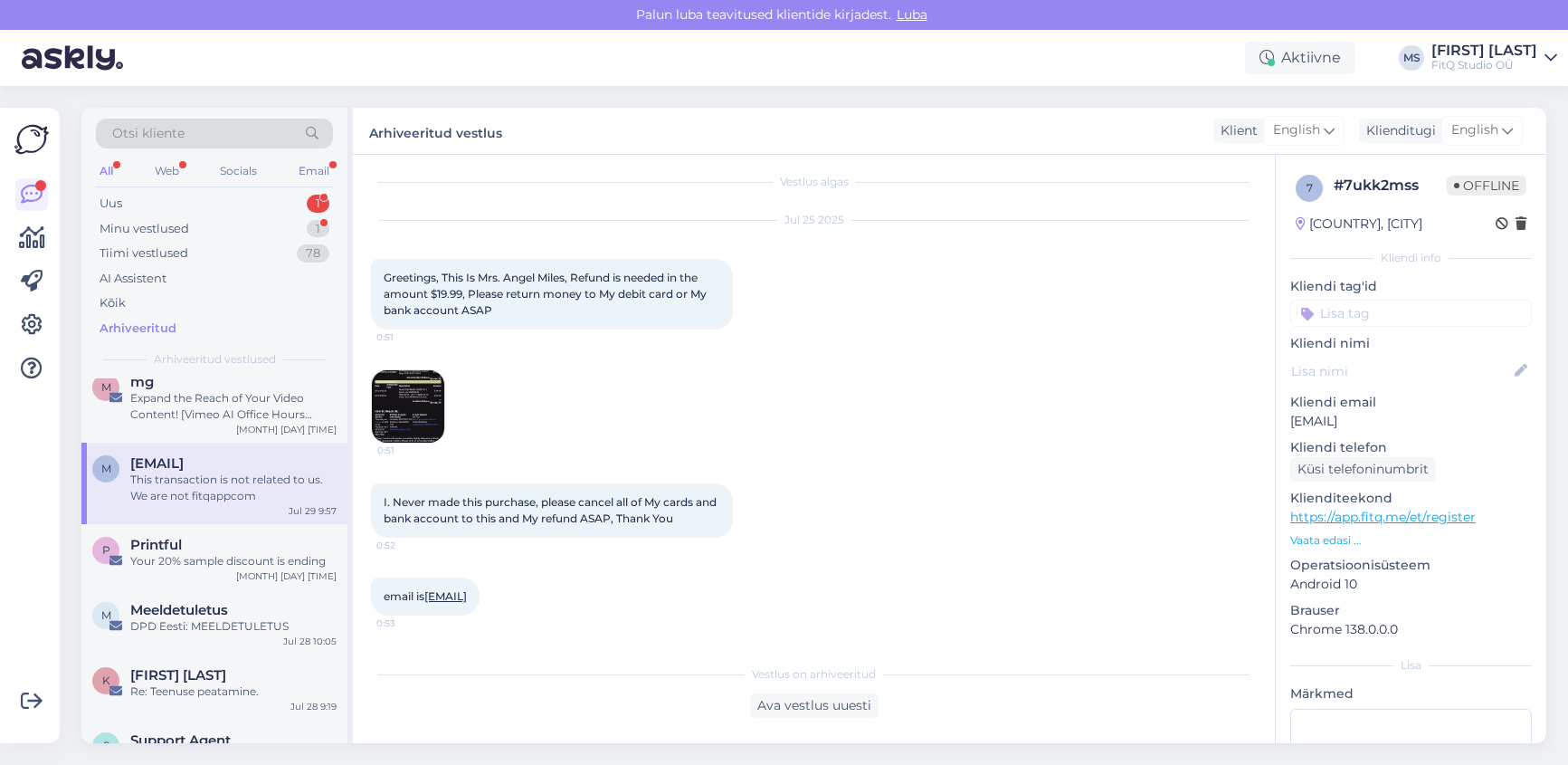 click at bounding box center (408, 406) 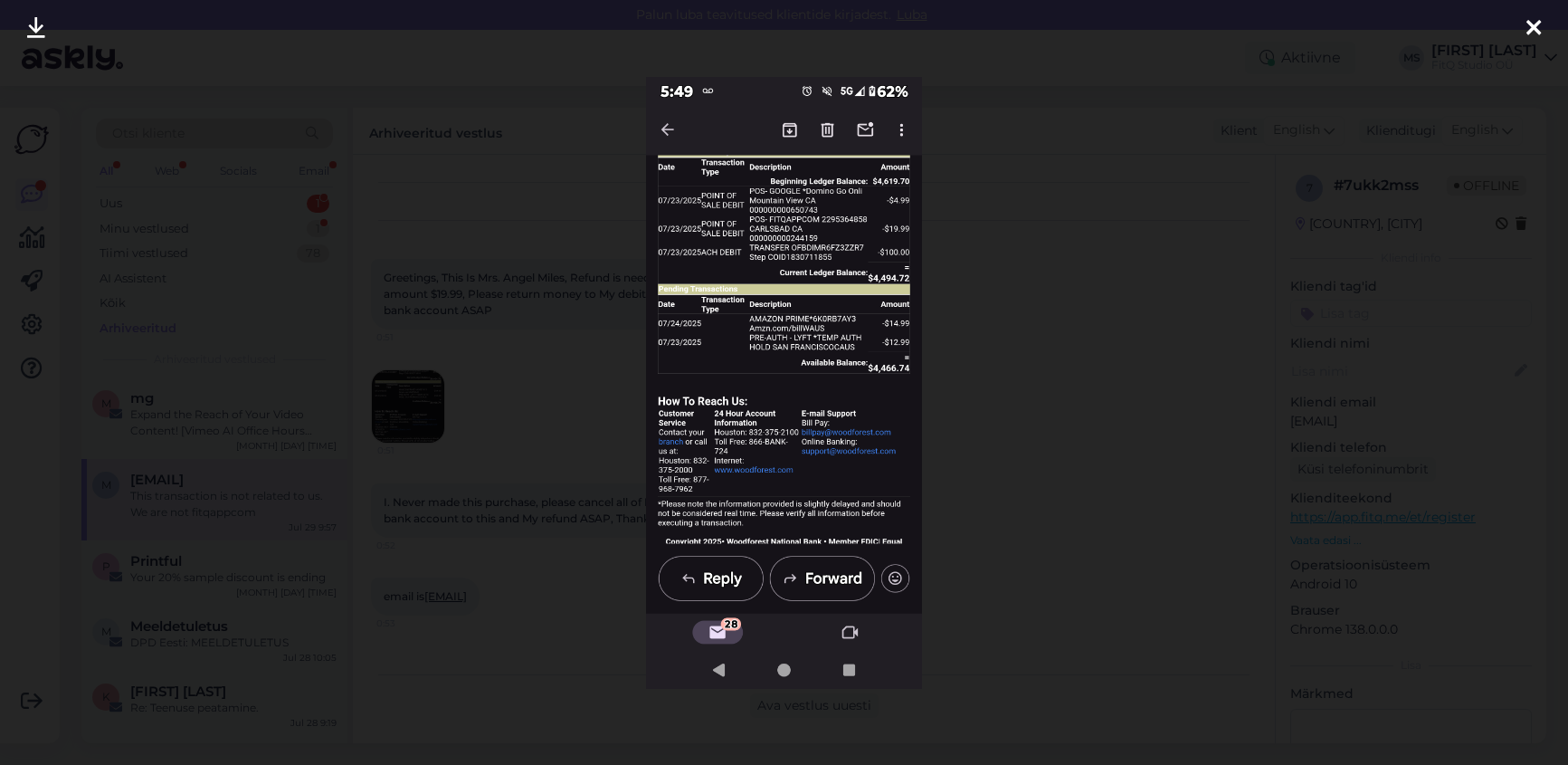 scroll, scrollTop: 1011, scrollLeft: 0, axis: vertical 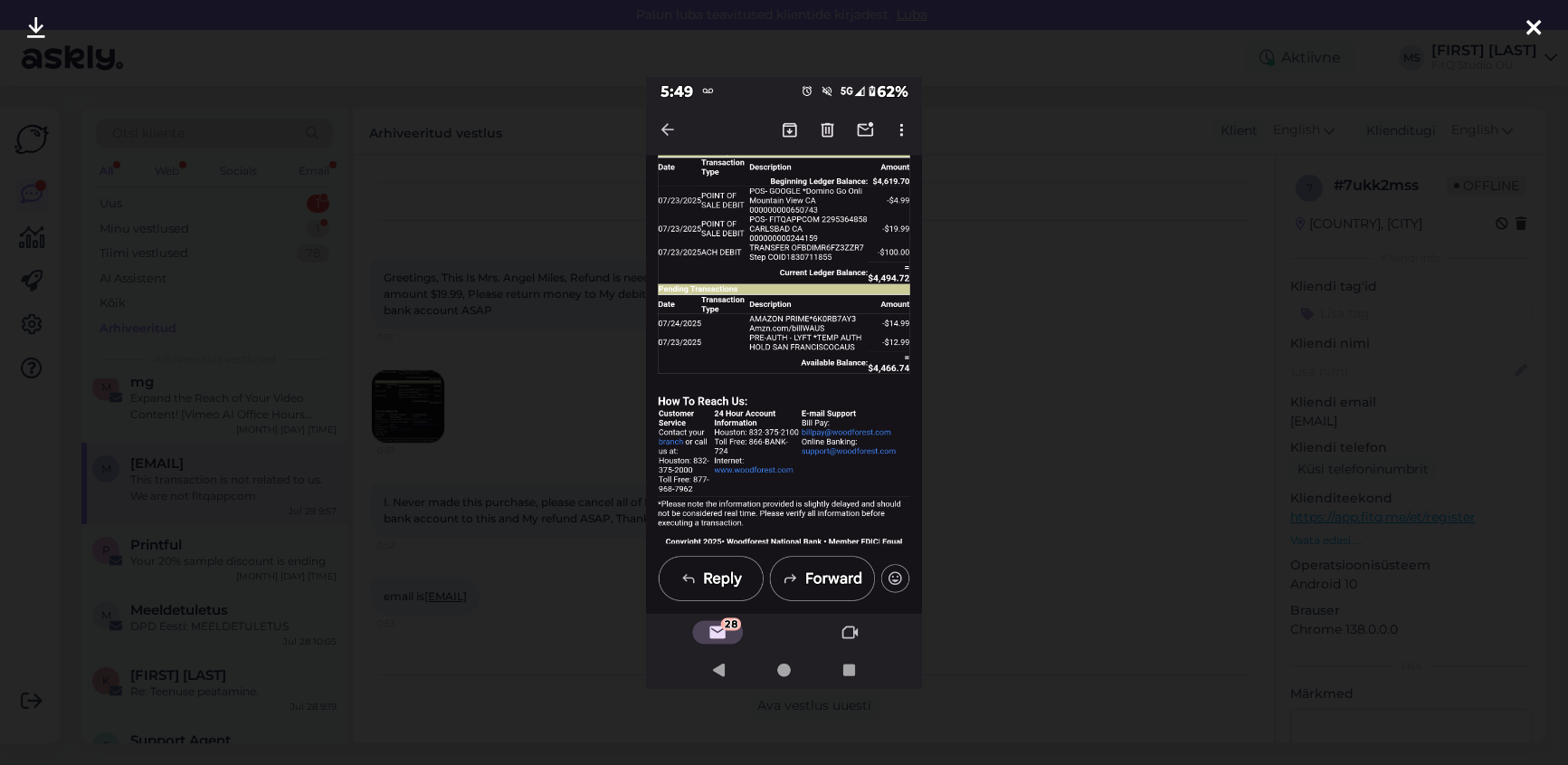 click at bounding box center (1534, 29) 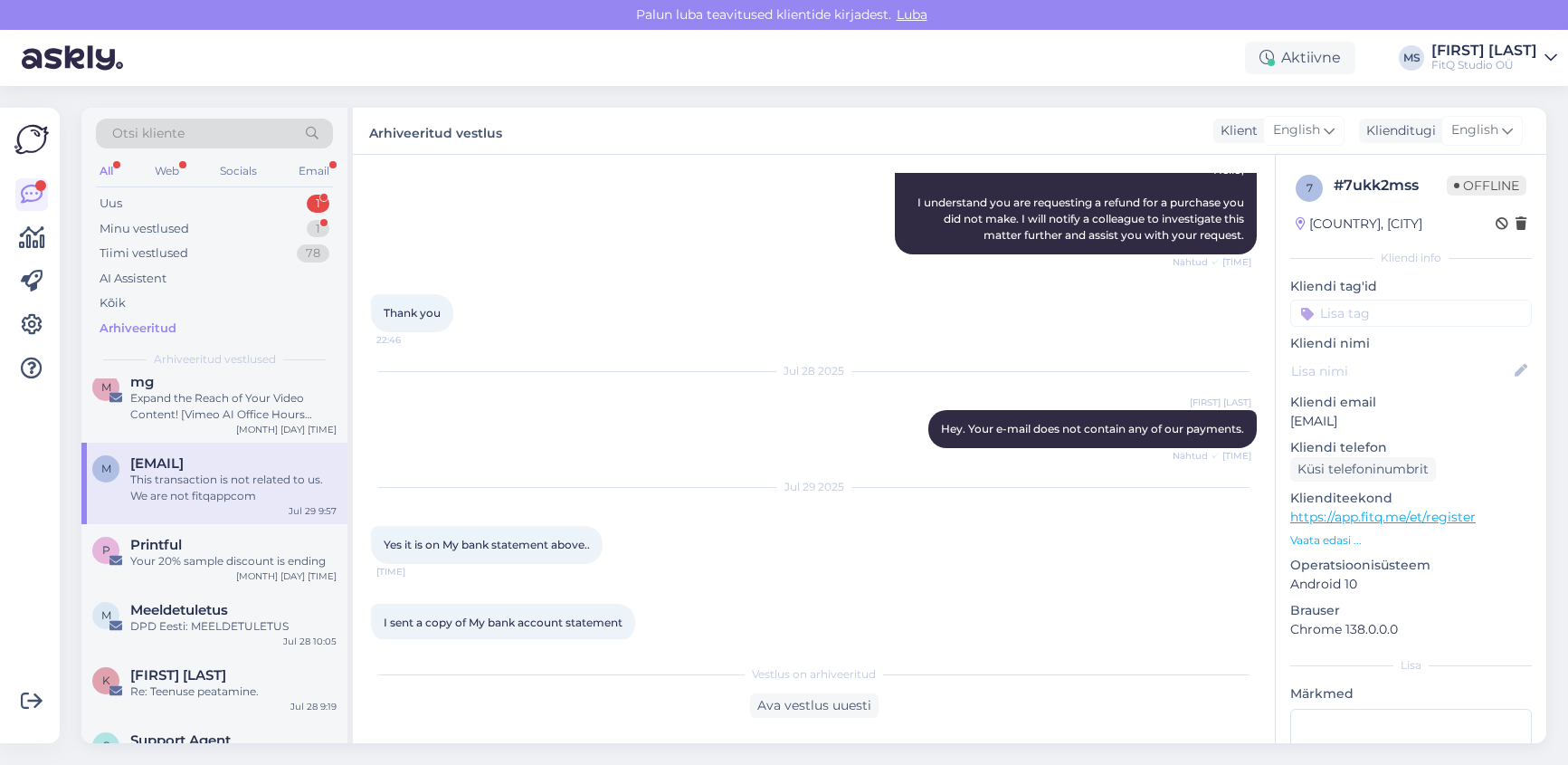scroll, scrollTop: 890, scrollLeft: 0, axis: vertical 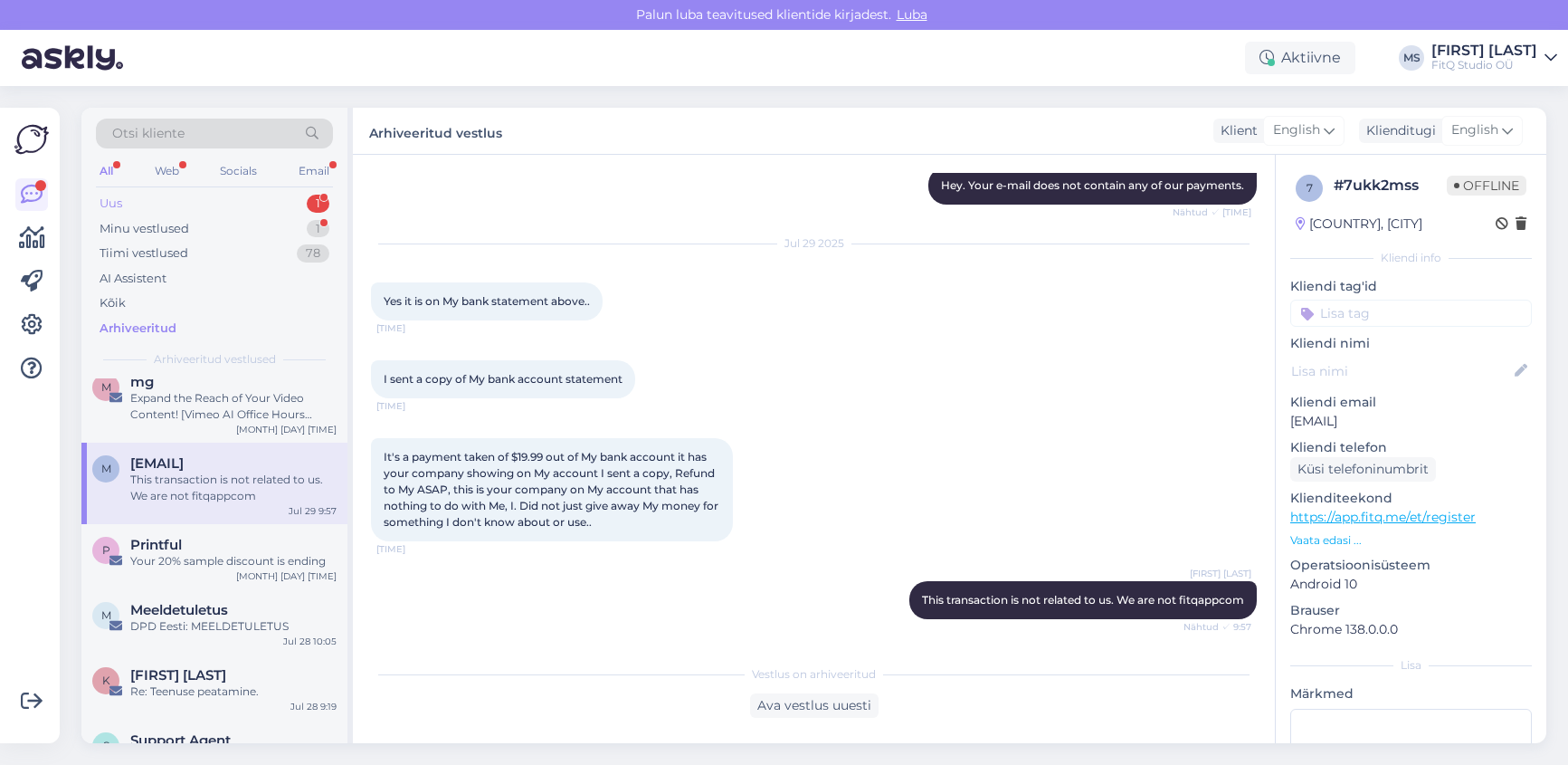 click on "Uus 1" at bounding box center [214, 204] 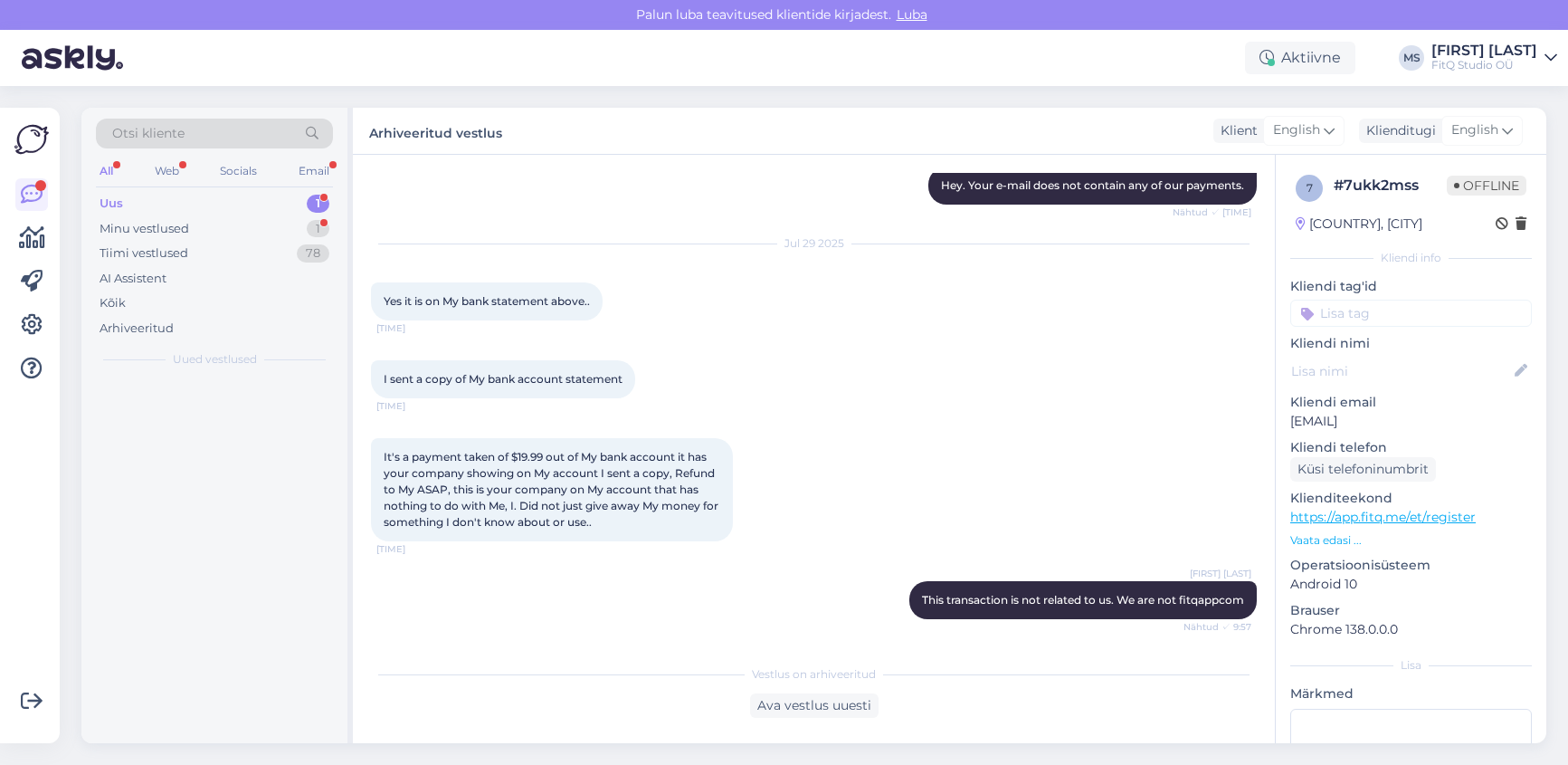 scroll, scrollTop: 0, scrollLeft: 0, axis: both 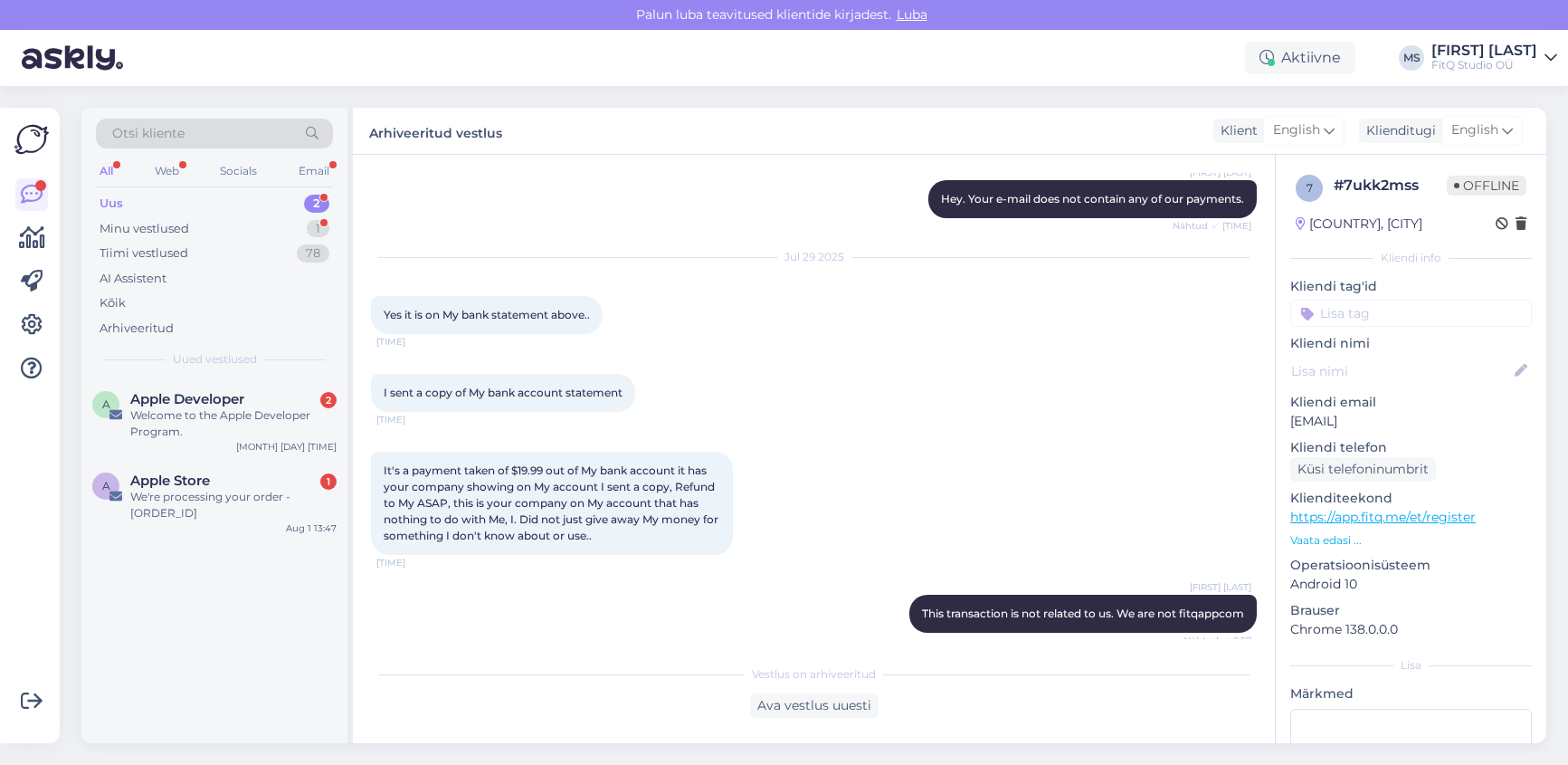 click on "Uus 2" at bounding box center (214, 204) 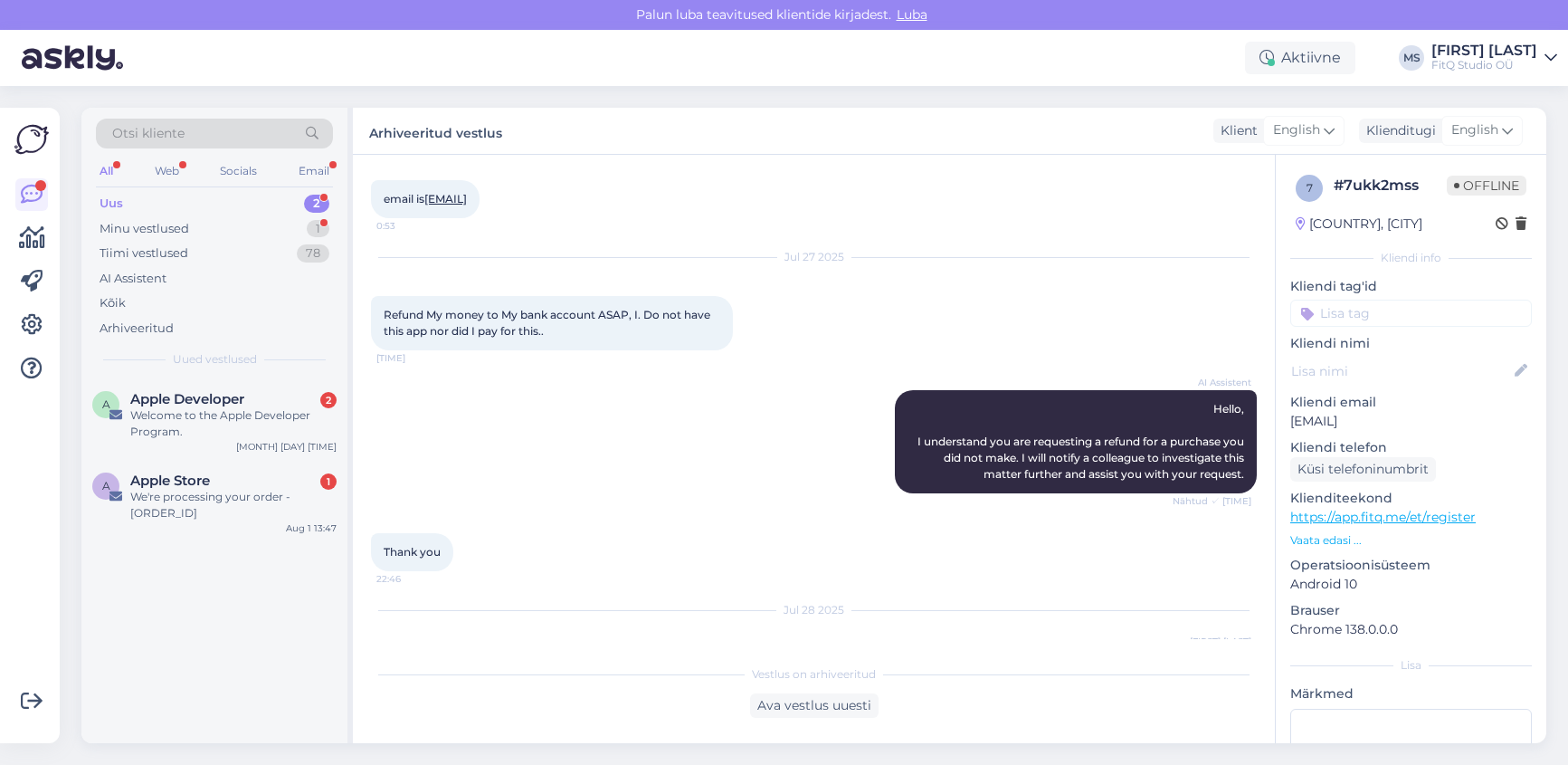 scroll, scrollTop: 890, scrollLeft: 0, axis: vertical 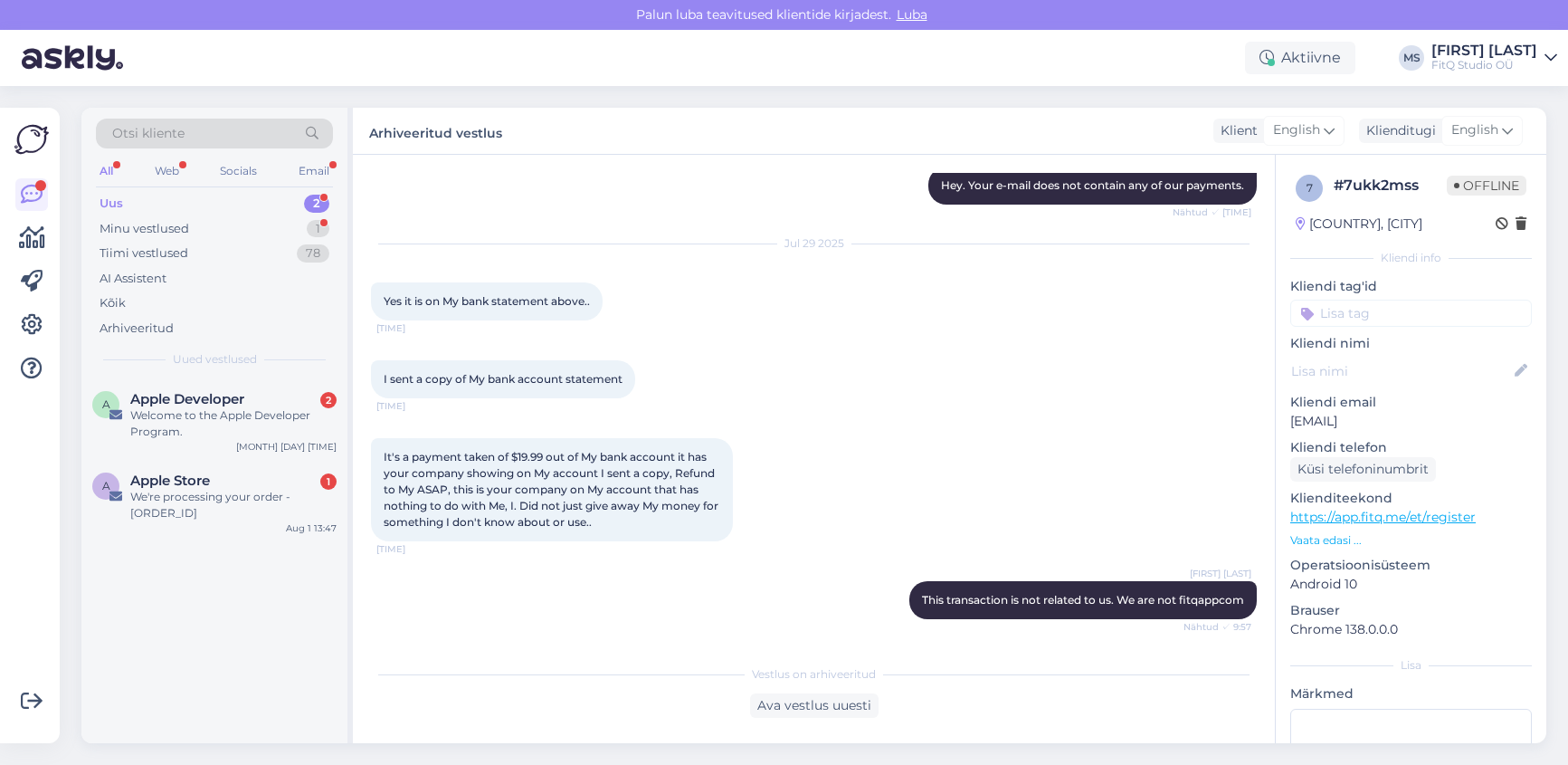 click on "Uus 2" at bounding box center [214, 204] 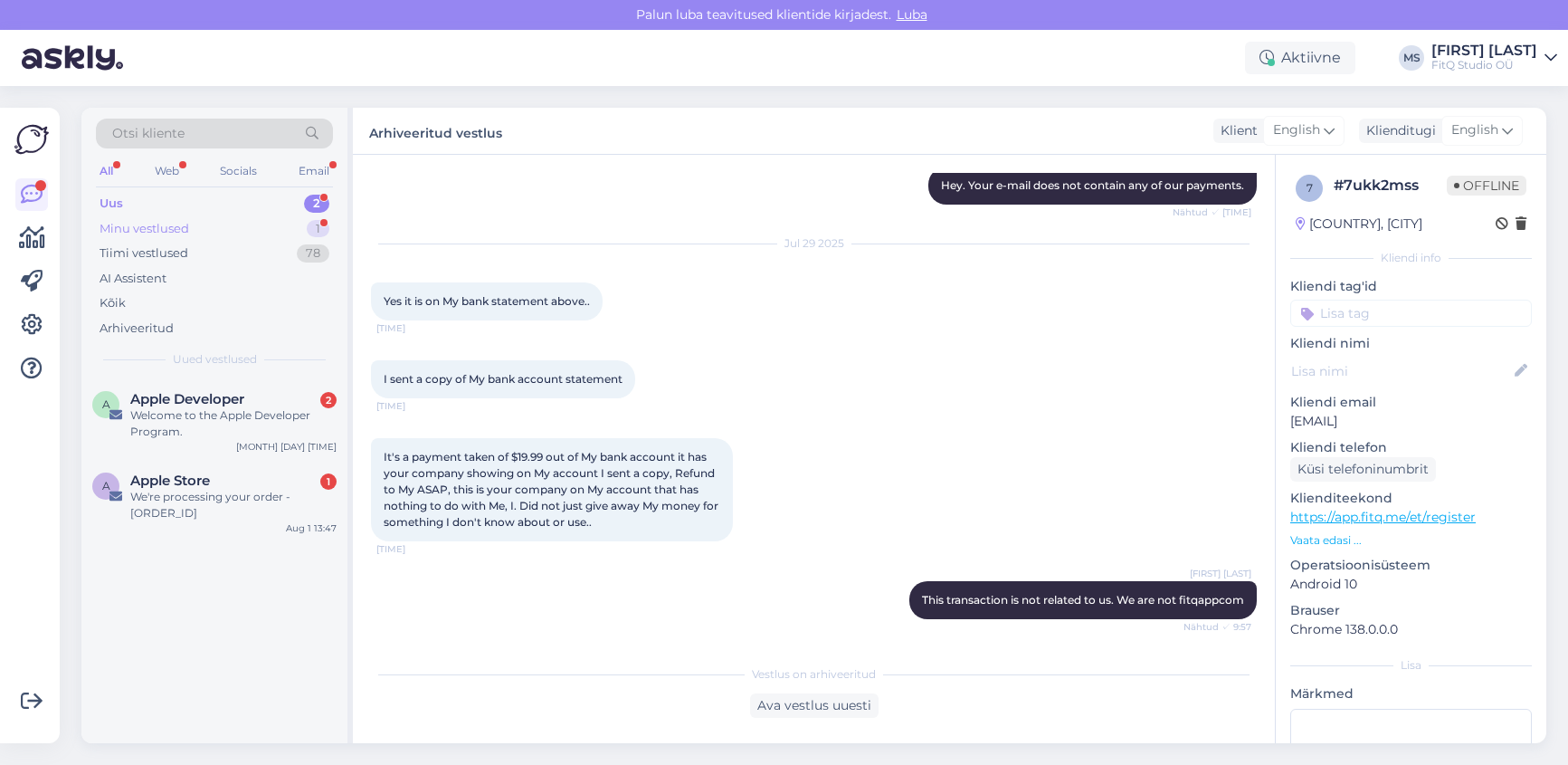 click on "Minu vestlused 1" at bounding box center (214, 229) 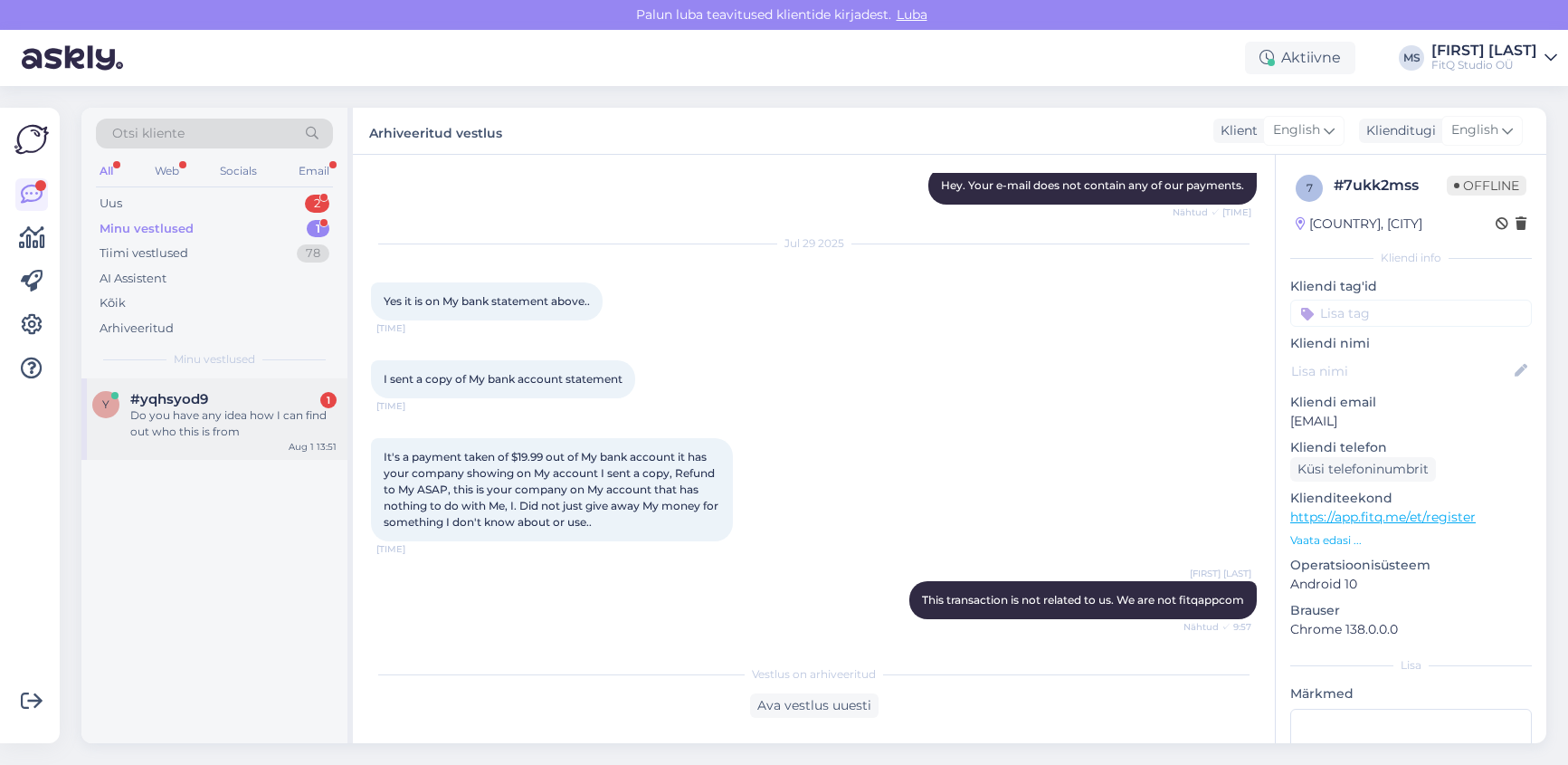 click on "Do you have any idea how I can find out who this is from" at bounding box center (233, 424) 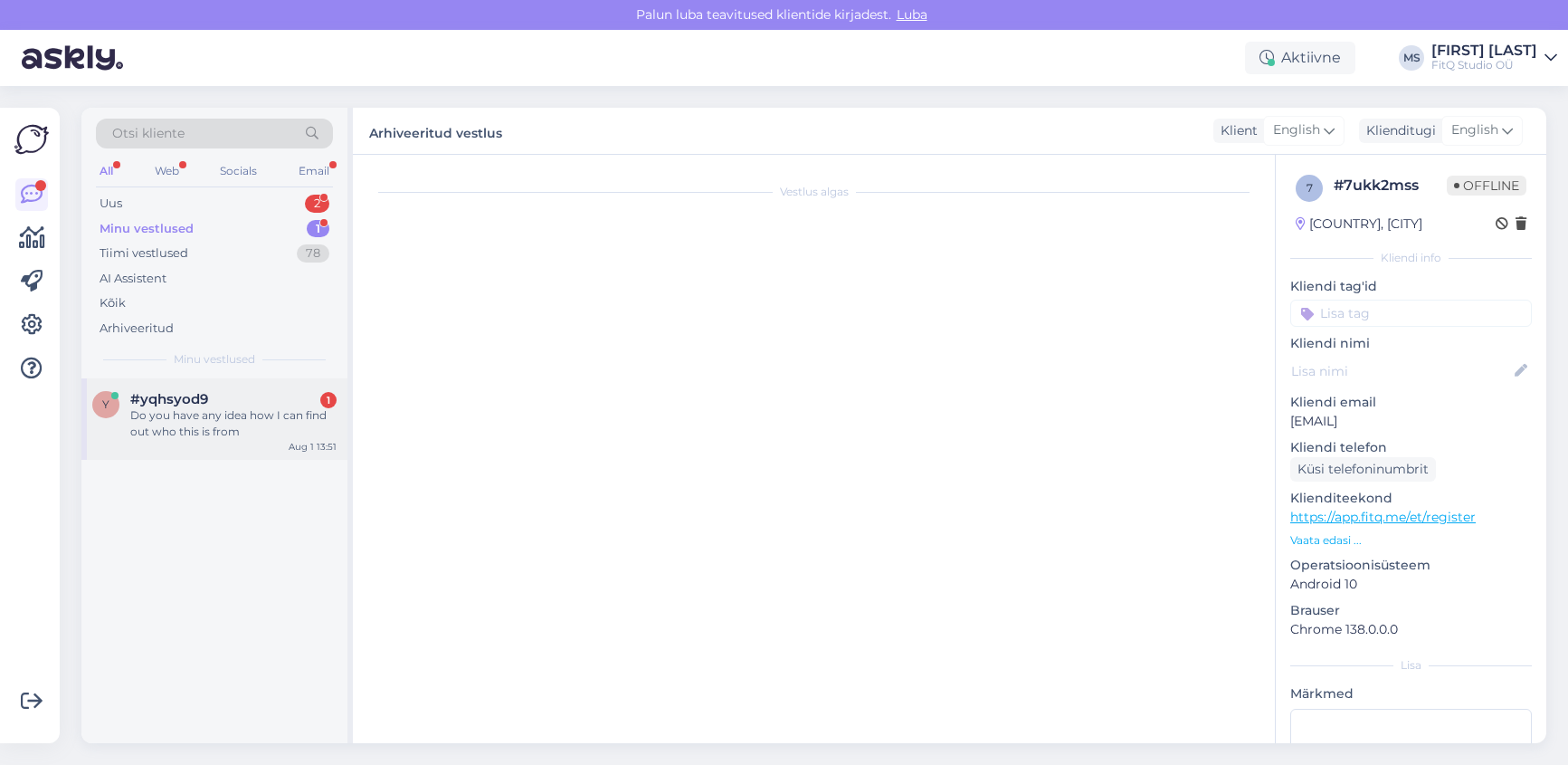 scroll, scrollTop: 58, scrollLeft: 0, axis: vertical 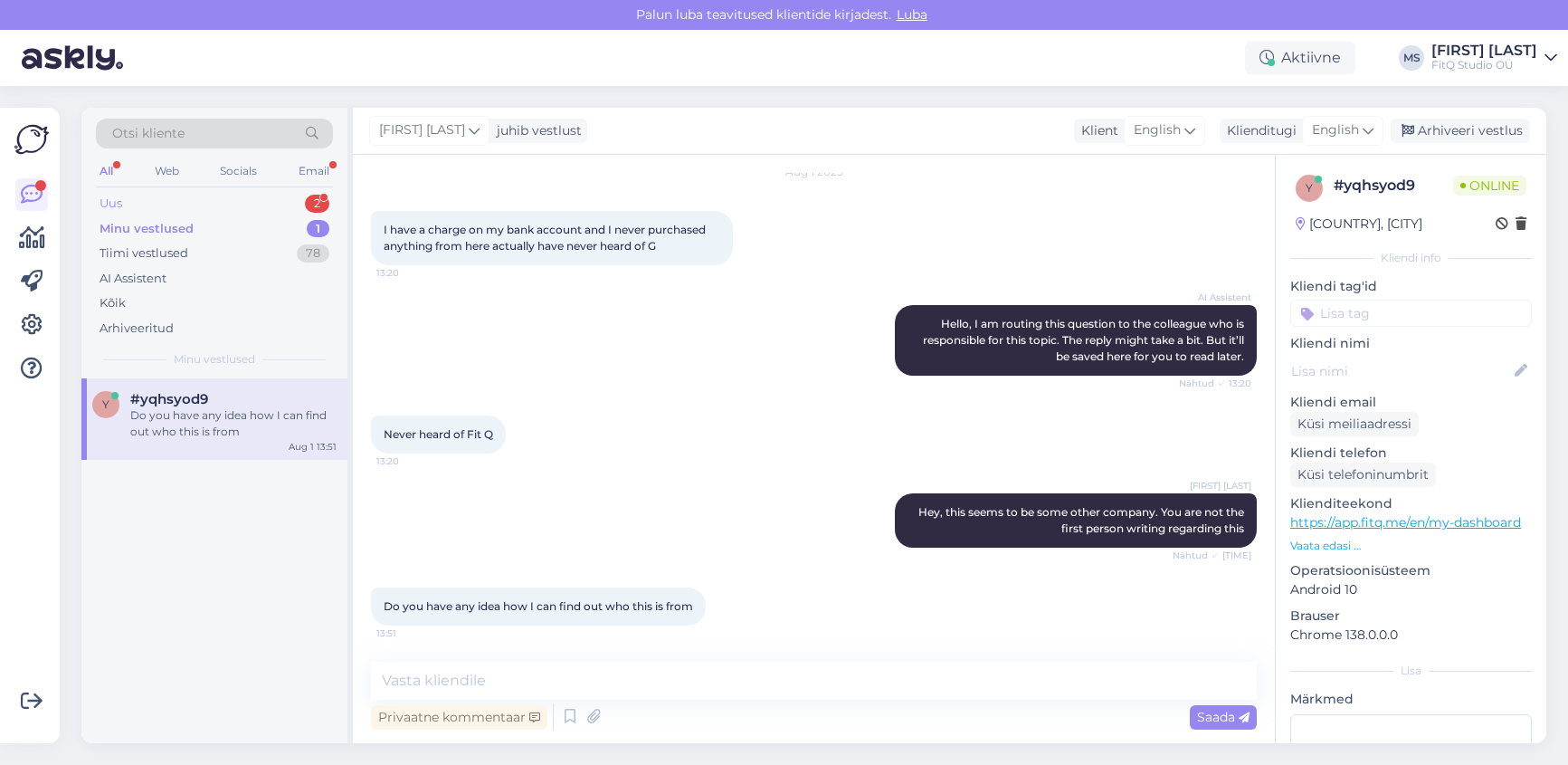 click on "Uus 2" at bounding box center [214, 204] 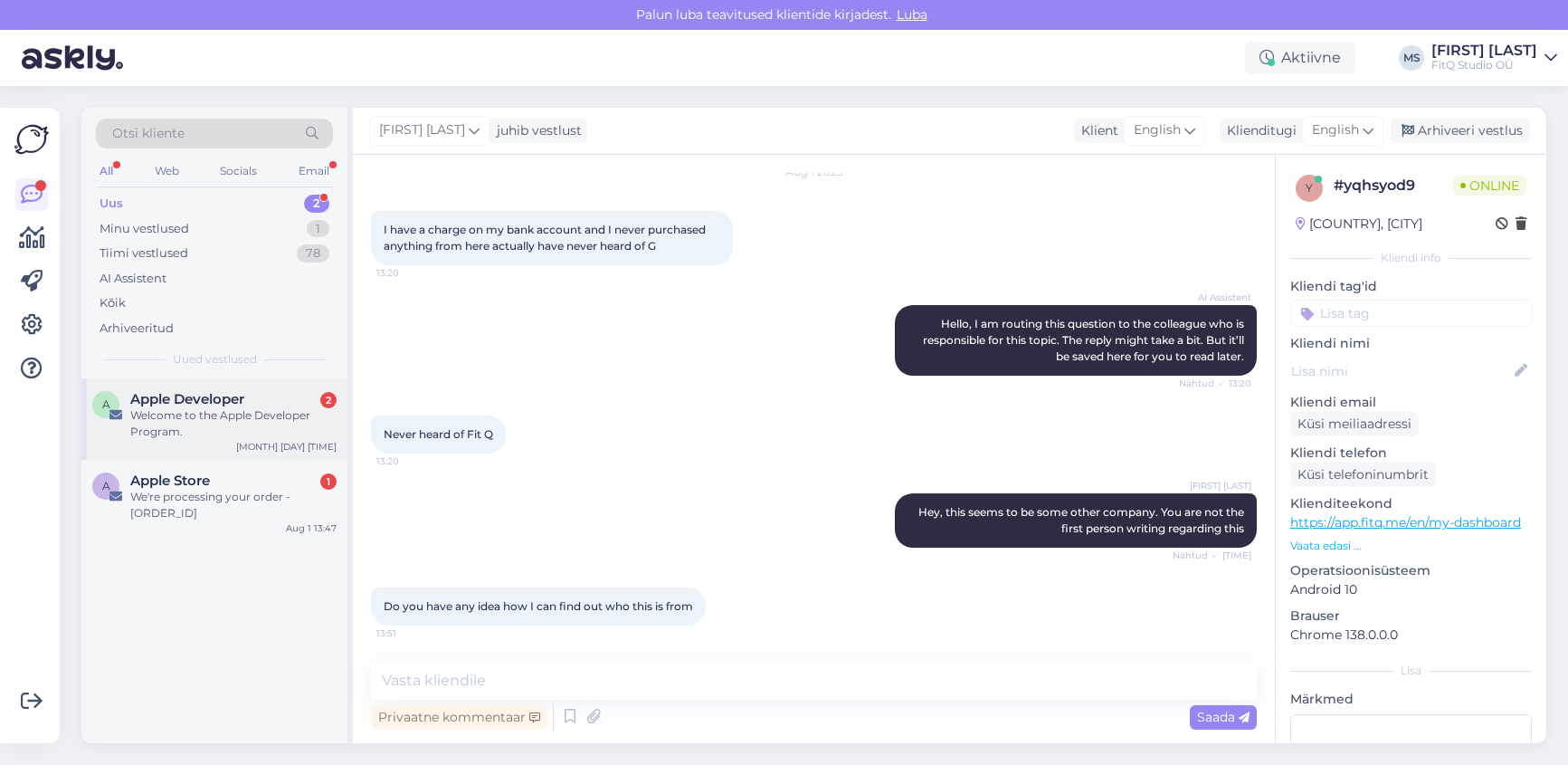 click on "Welcome to the Apple Developer Program." at bounding box center (233, 424) 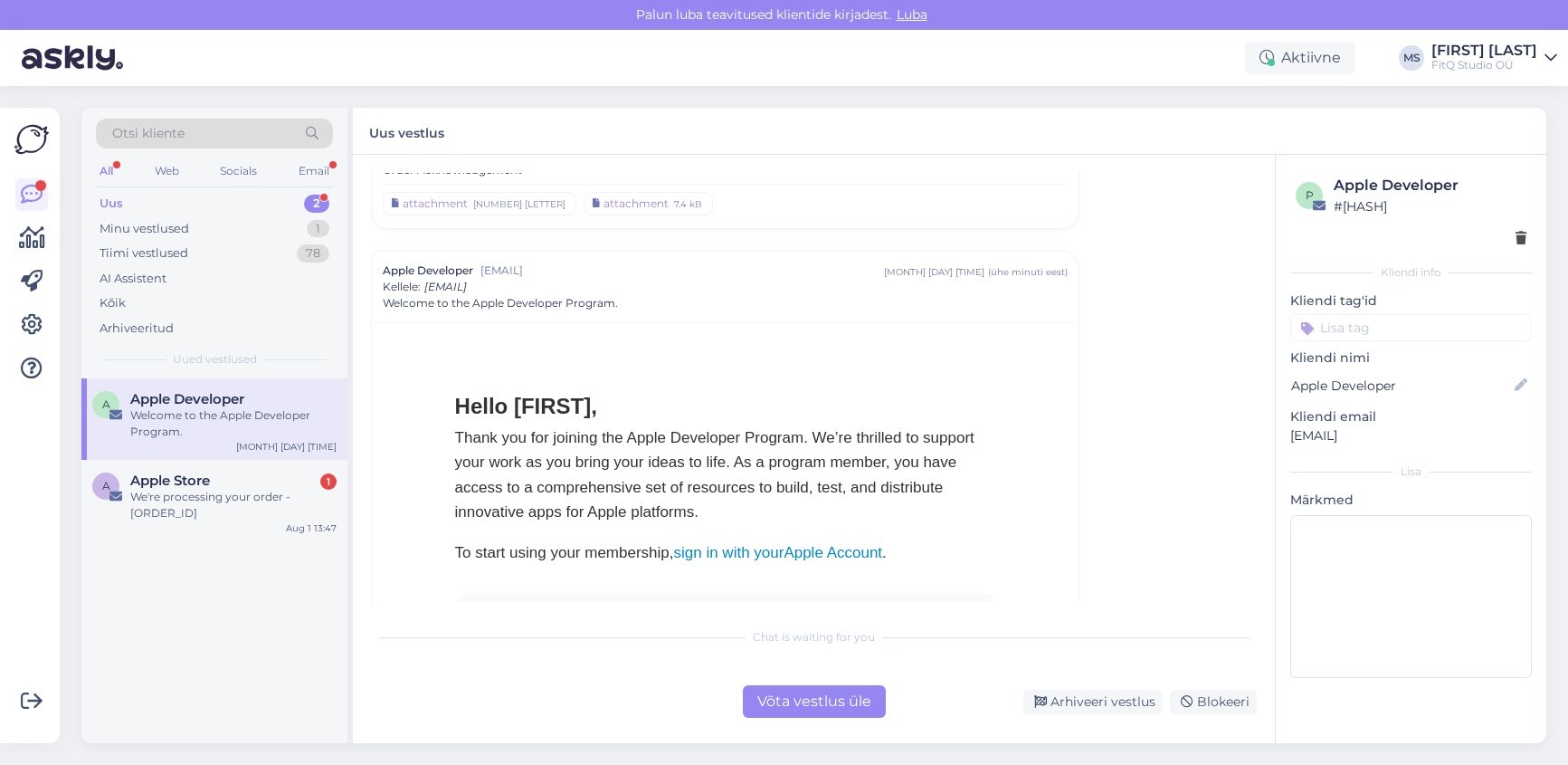 scroll, scrollTop: 439, scrollLeft: 0, axis: vertical 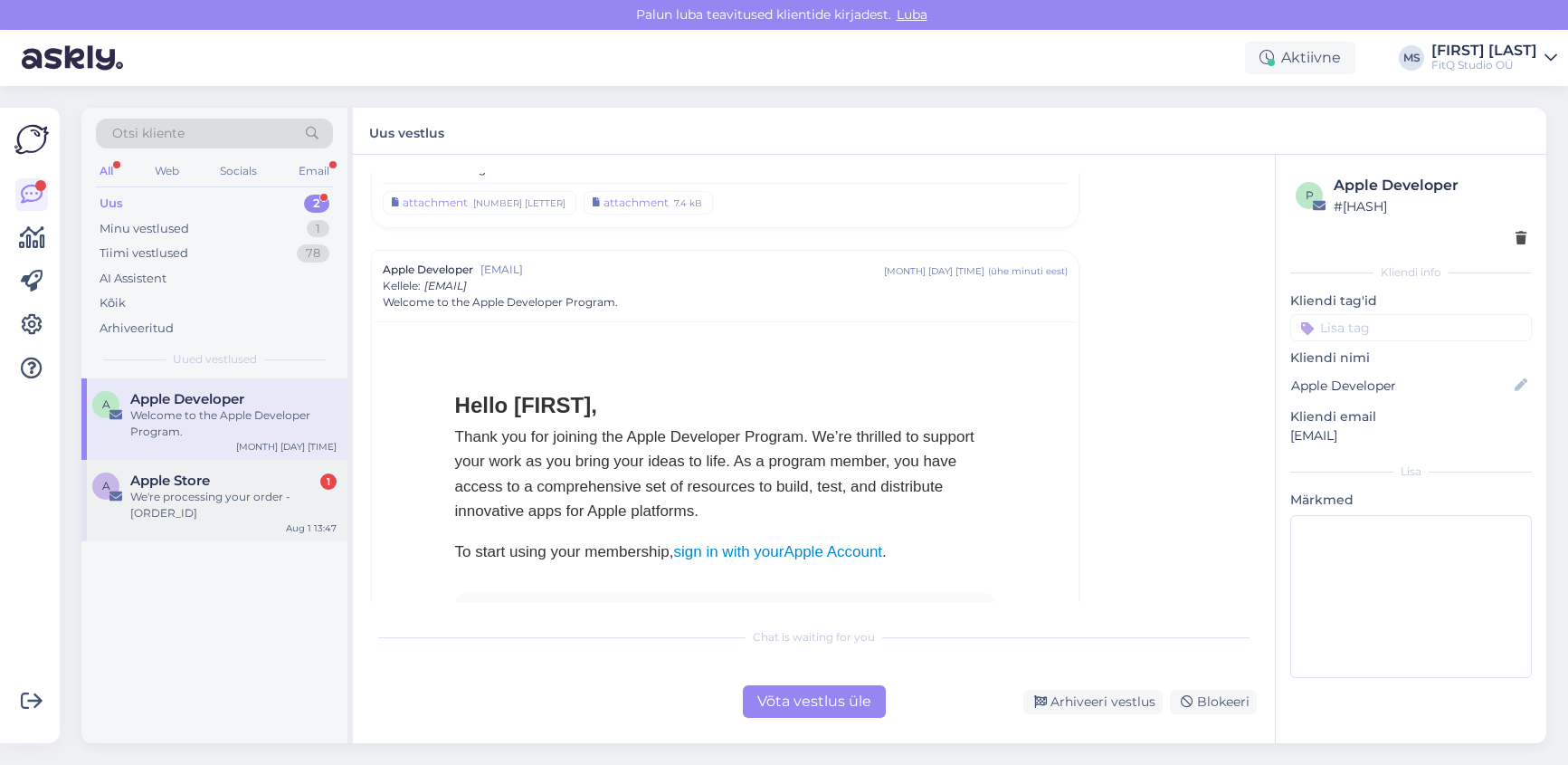click on "We're processing your order - [ORDER_ID]" at bounding box center [233, 505] 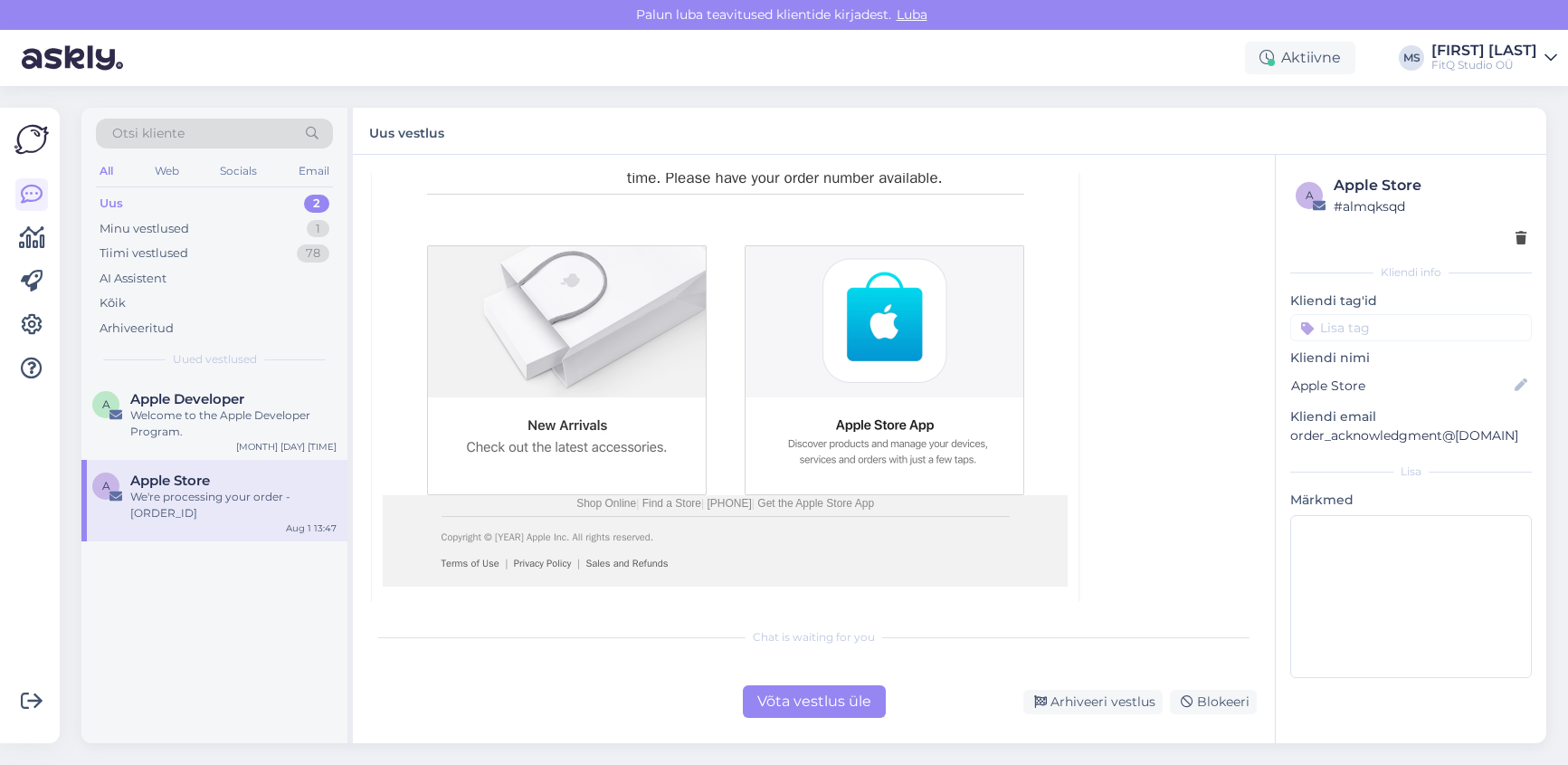 scroll, scrollTop: 2193, scrollLeft: 0, axis: vertical 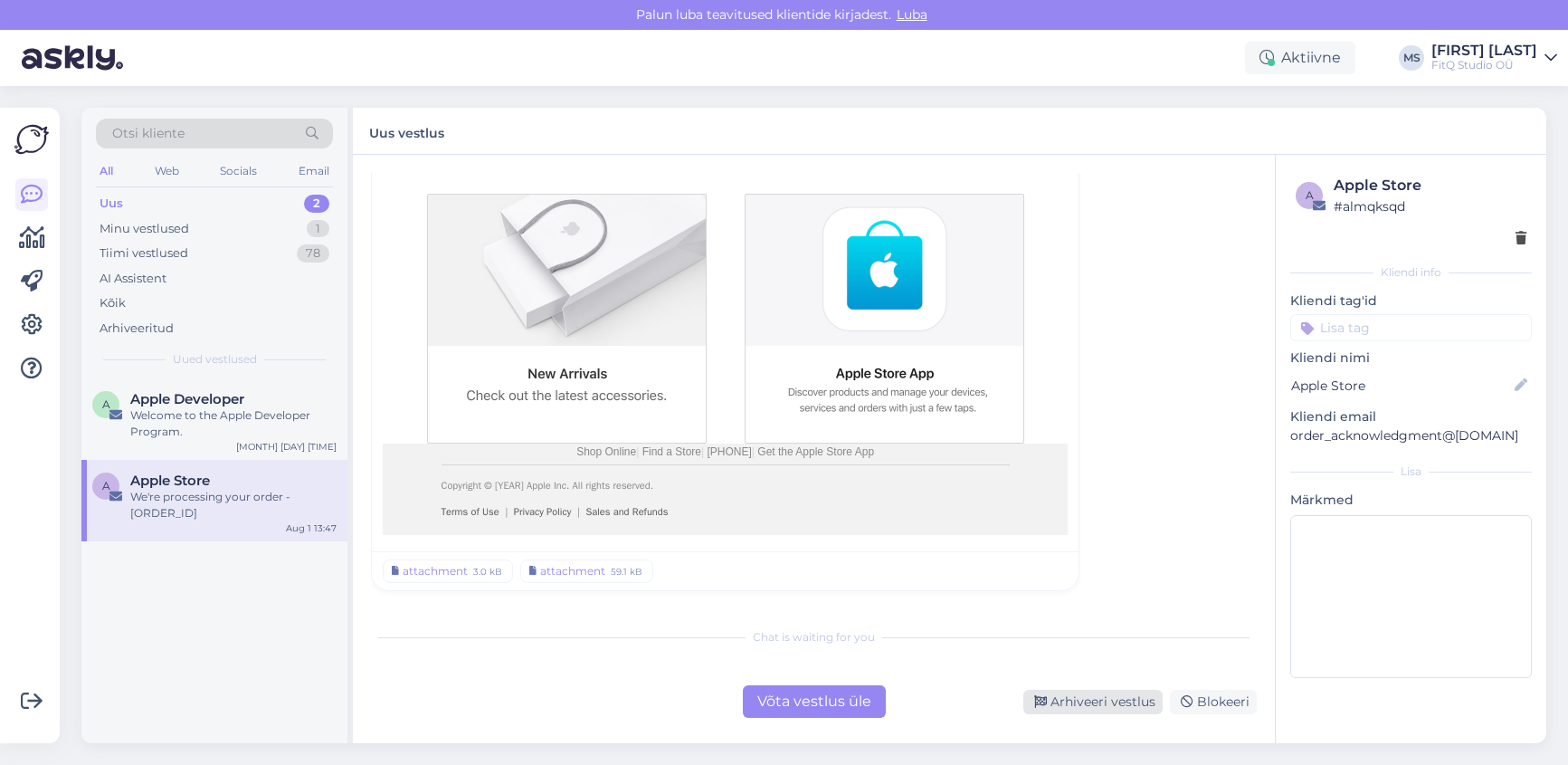 click on "Arhiveeri vestlus" at bounding box center (1093, 702) 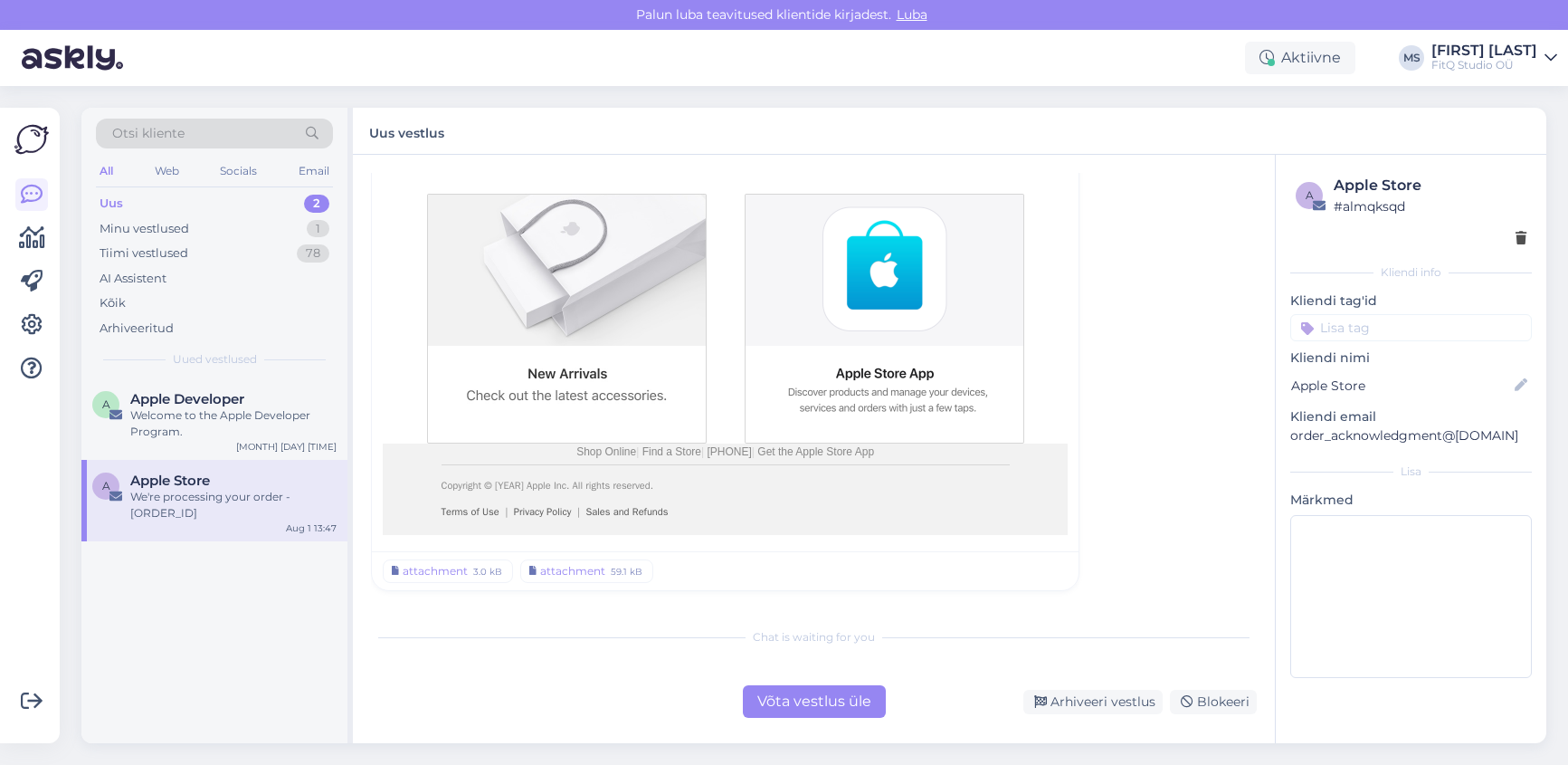 scroll, scrollTop: 49, scrollLeft: 0, axis: vertical 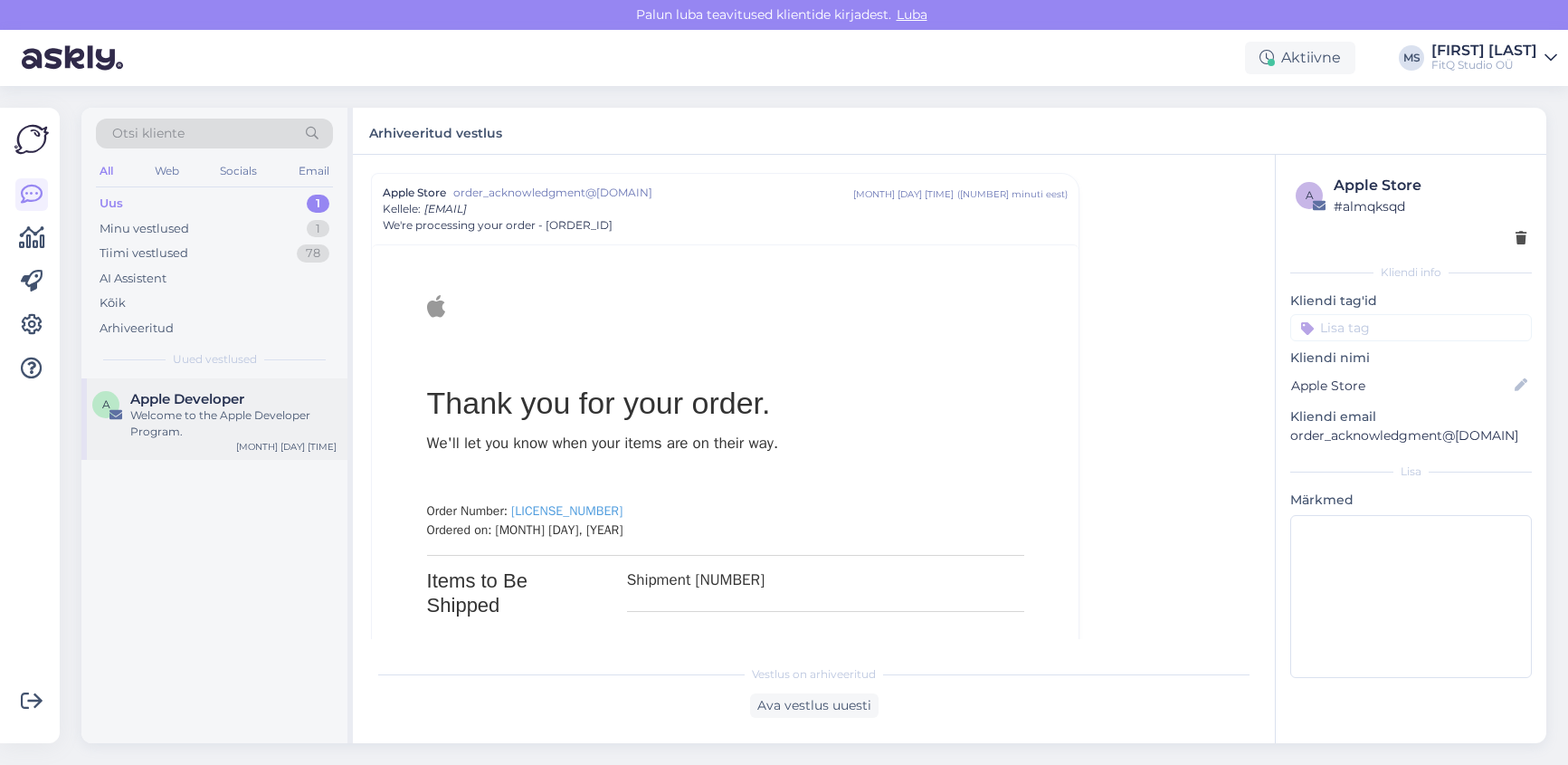 click on "Welcome to the Apple Developer Program." at bounding box center (233, 424) 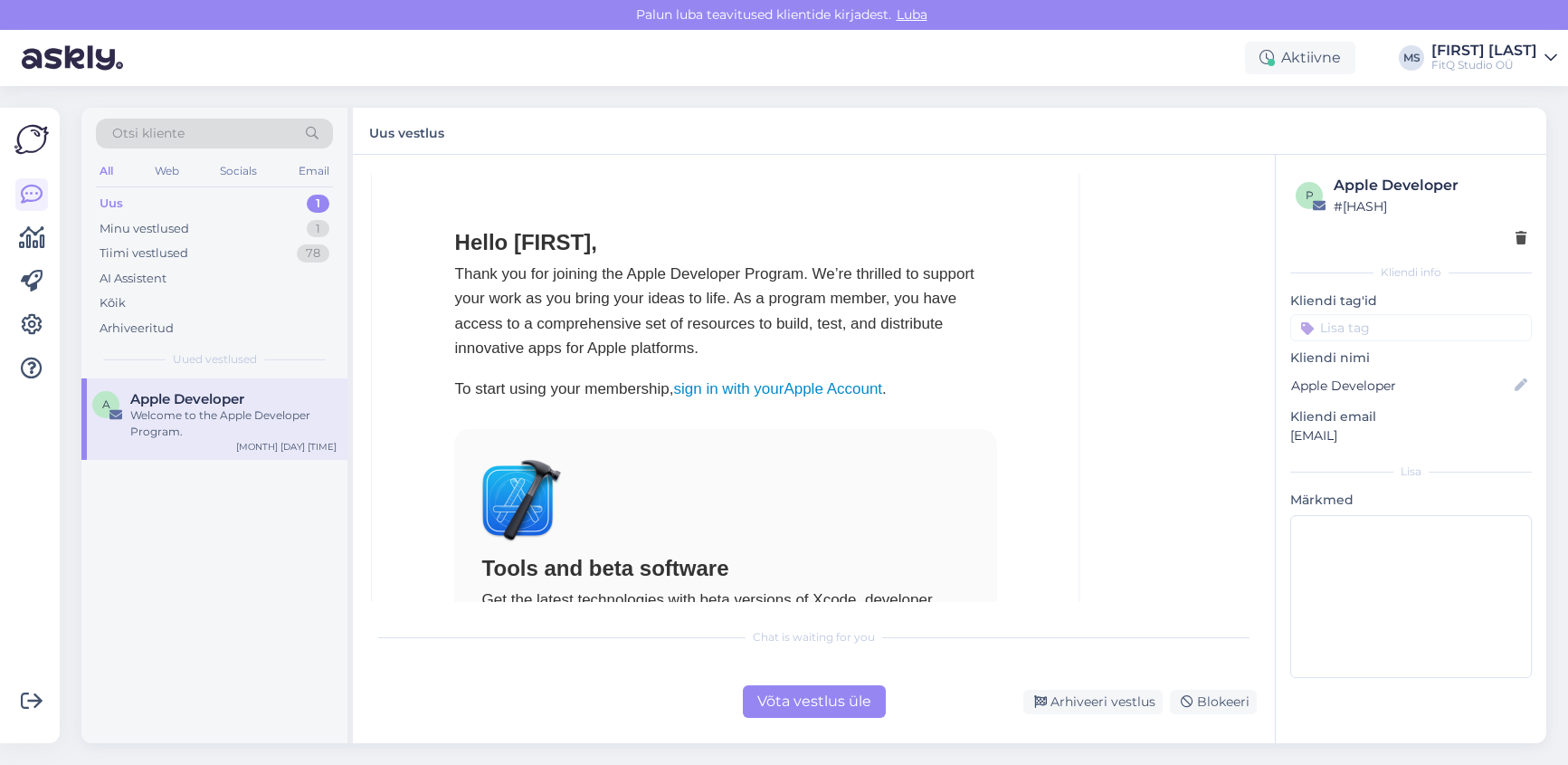 scroll, scrollTop: 599, scrollLeft: 0, axis: vertical 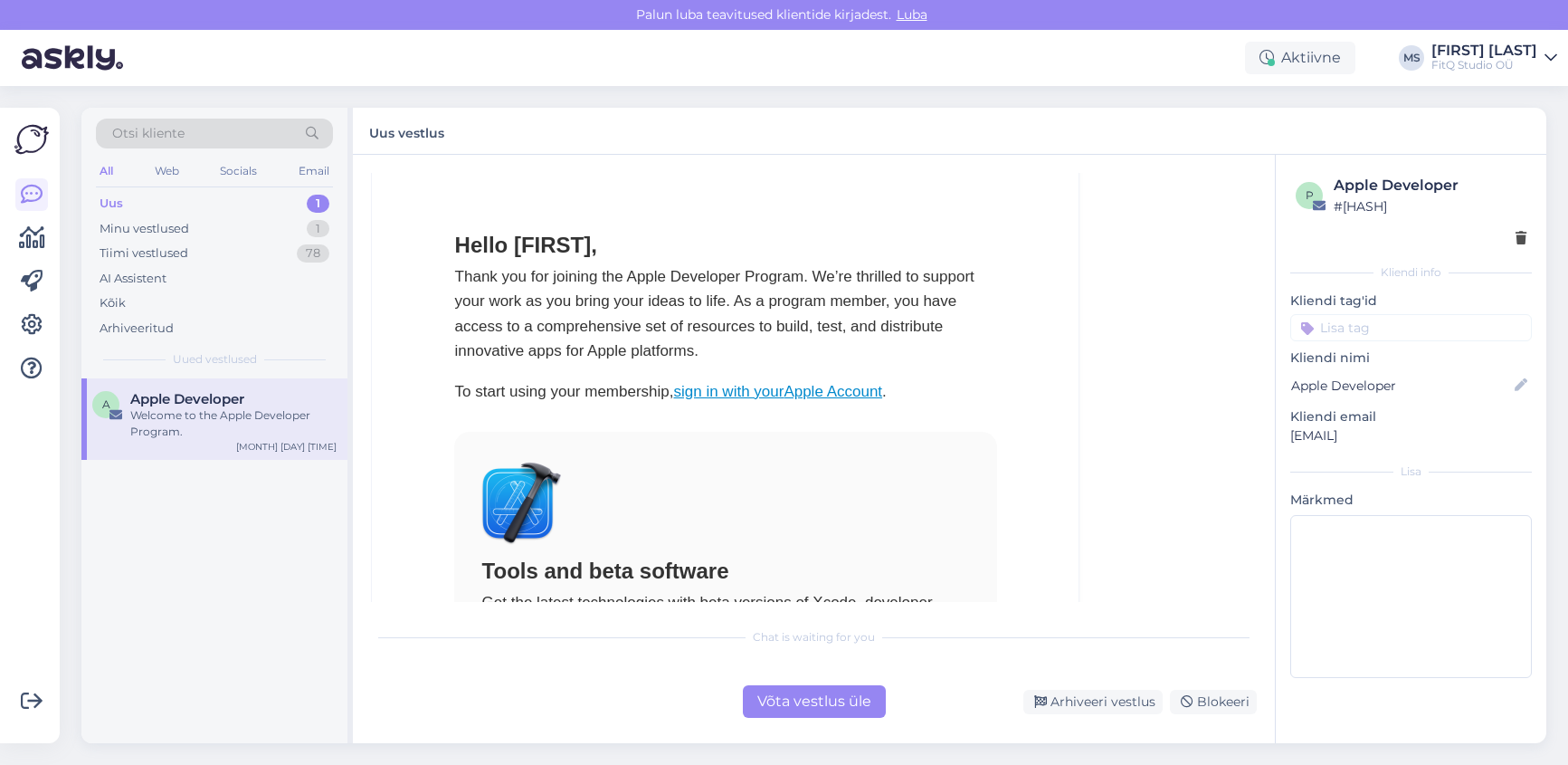 click on "Apple Account" at bounding box center (832, 391) 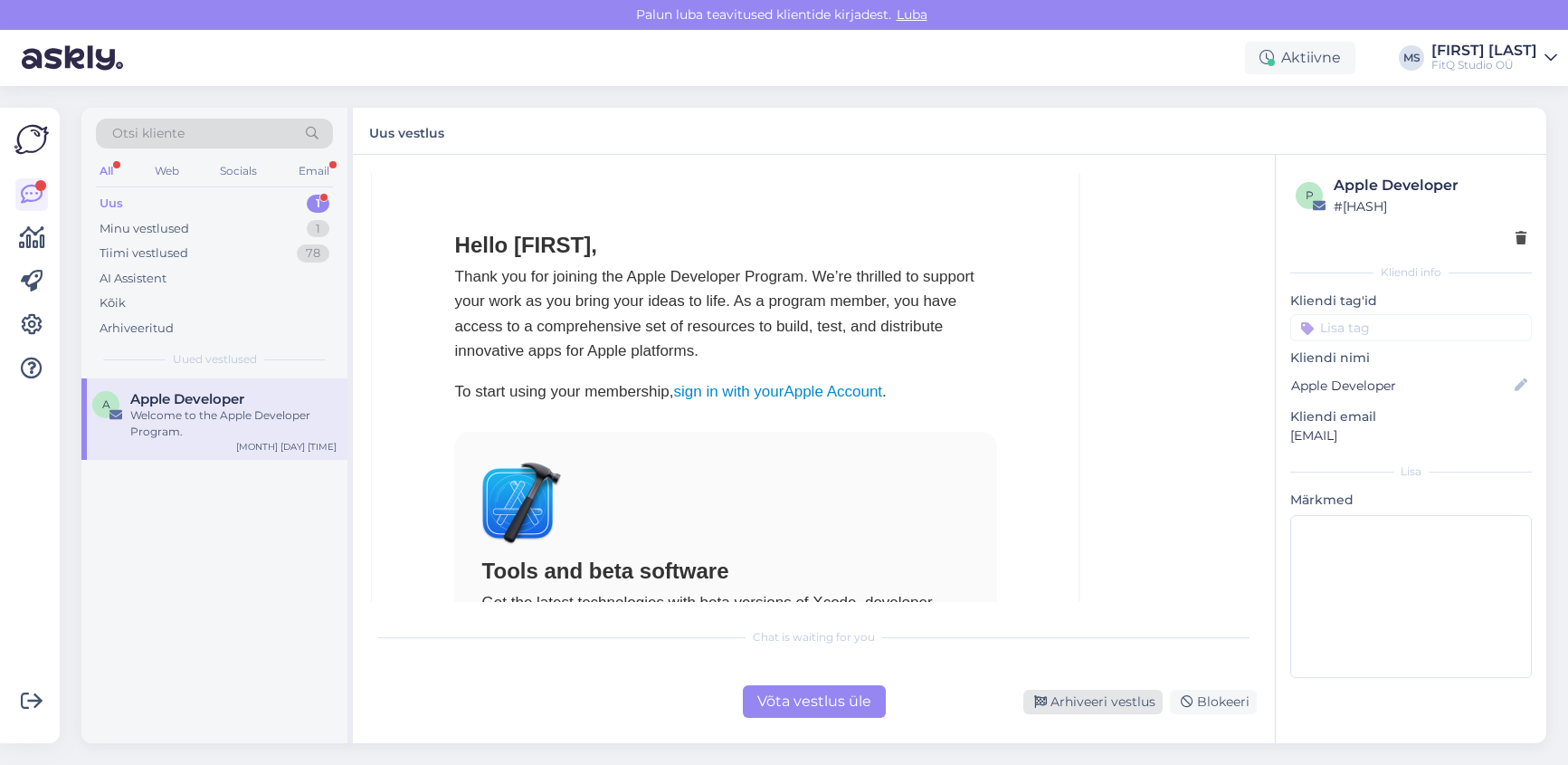 click on "Arhiveeri vestlus" at bounding box center [1093, 702] 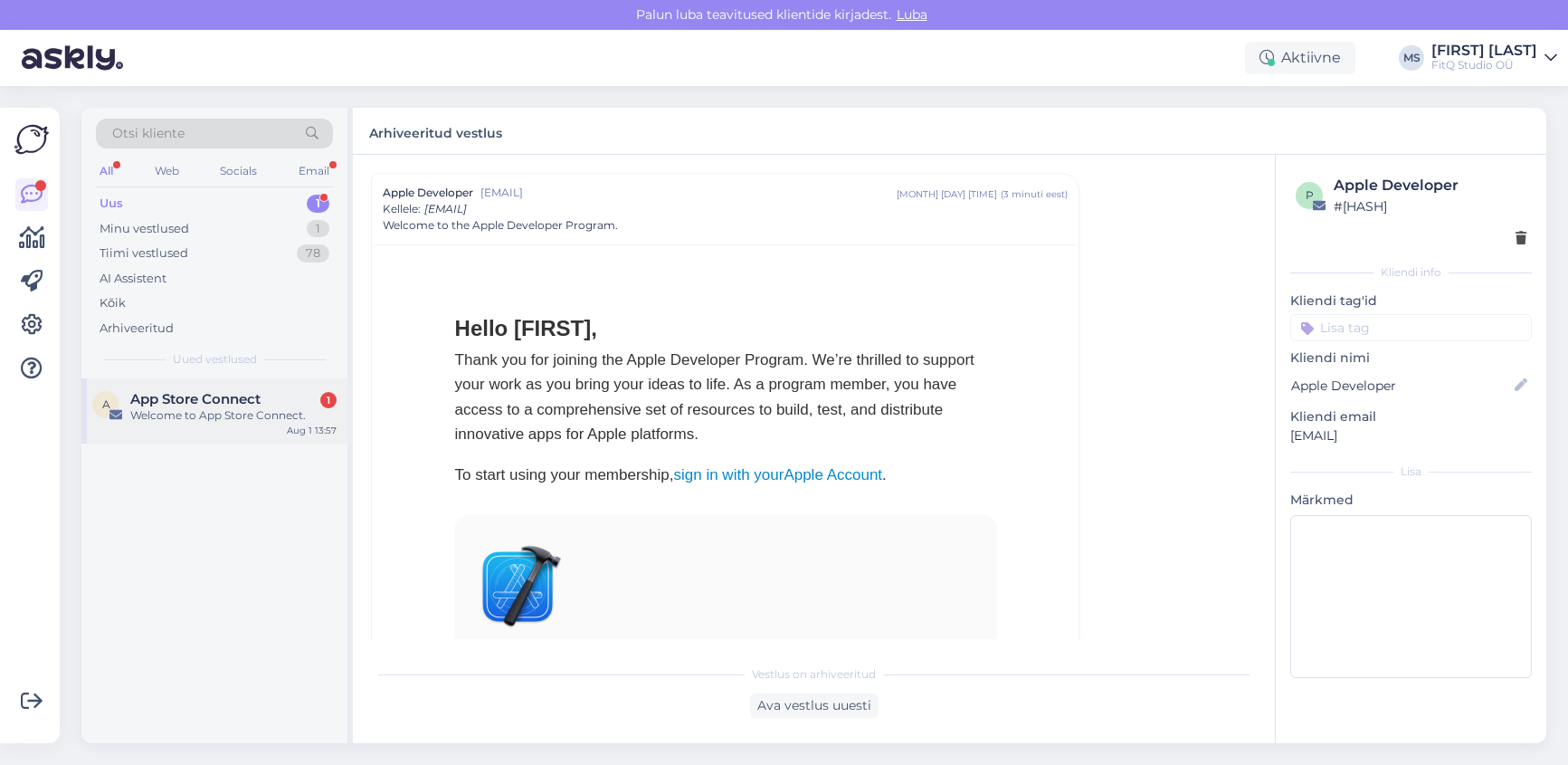 click on "Welcome to App Store Connect." at bounding box center (233, 416) 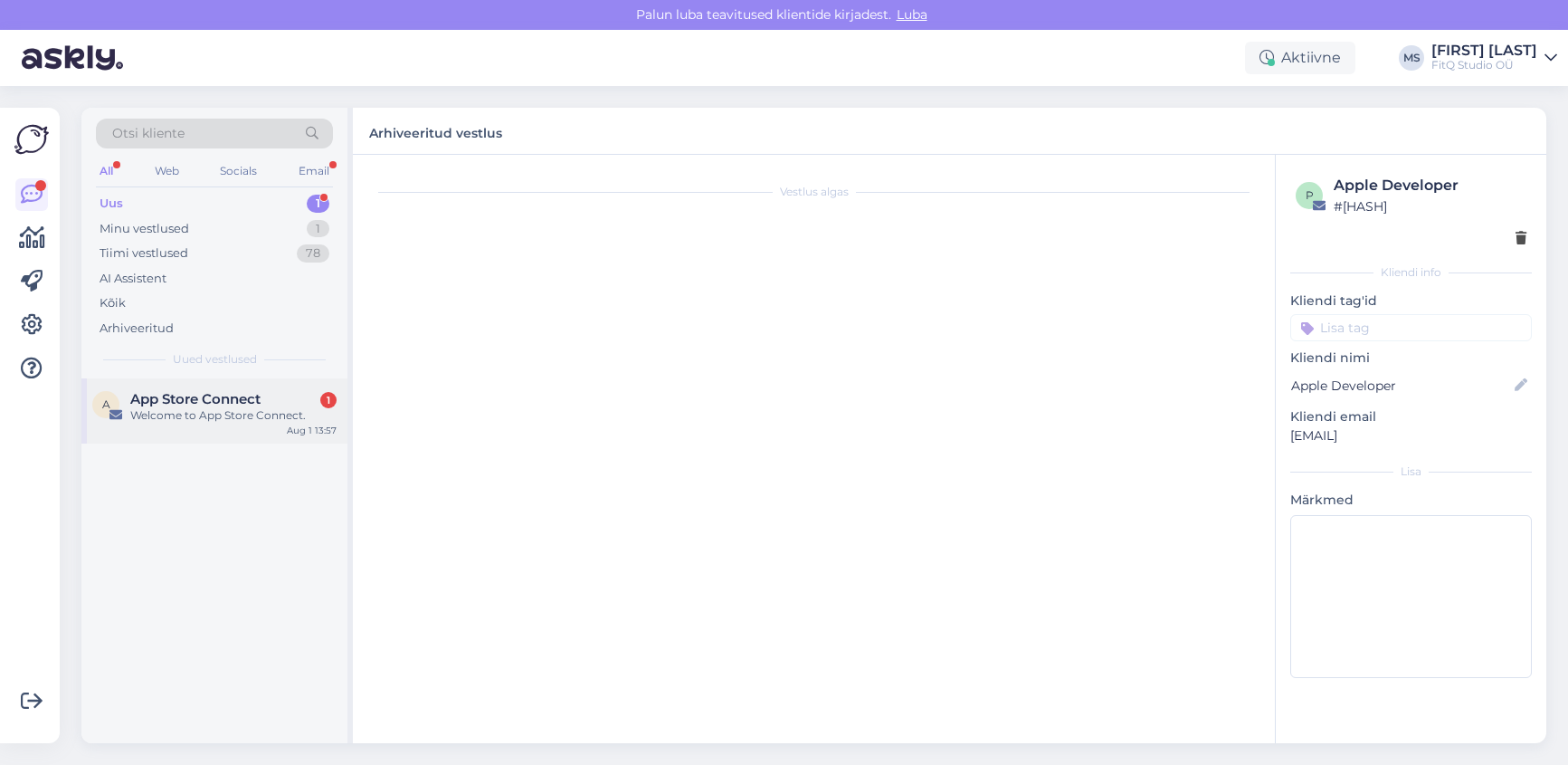 scroll, scrollTop: 0, scrollLeft: 0, axis: both 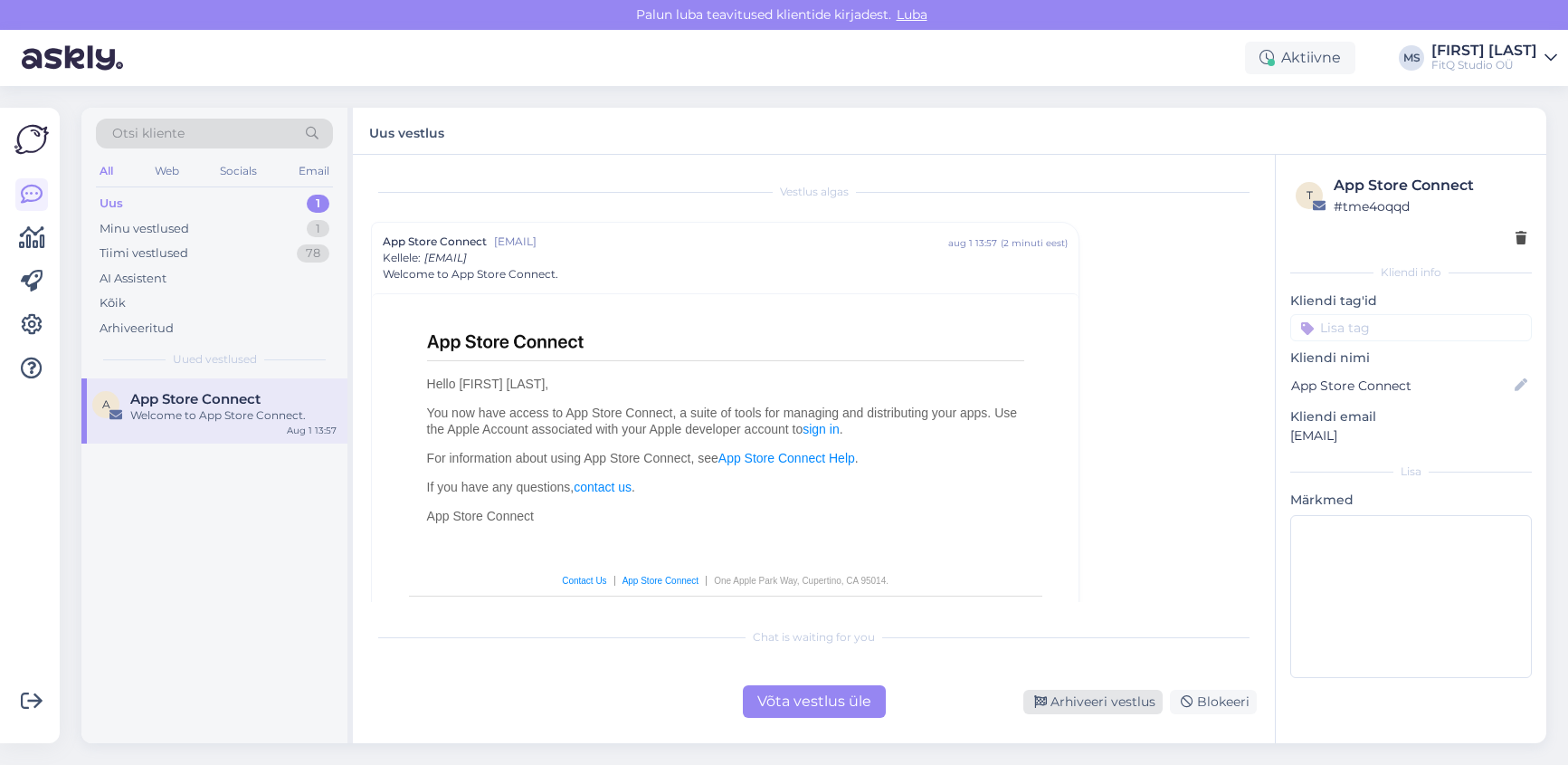 drag, startPoint x: 1096, startPoint y: 698, endPoint x: 1077, endPoint y: 691, distance: 20.248457 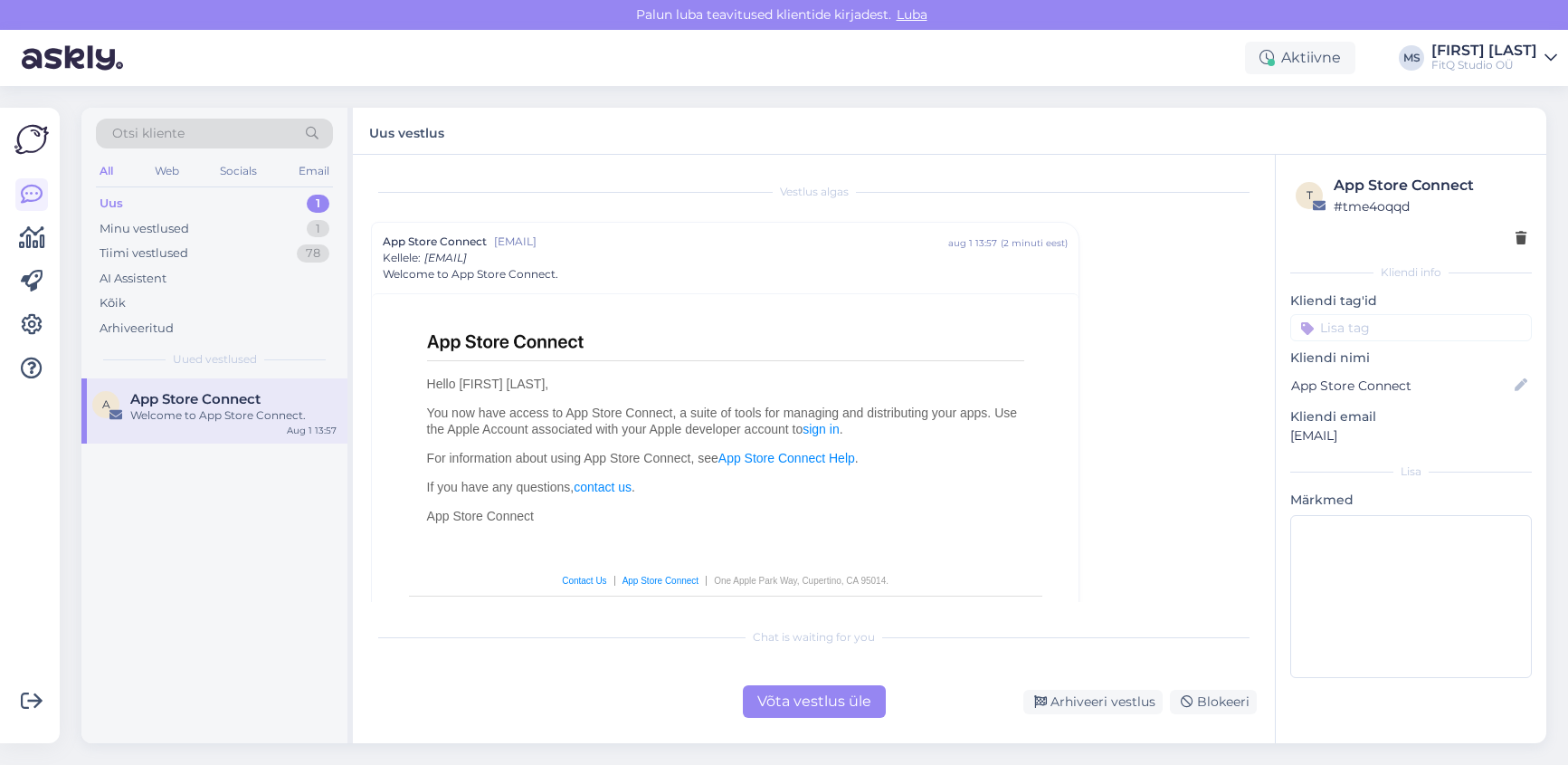 scroll, scrollTop: 49, scrollLeft: 0, axis: vertical 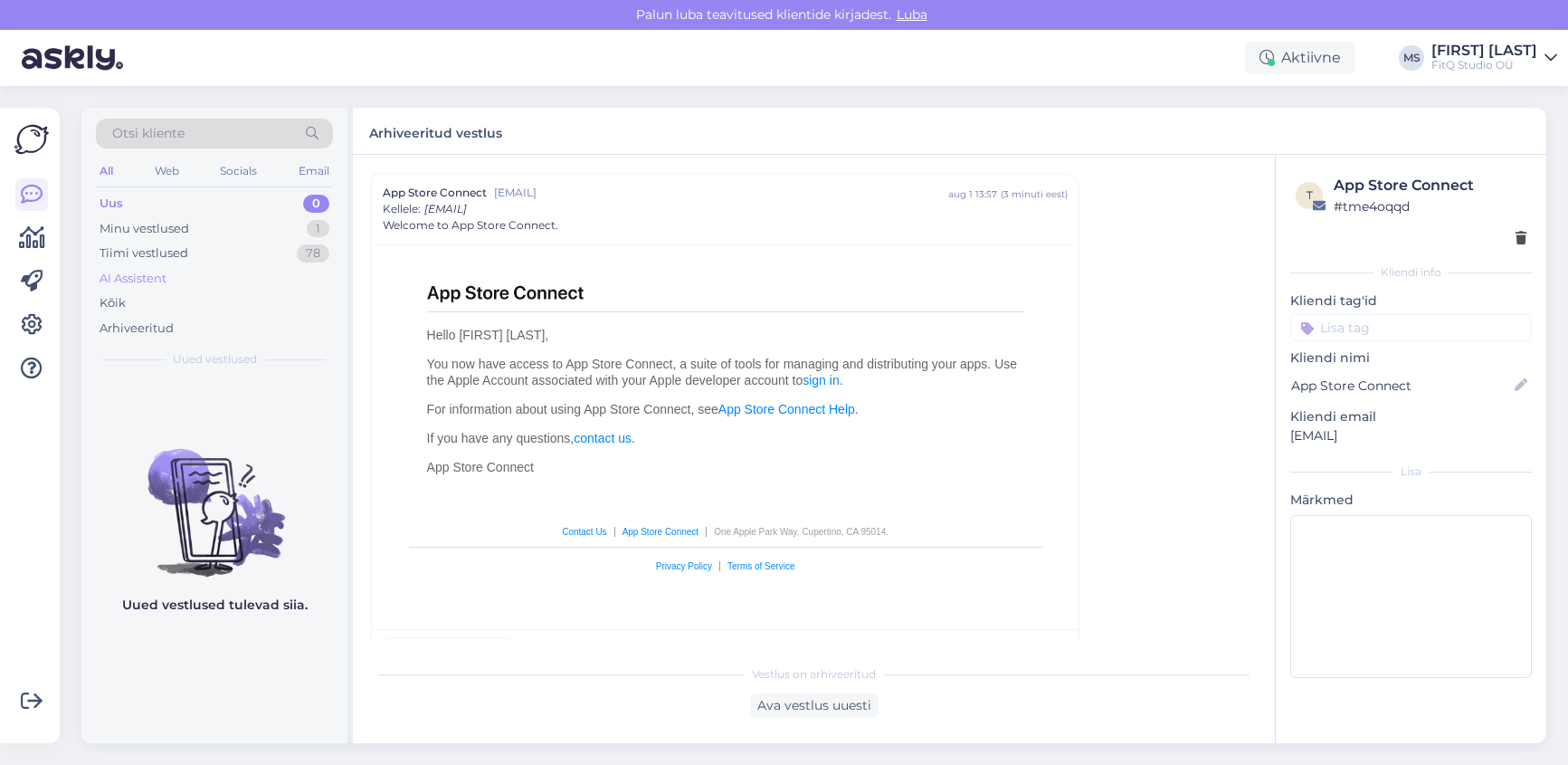 click on "AI Assistent" at bounding box center [214, 279] 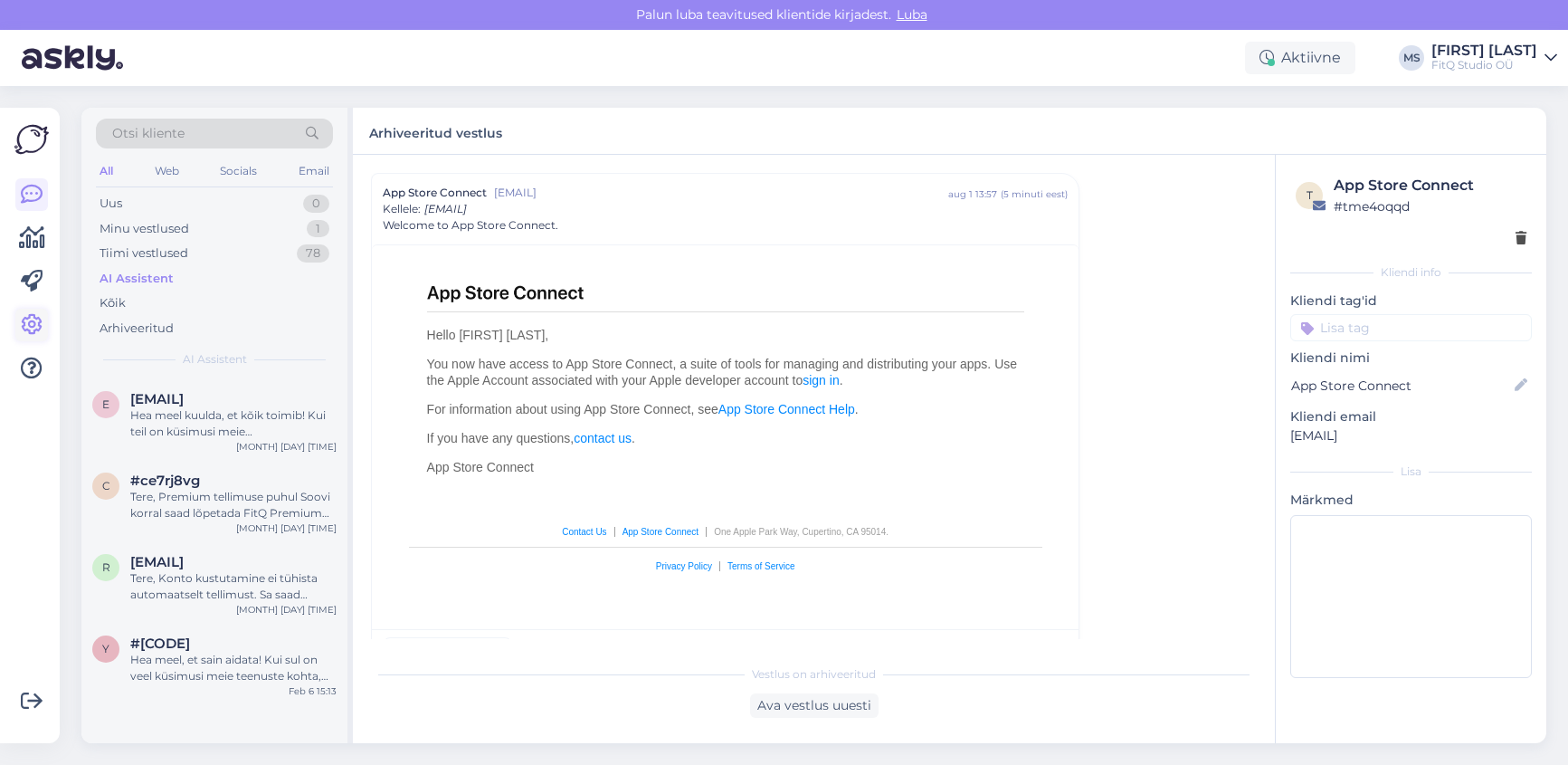 click at bounding box center [32, 325] 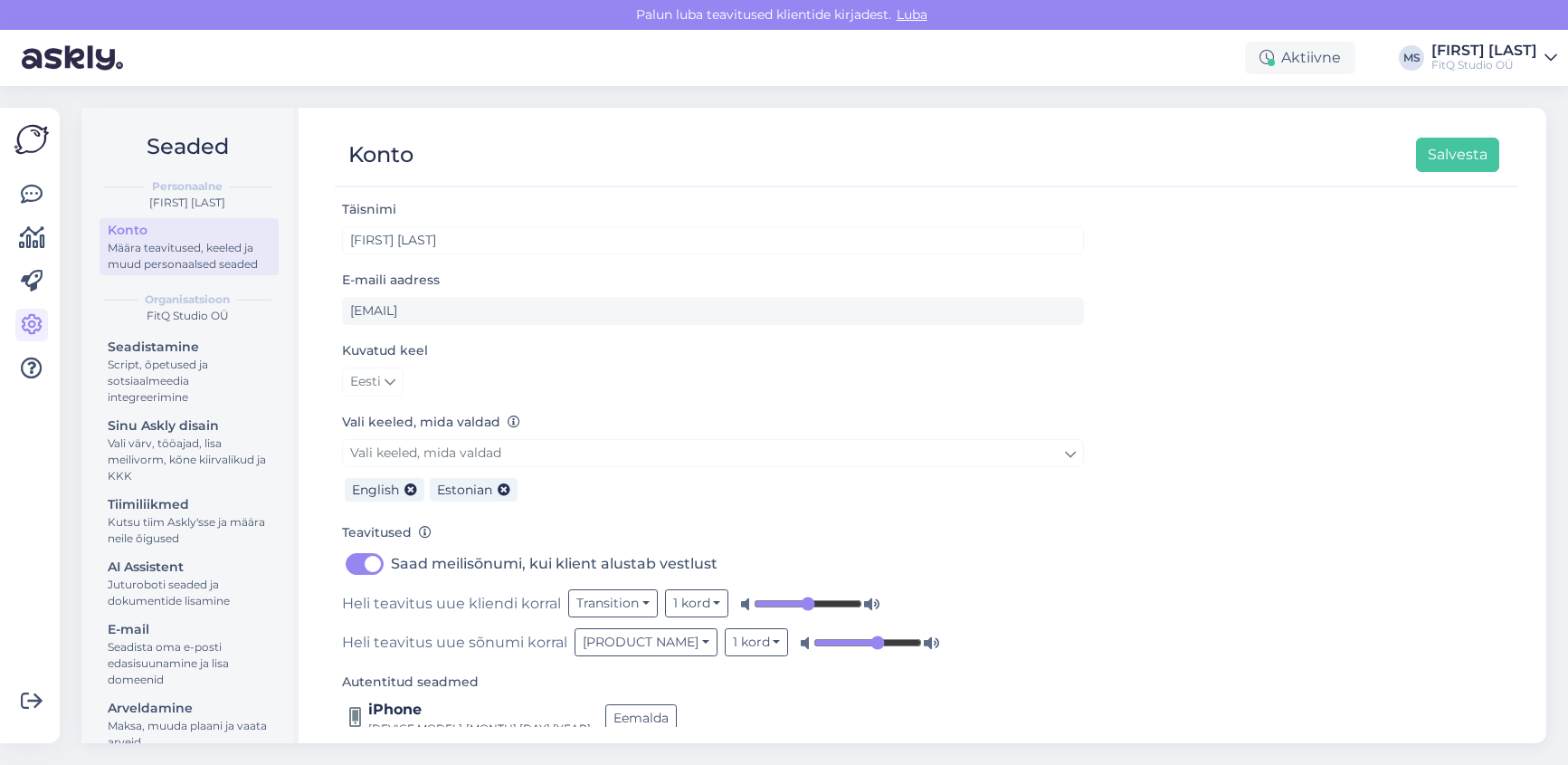 scroll, scrollTop: 26, scrollLeft: 0, axis: vertical 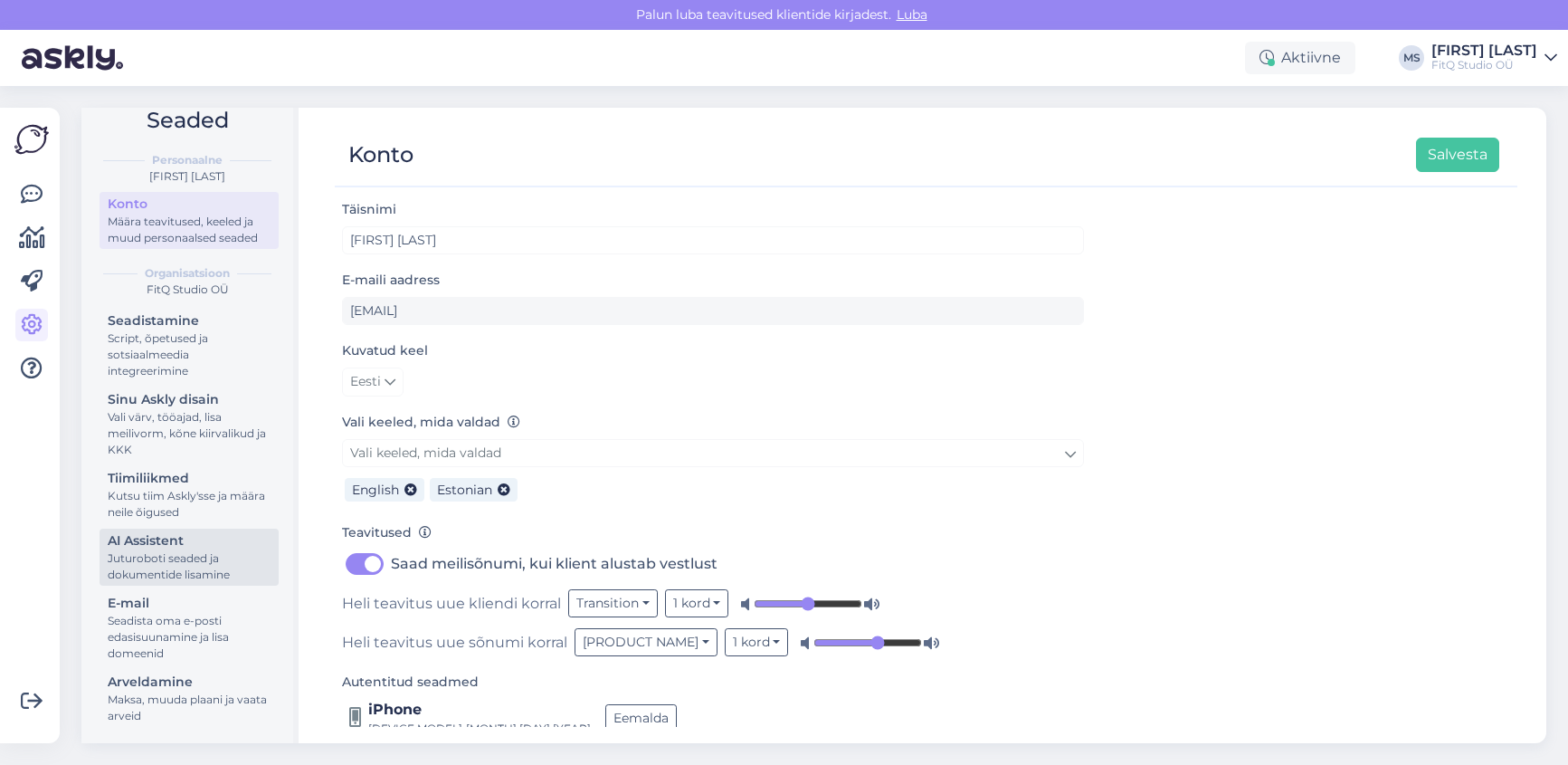 click on "AI Assistent" at bounding box center [189, 540] 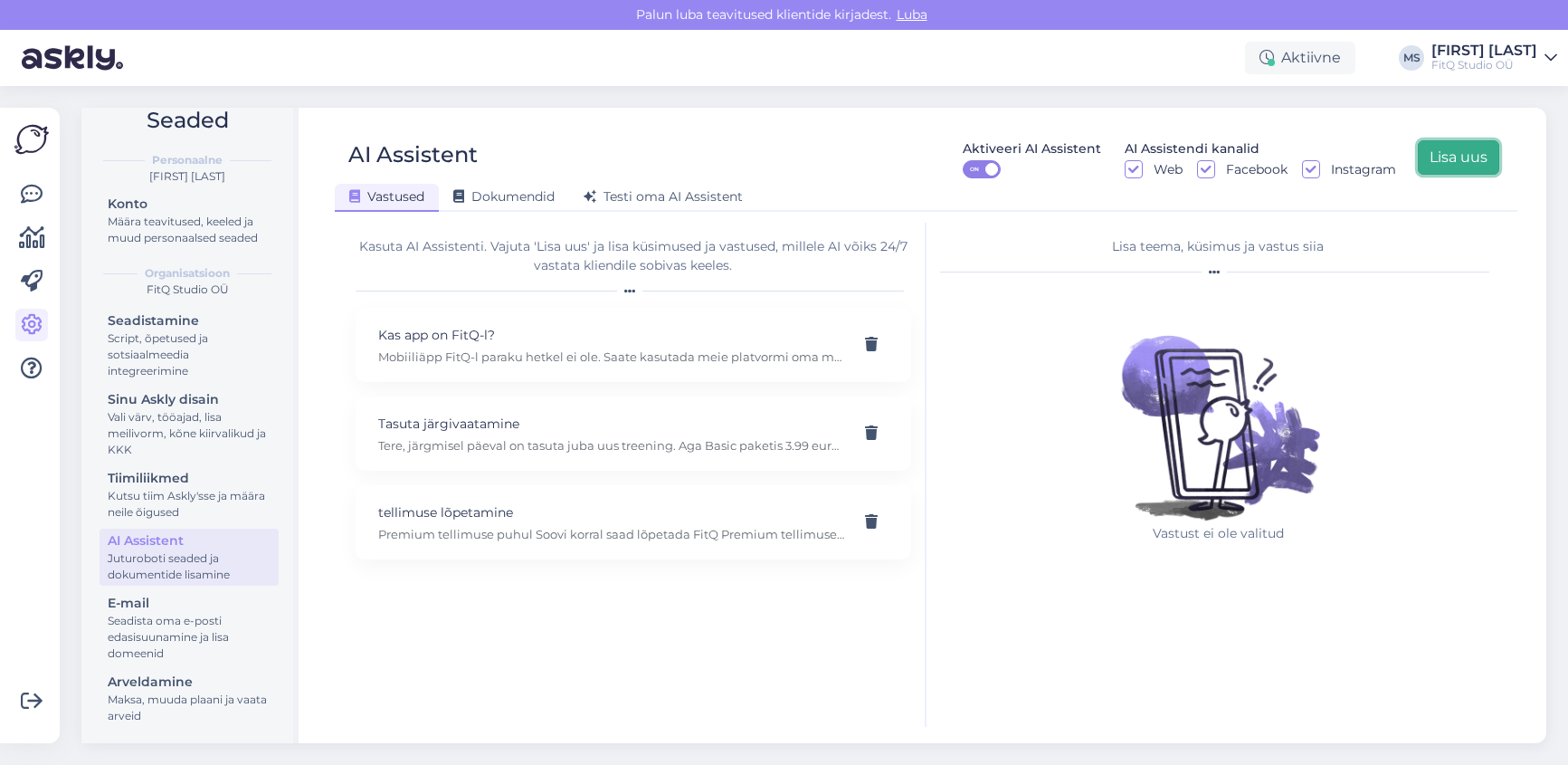 click on "Lisa uus" at bounding box center [1459, 158] 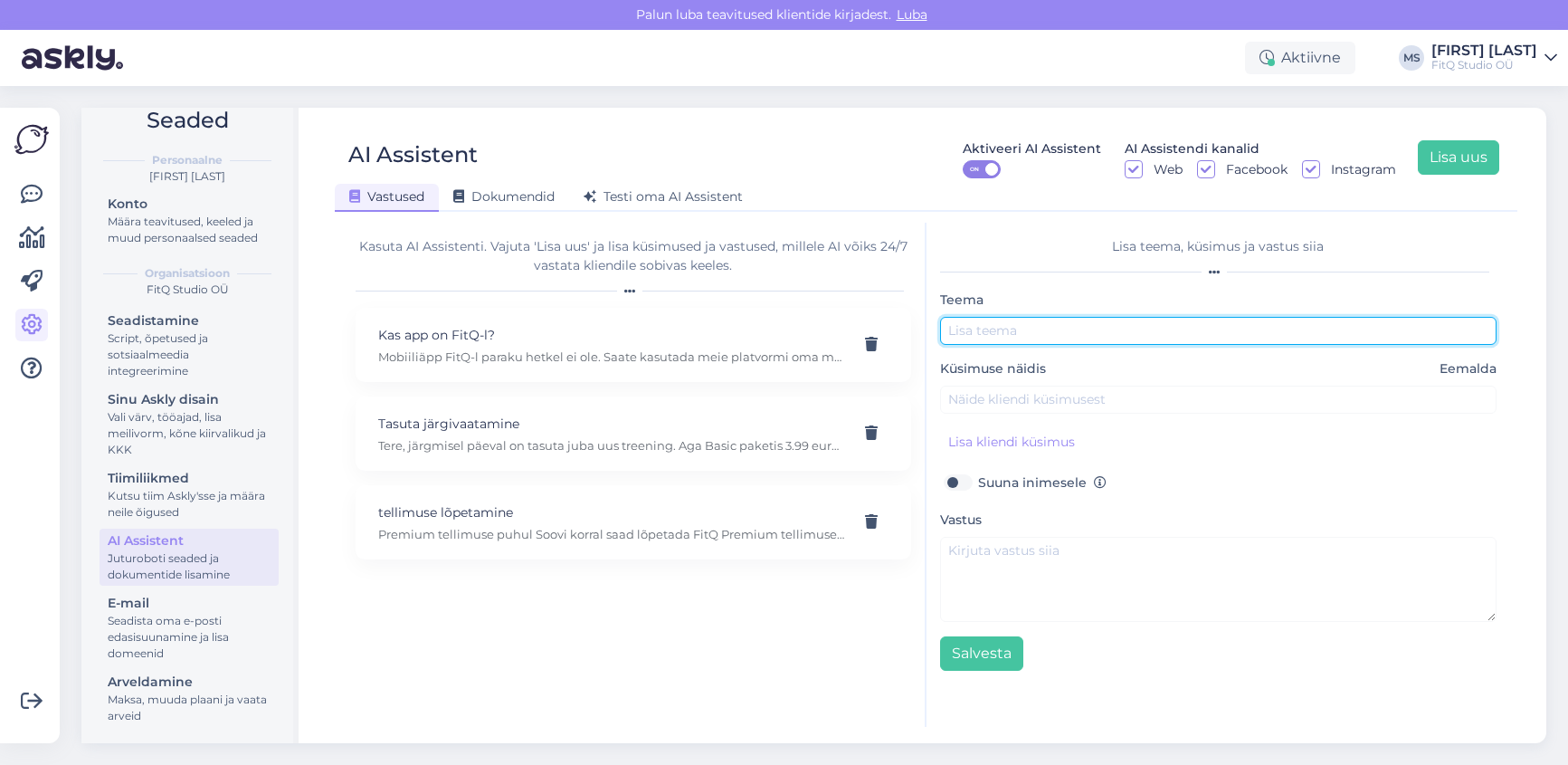 click at bounding box center [1219, 330] 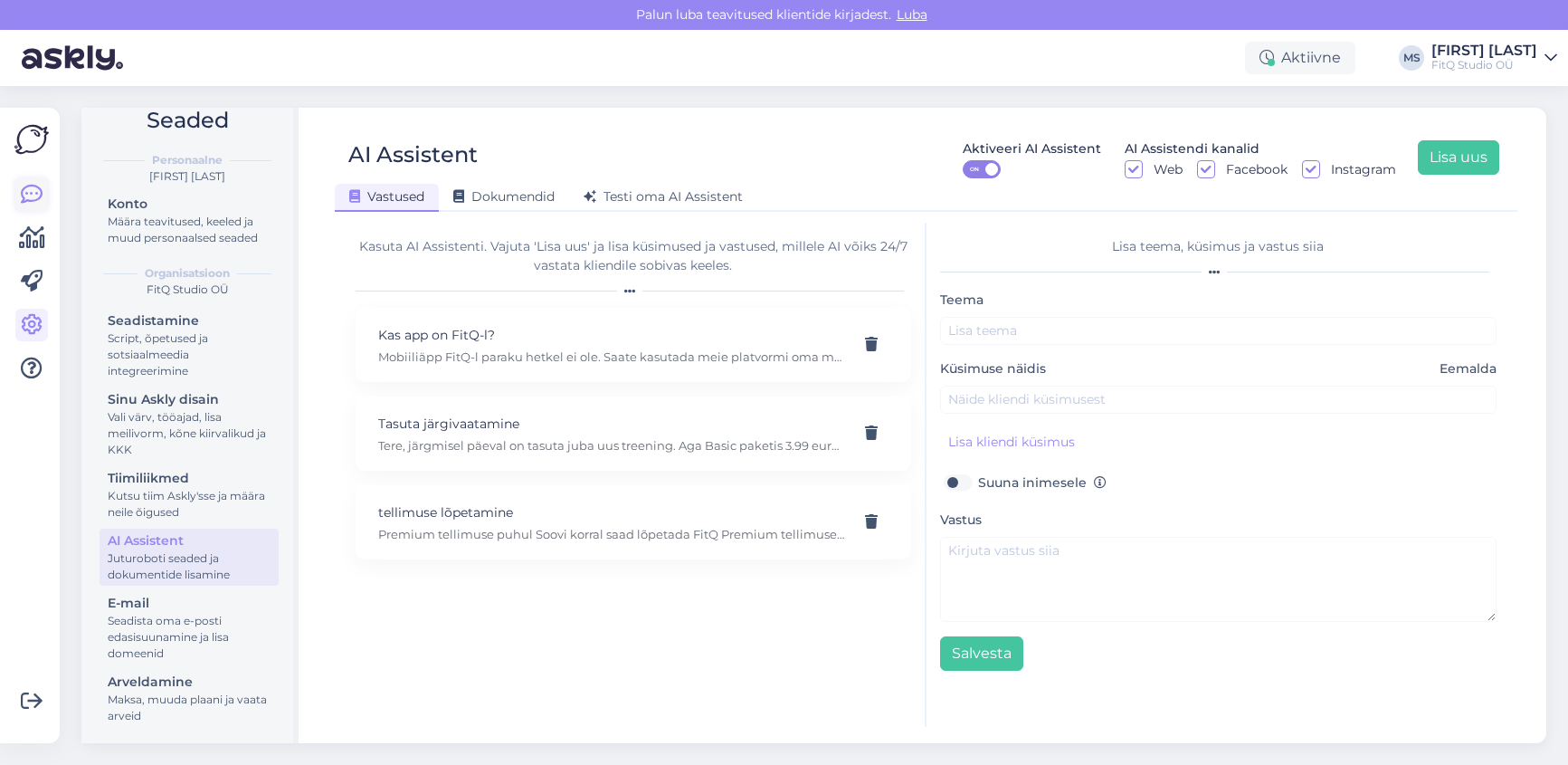 click at bounding box center (32, 195) 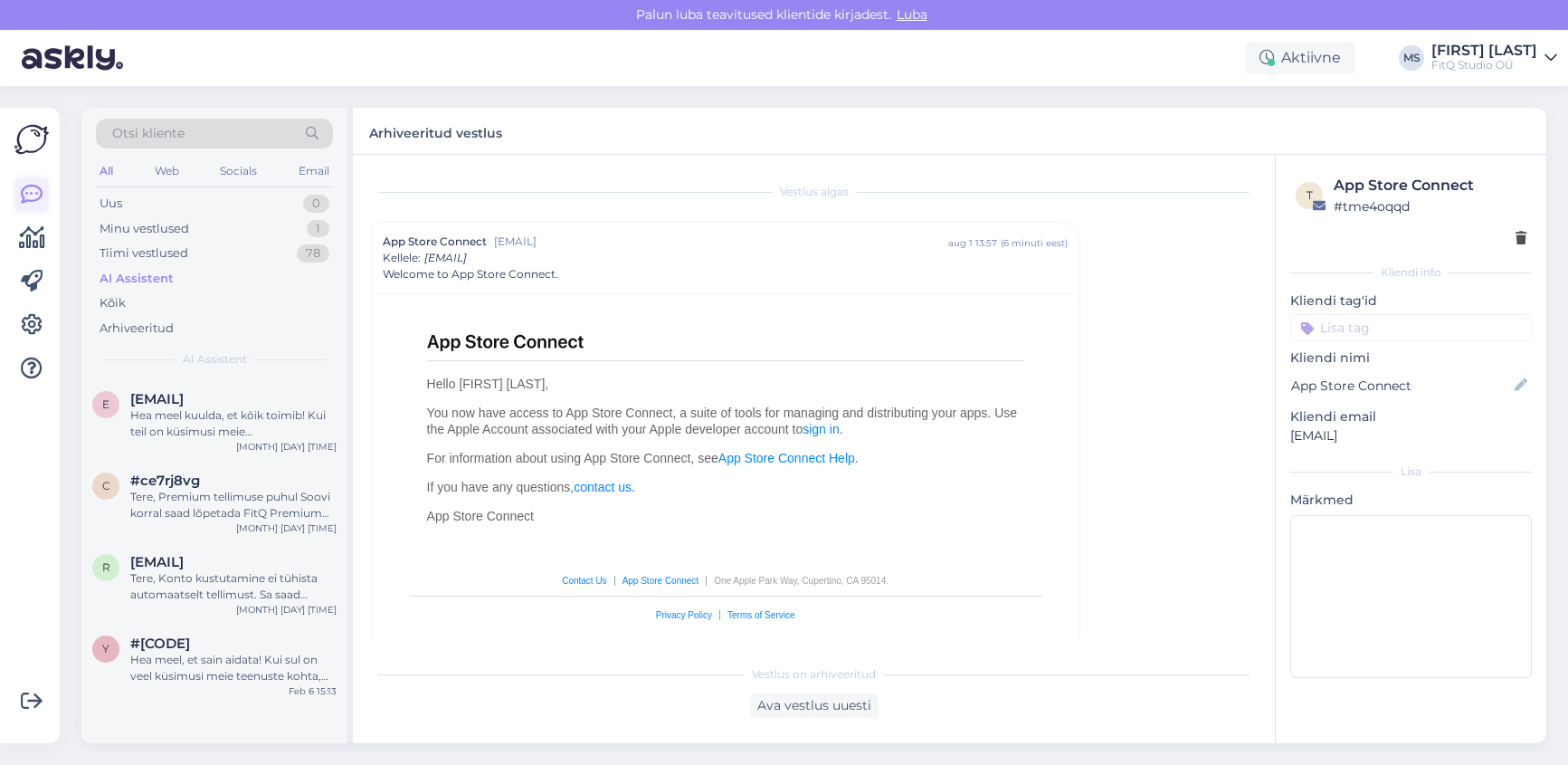 scroll, scrollTop: 49, scrollLeft: 0, axis: vertical 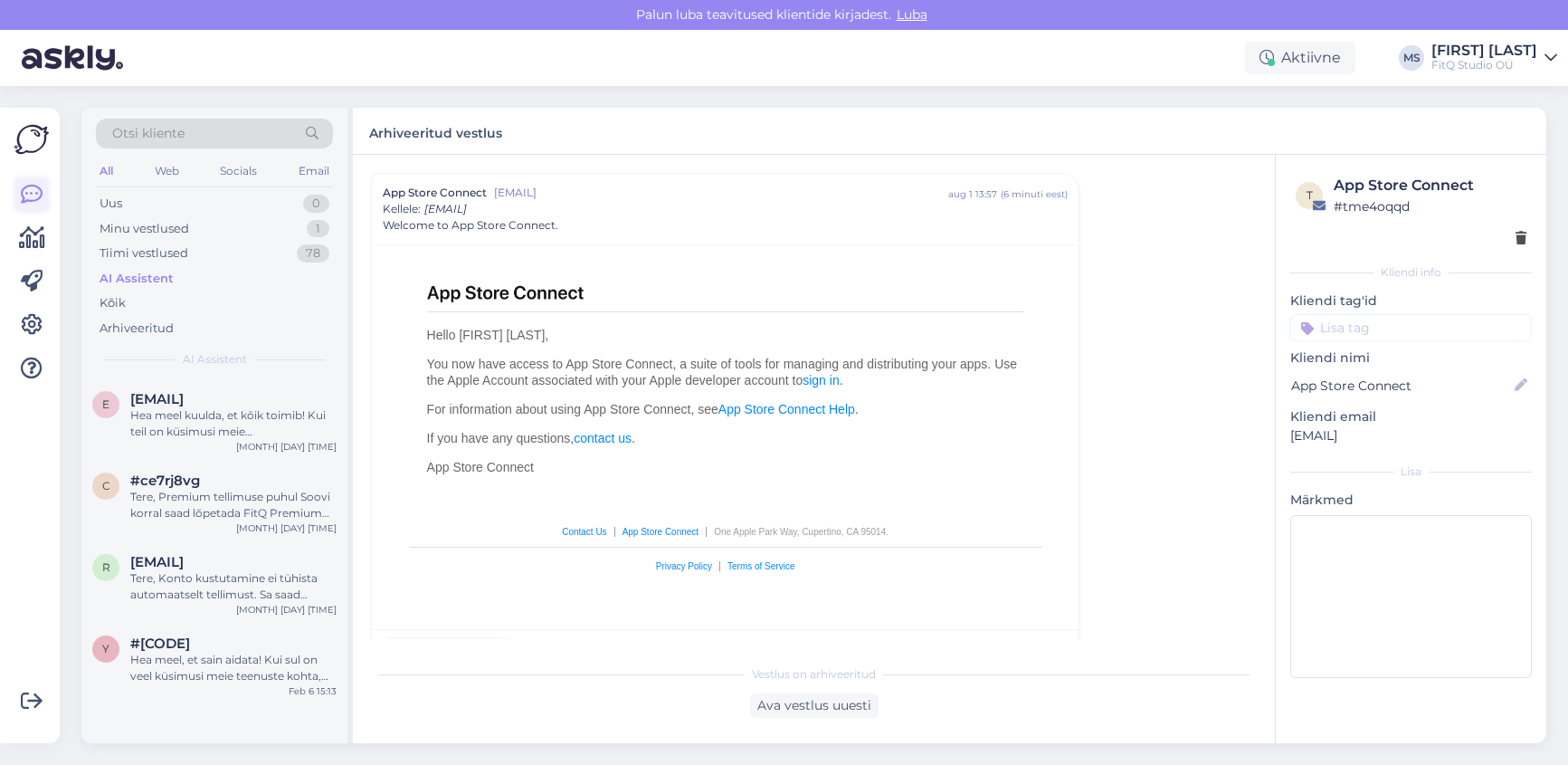 click at bounding box center [32, 195] 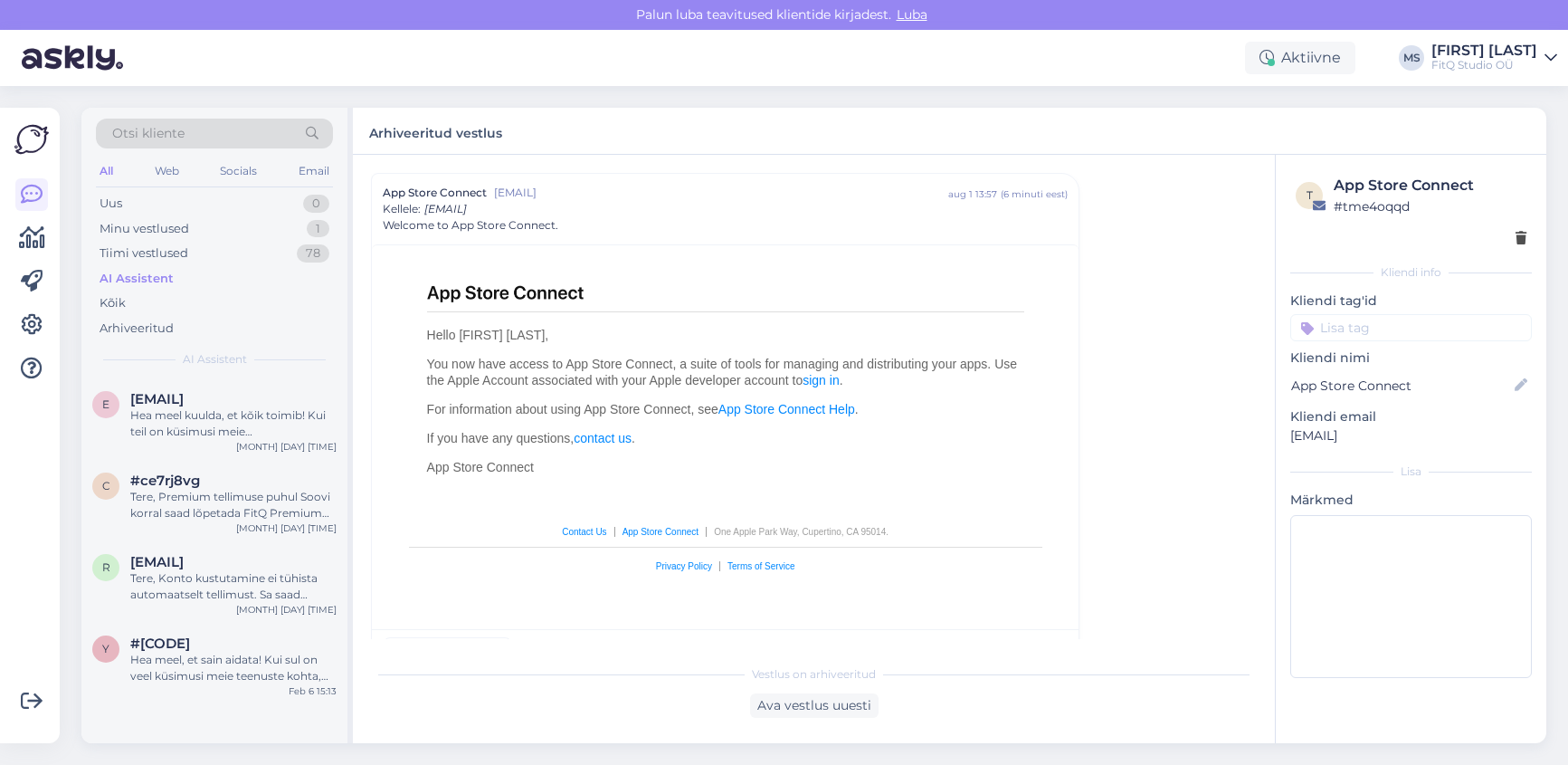 click on "AI Assistent" at bounding box center (137, 279) 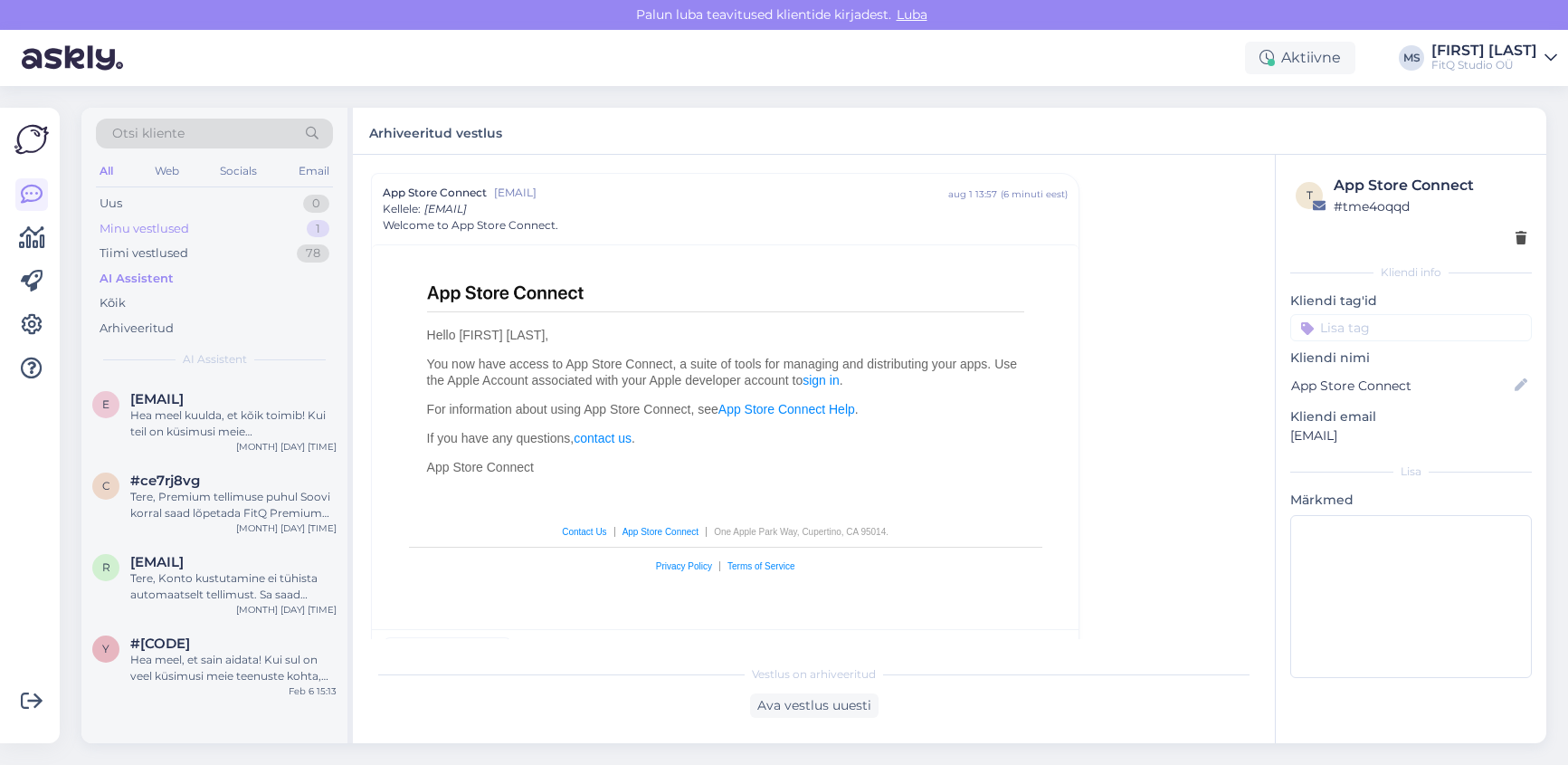 click on "Minu vestlused" at bounding box center [144, 229] 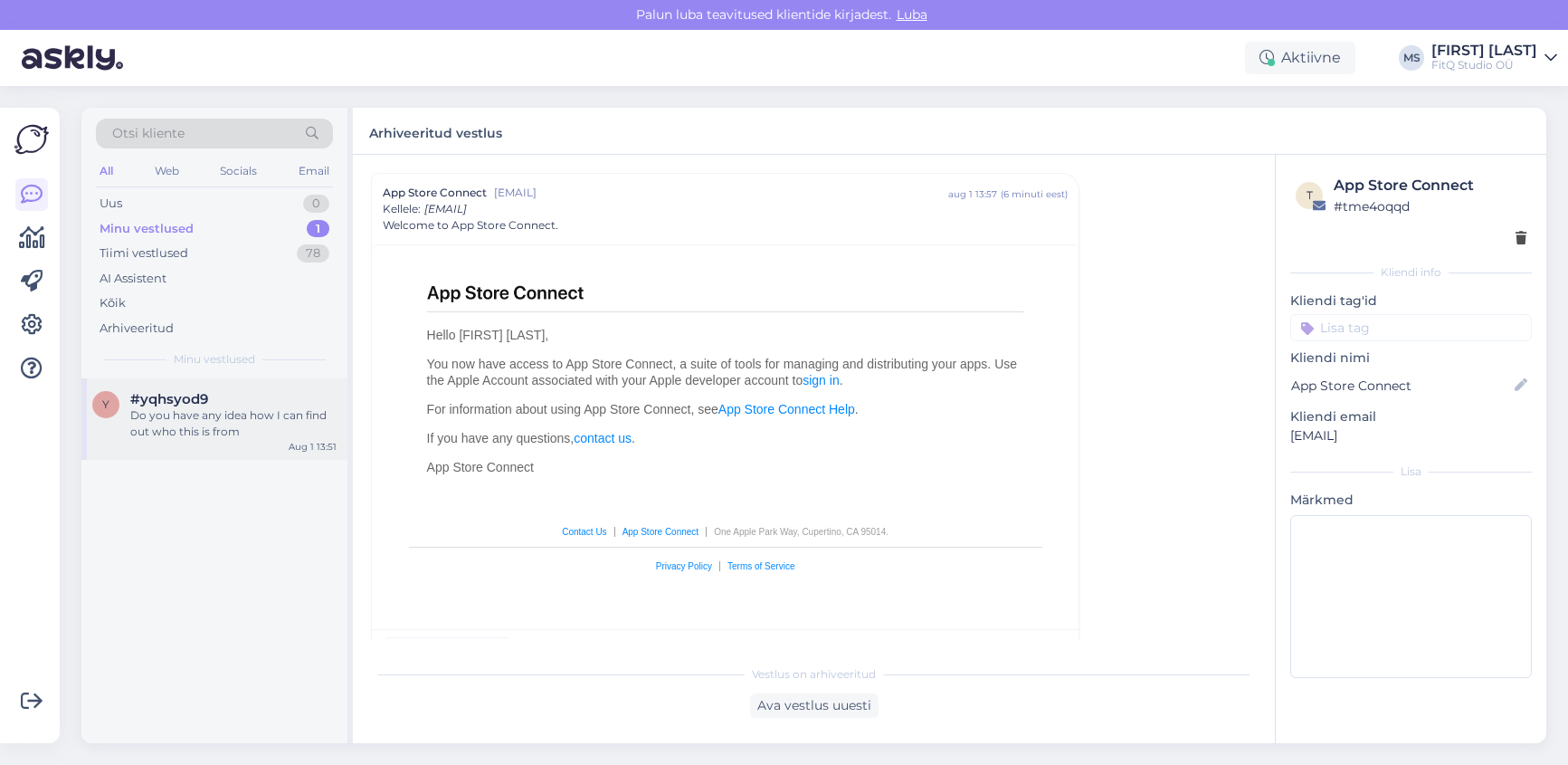 click on "Do you have any idea how I can find out who this is from" at bounding box center (233, 424) 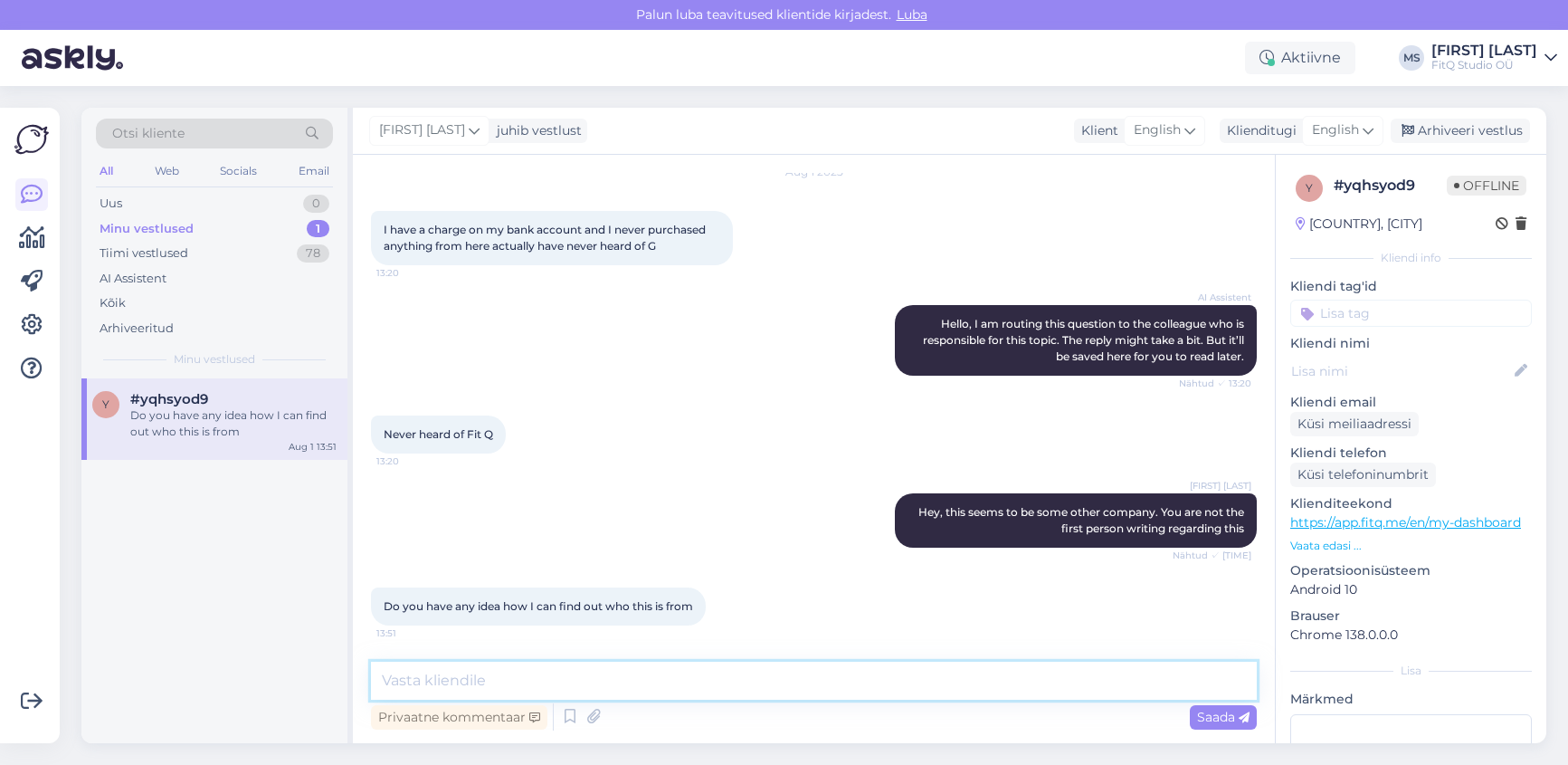 click at bounding box center [813, 681] 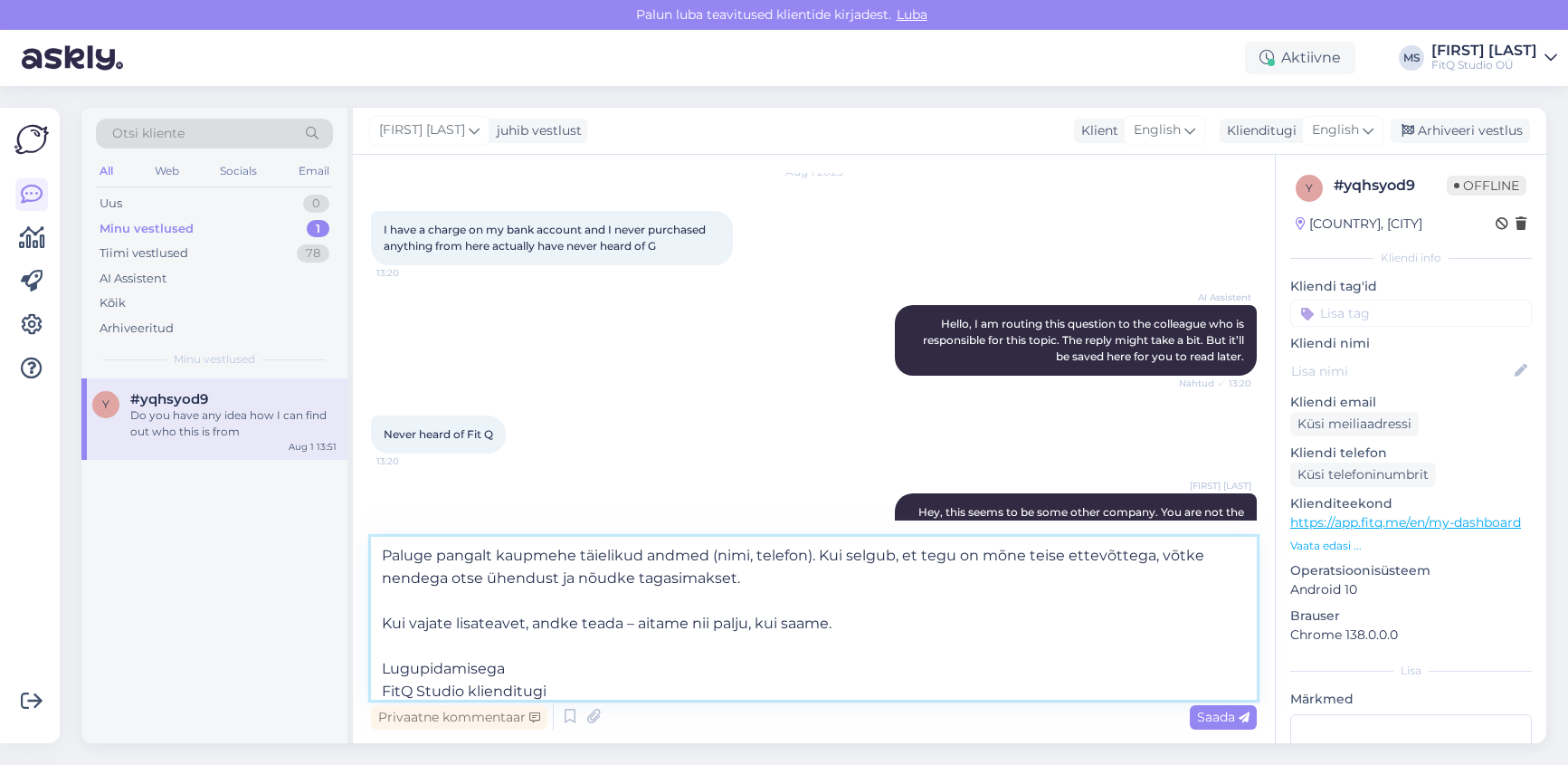 scroll, scrollTop: 168, scrollLeft: 0, axis: vertical 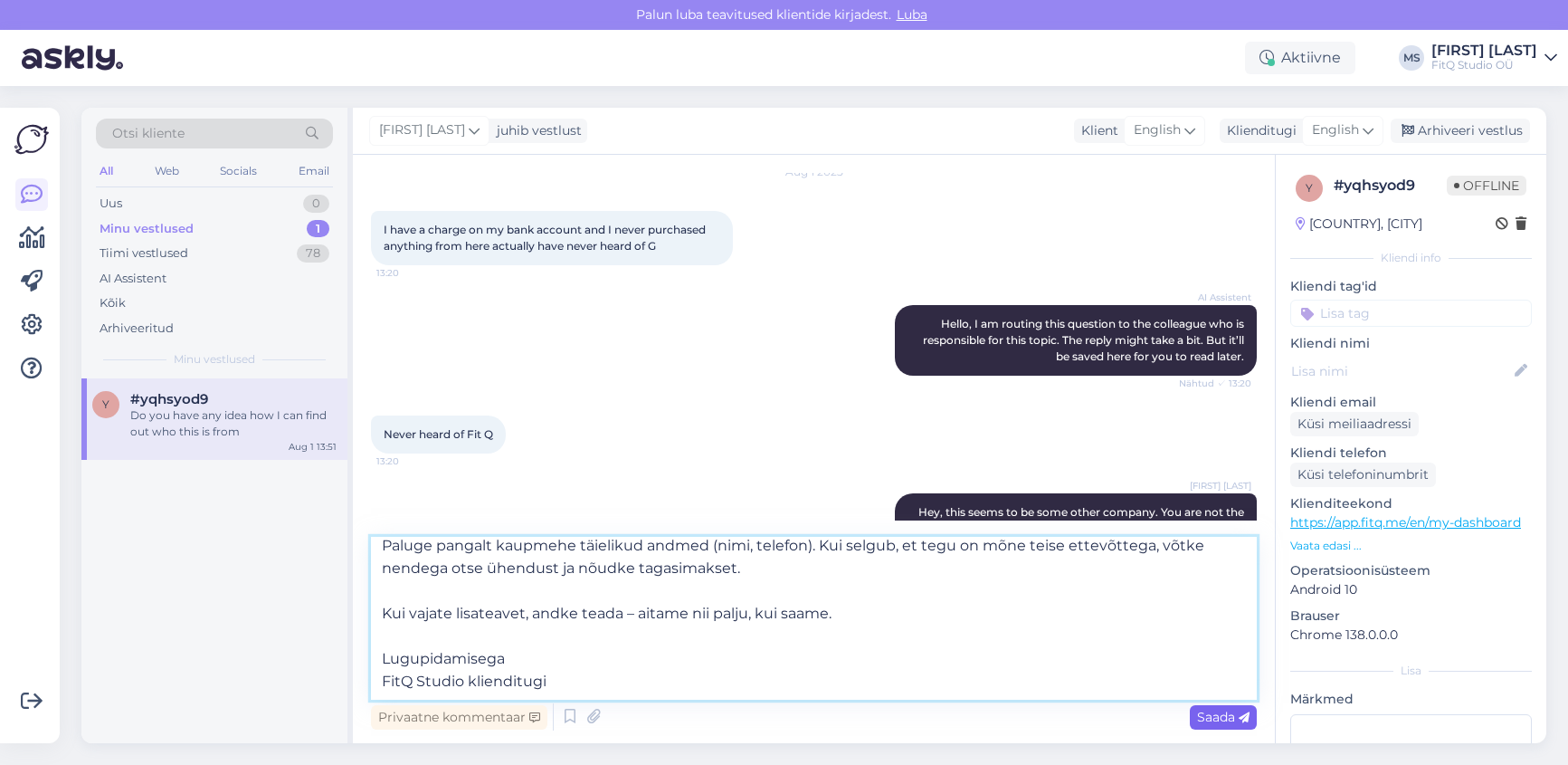 type on "Palume toimida järgmiselt:
Kontrollige Google Play või Apple App Store’i ostuajalugu. Vahel kasutatakse väljavõtetes lühendnimesid.
Kui tehing on teile tundmatu, võtke kohe ühendust oma panga klienditoega ja algatage vaidlustus/“unauthorized charge”. Pangad saavad summa ajutiselt tagastada ja kaardi blokeerida.
Paluge pangalt kaupmehe täielikud andmed (nimi, telefon). Kui selgub, et tegu on mõne teise ettevõttega, võtke nendega otse ühendust ja nõudke tagasimakset.
Kui vajate lisateavet, andke teada – aitame nii palju, kui saame.
Lugupidamisega
FitQ Studio klienditugi" 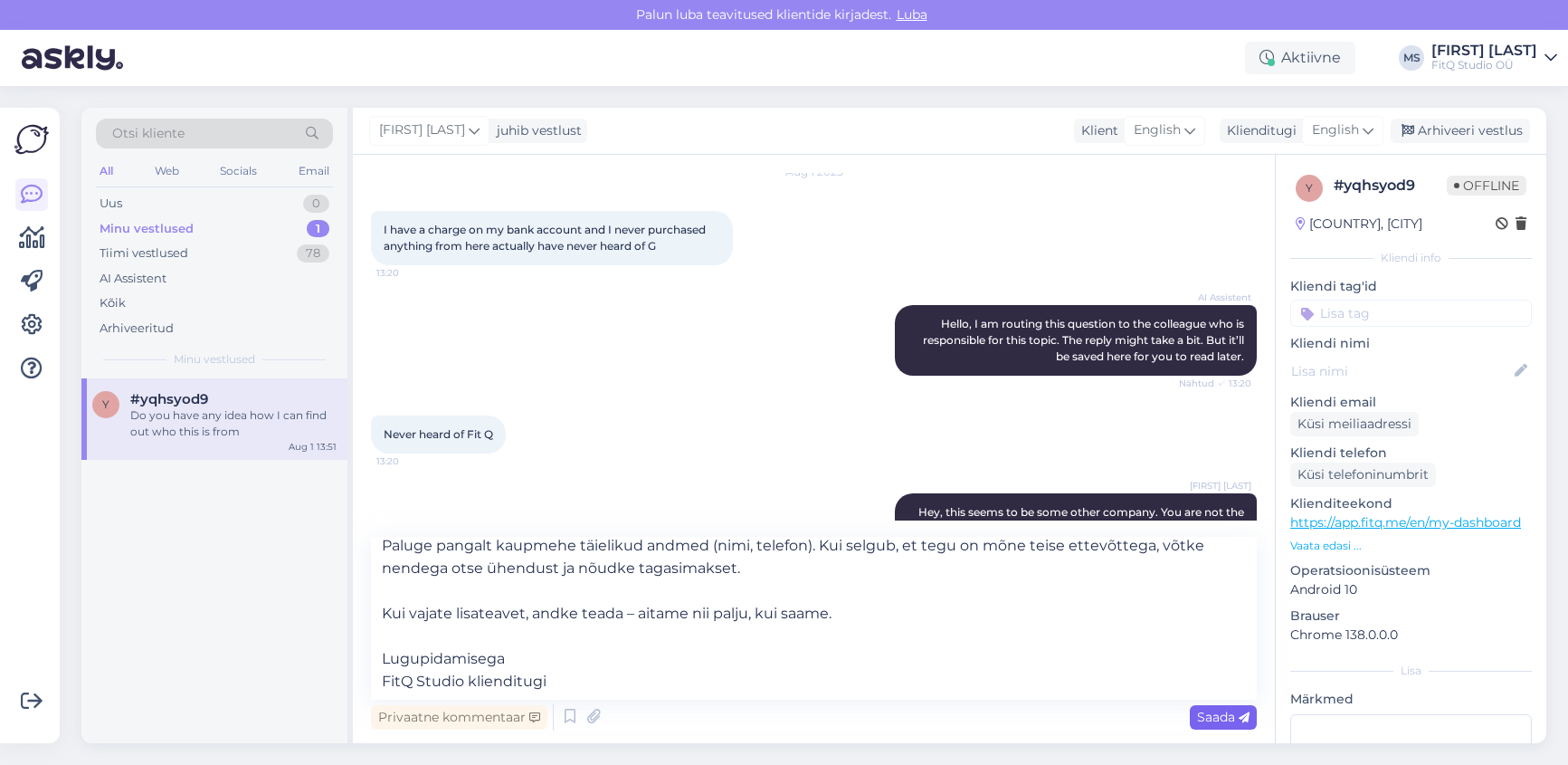 click on "Saada" at bounding box center [1223, 717] 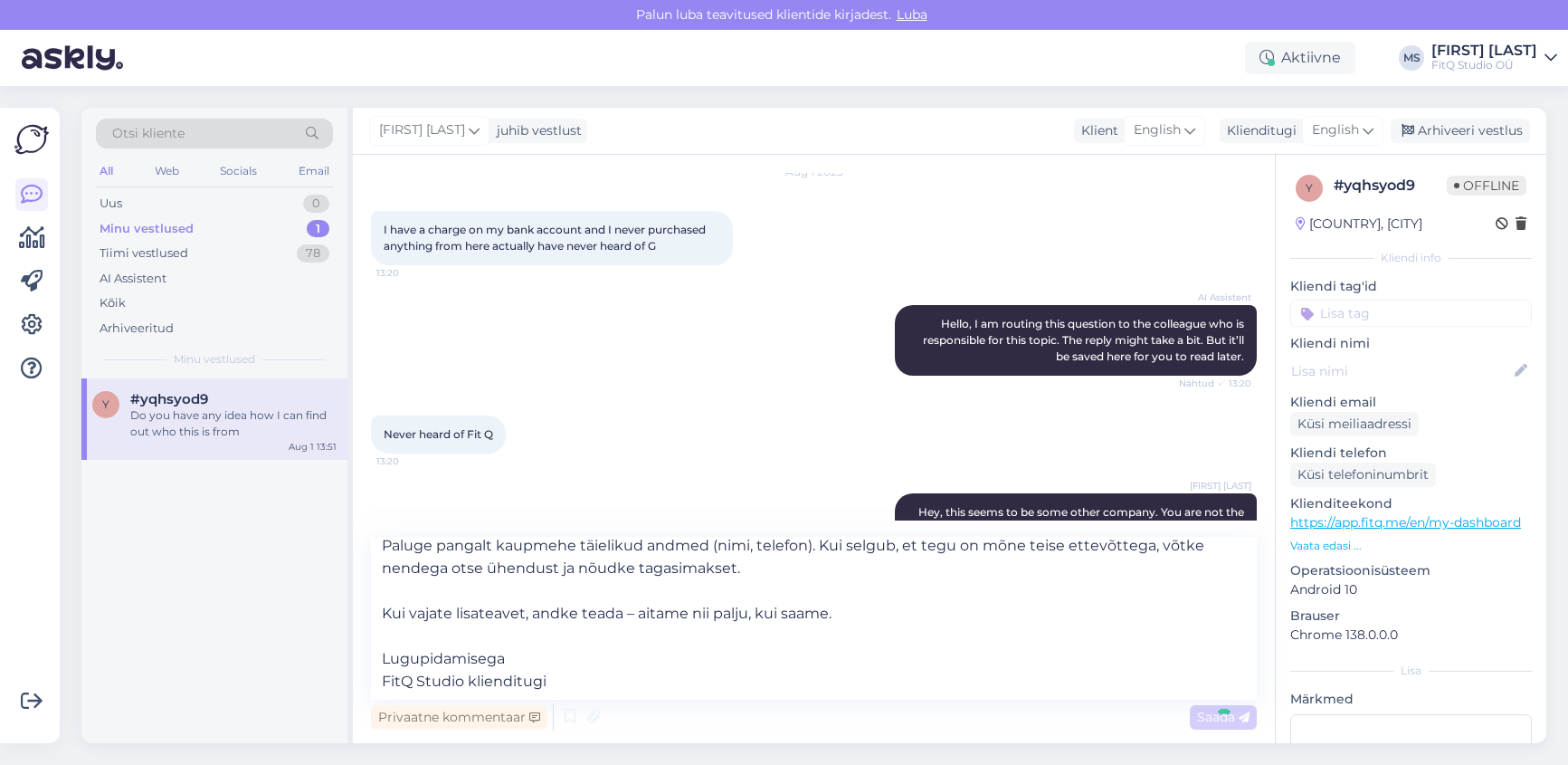 type 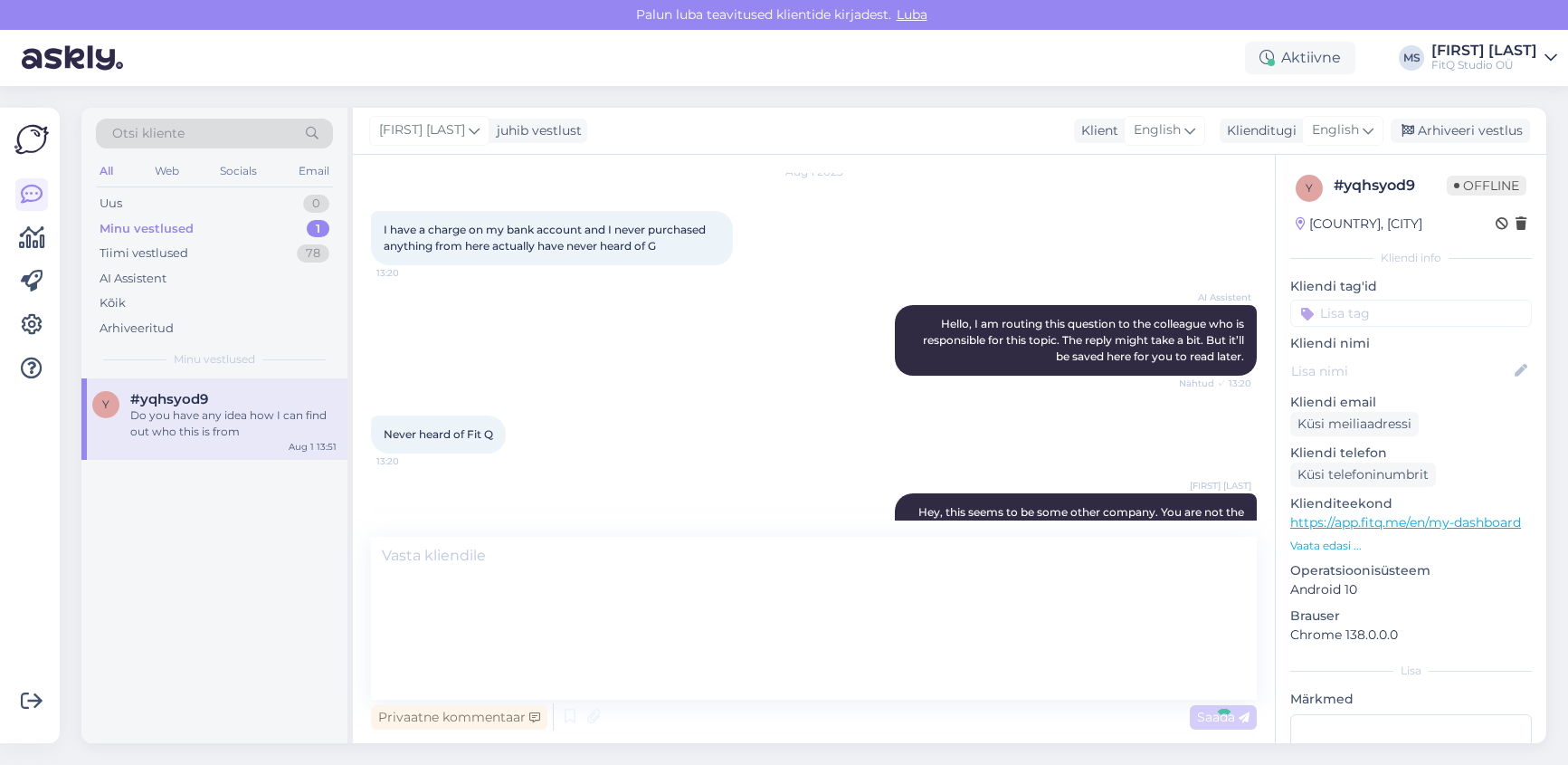 scroll, scrollTop: 429, scrollLeft: 0, axis: vertical 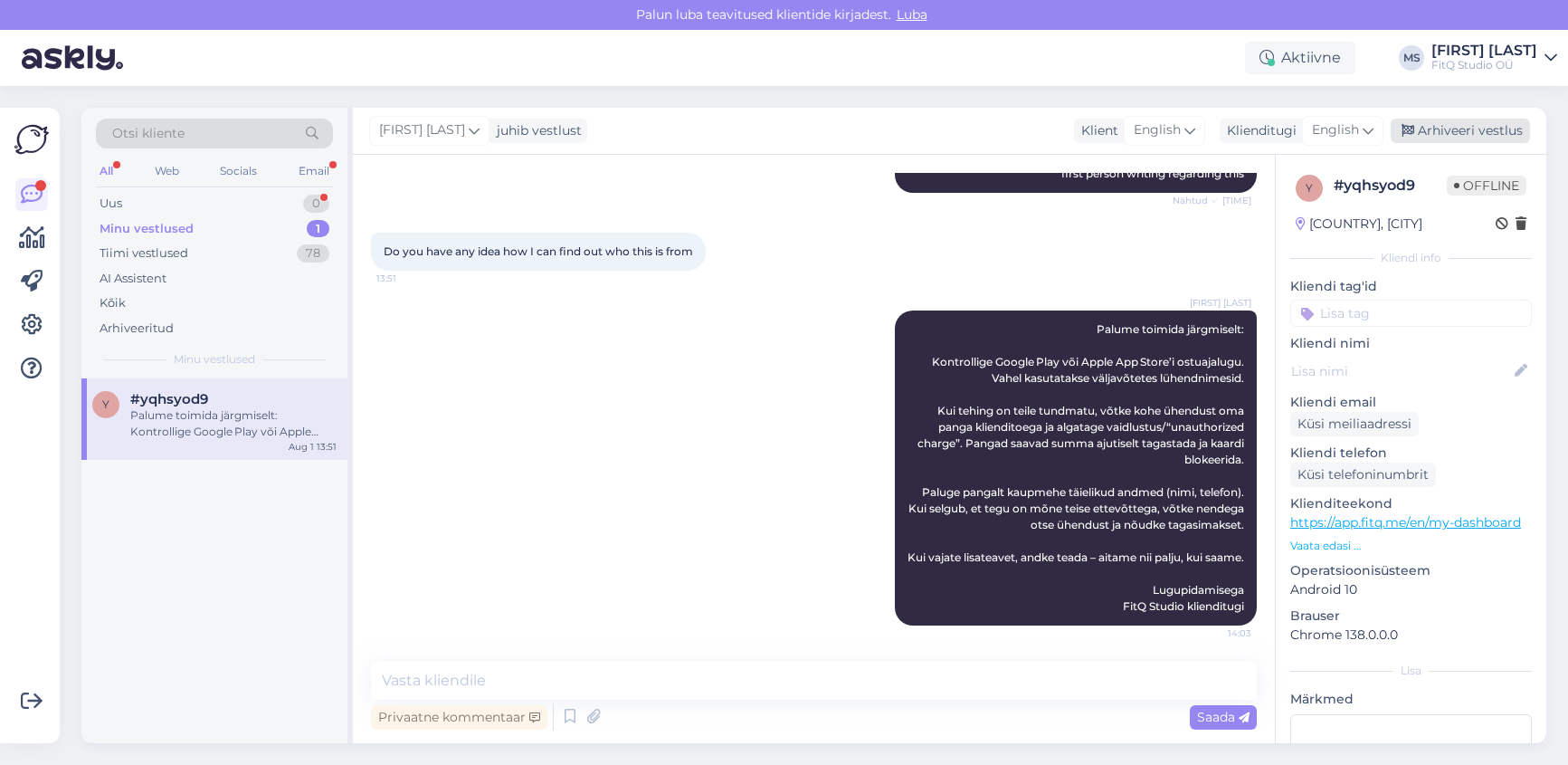 click on "Arhiveeri vestlus" at bounding box center [1460, 130] 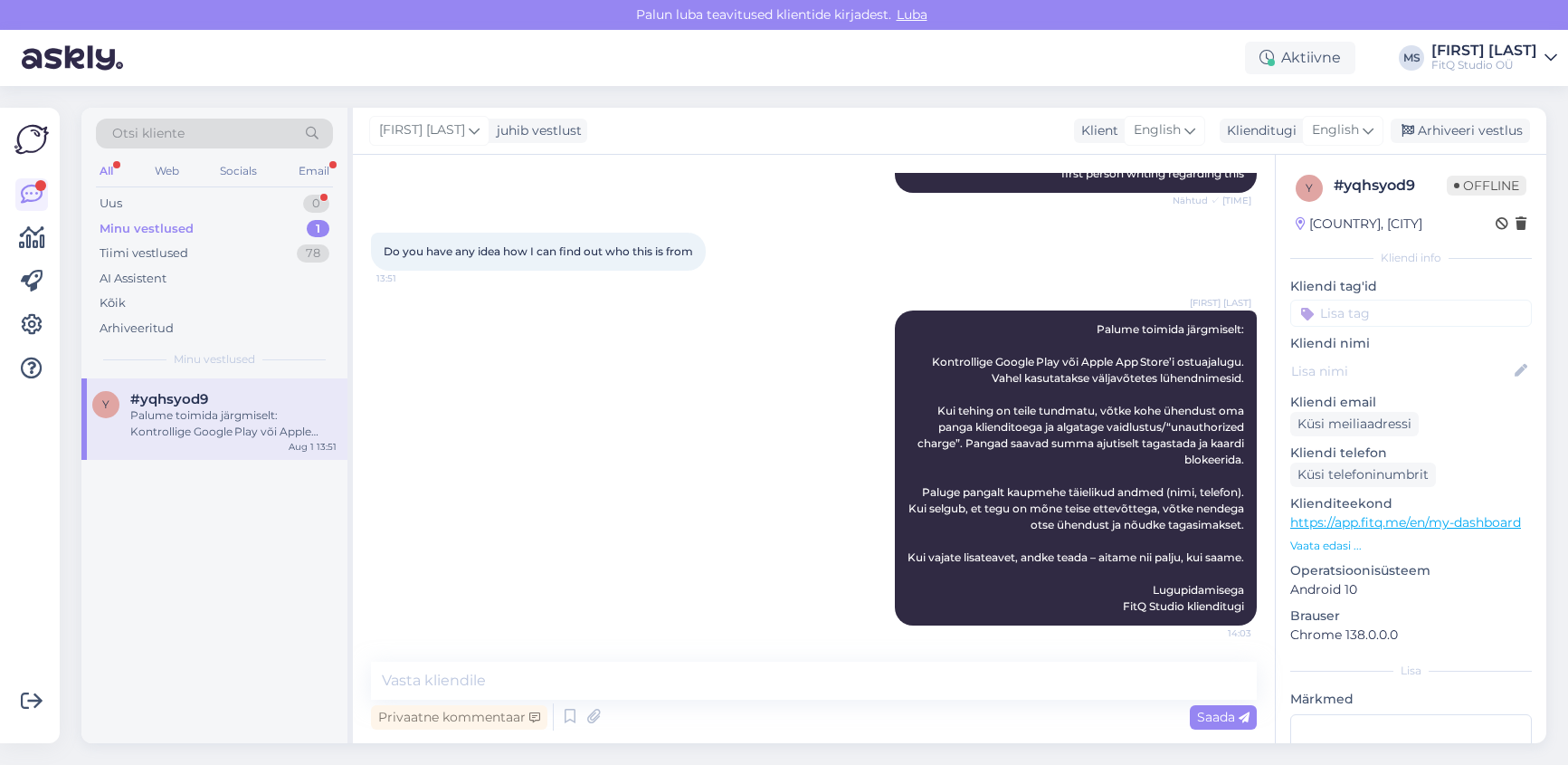 scroll, scrollTop: 435, scrollLeft: 0, axis: vertical 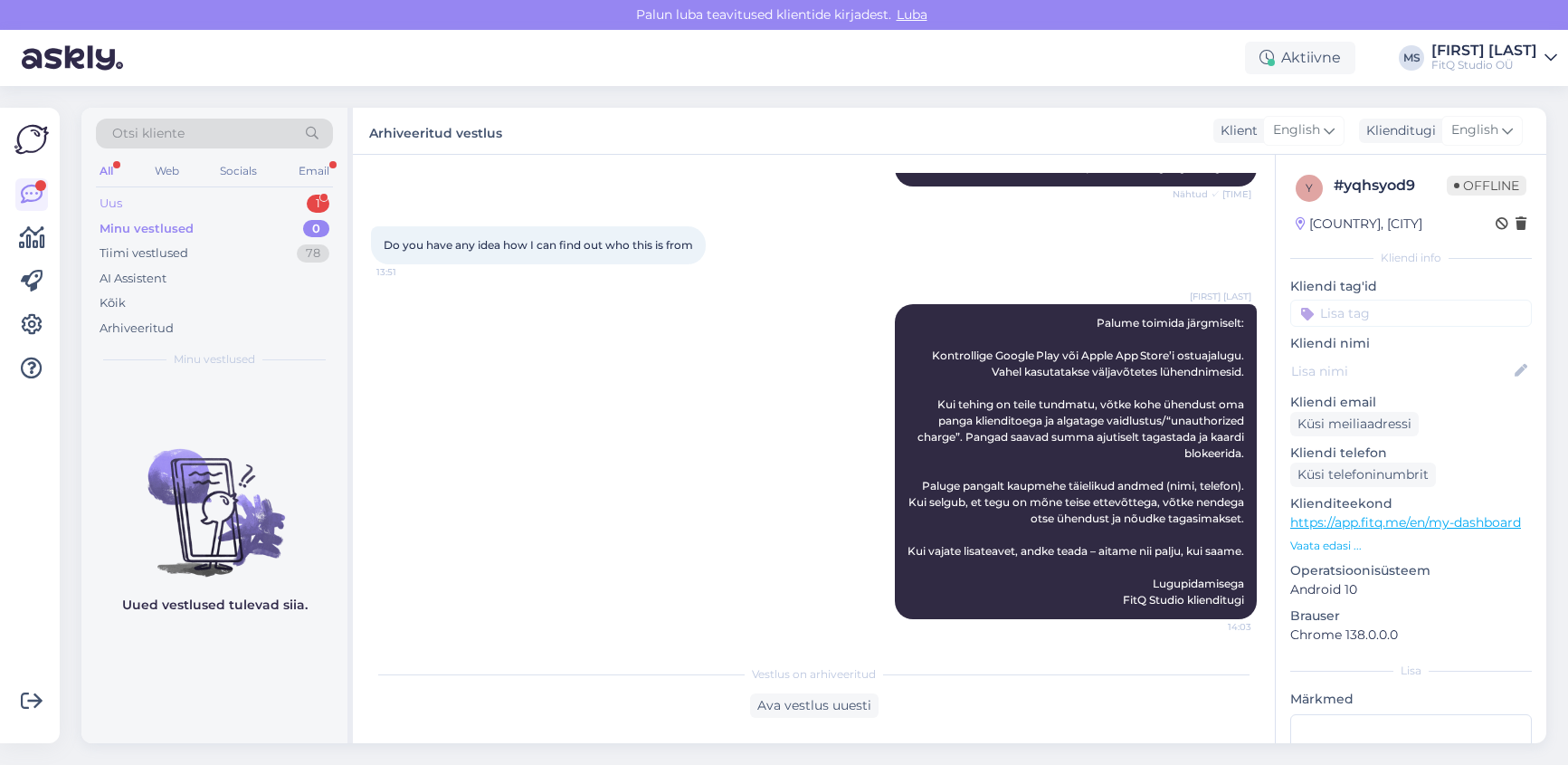 click on "Uus 1" at bounding box center [214, 204] 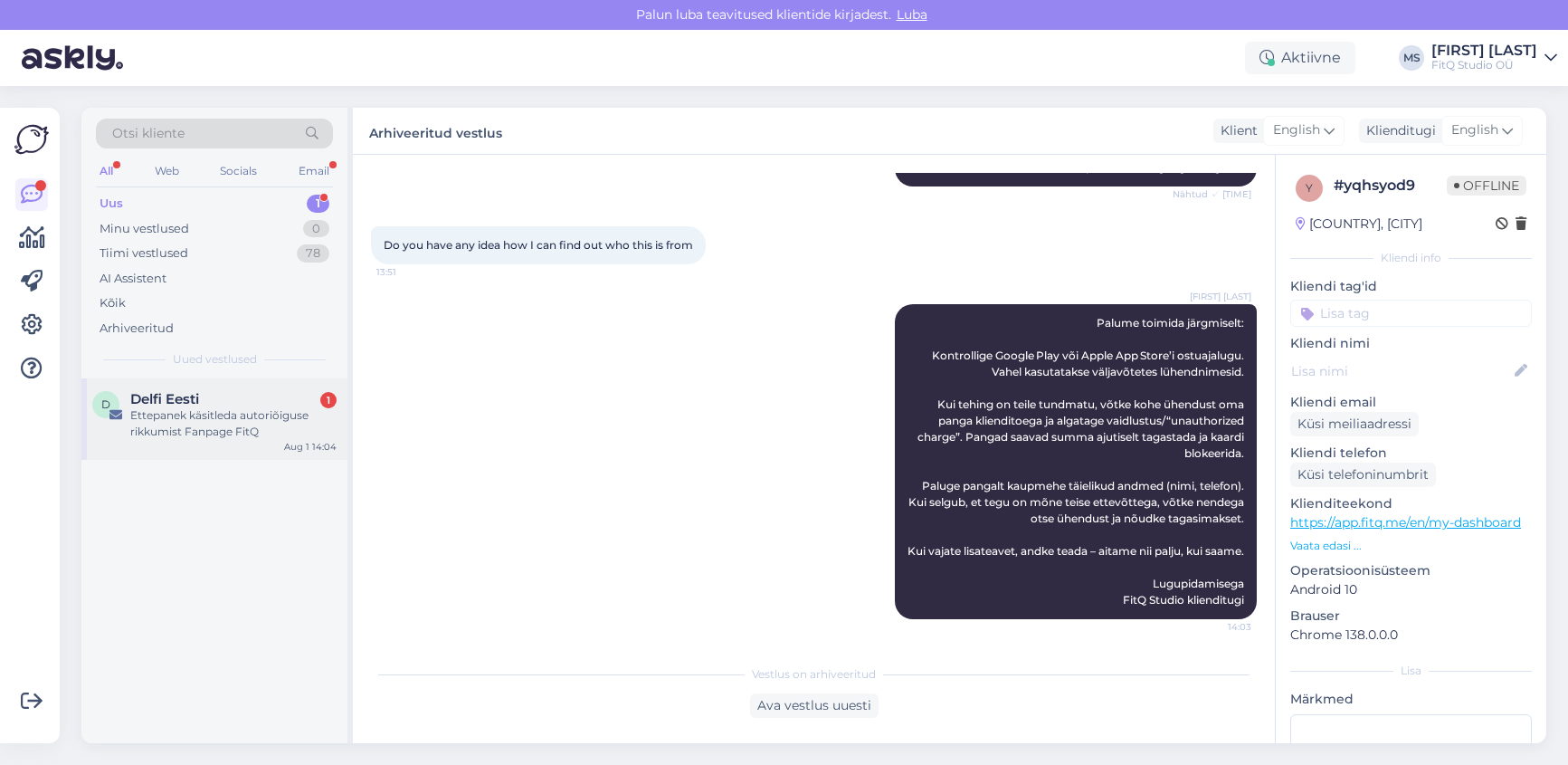 click on "Delfi Eesti" at bounding box center [165, 399] 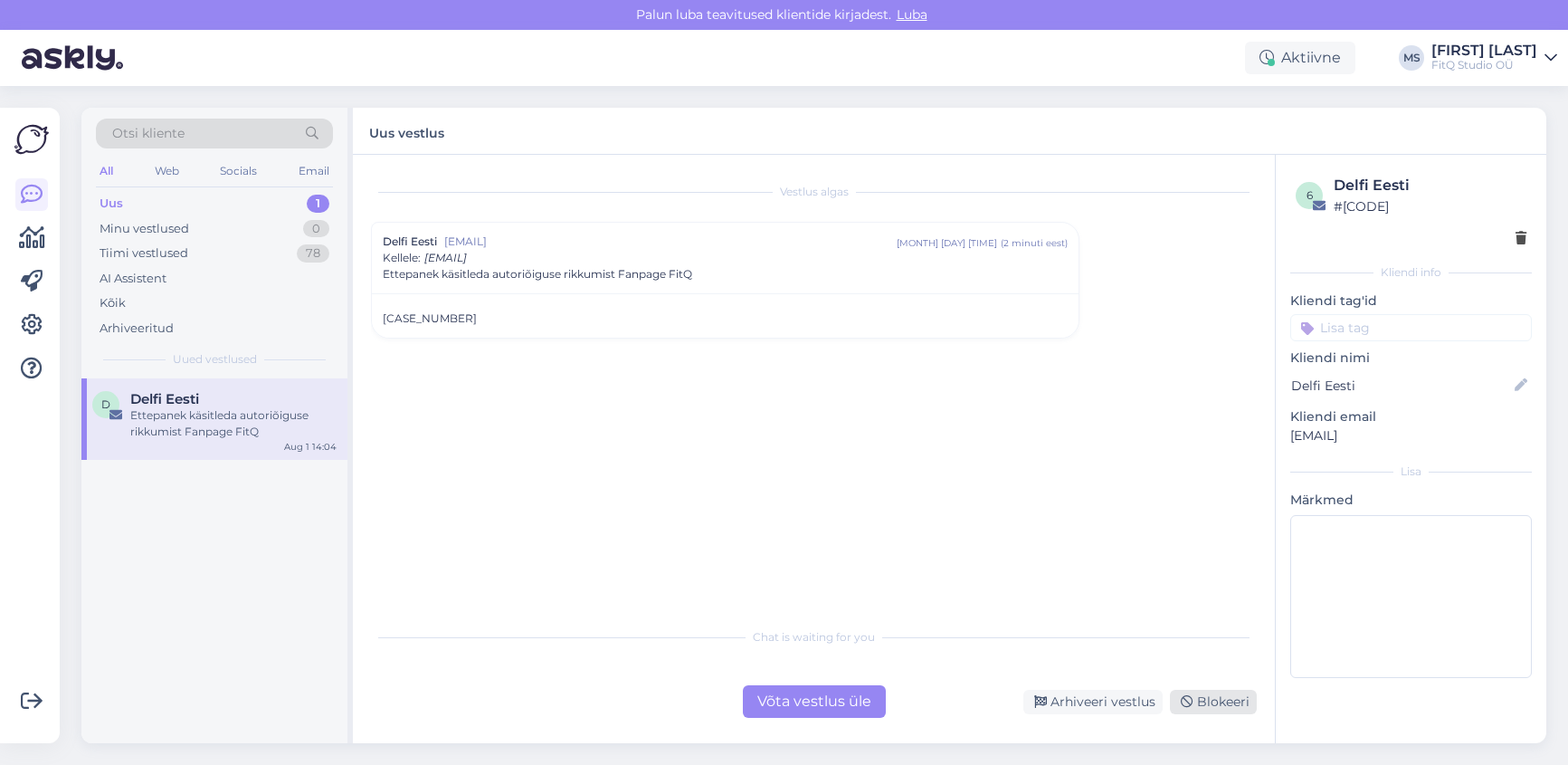 click on "Blokeeri" at bounding box center (1213, 702) 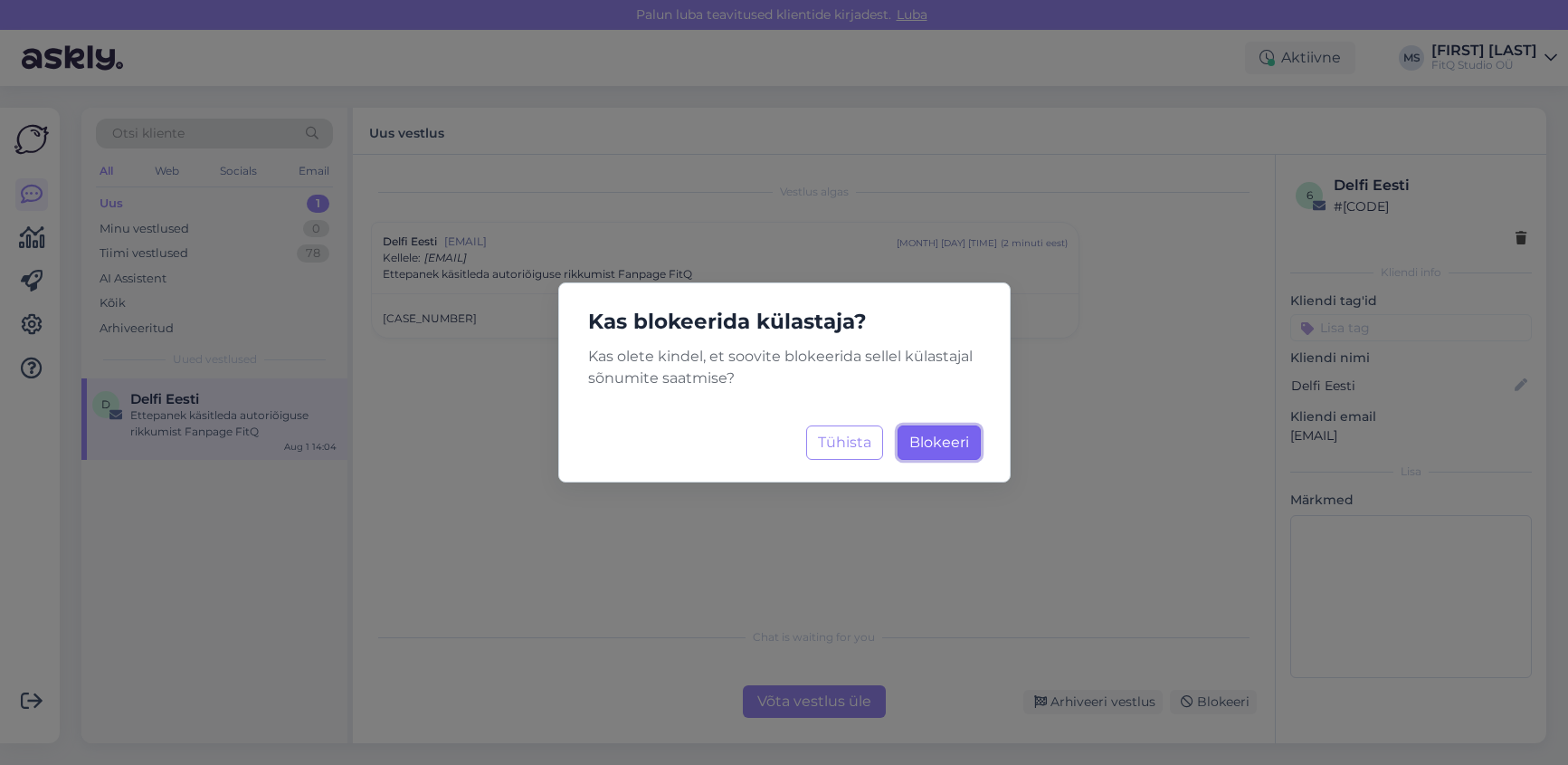 click on "Blokeeri" at bounding box center [939, 442] 